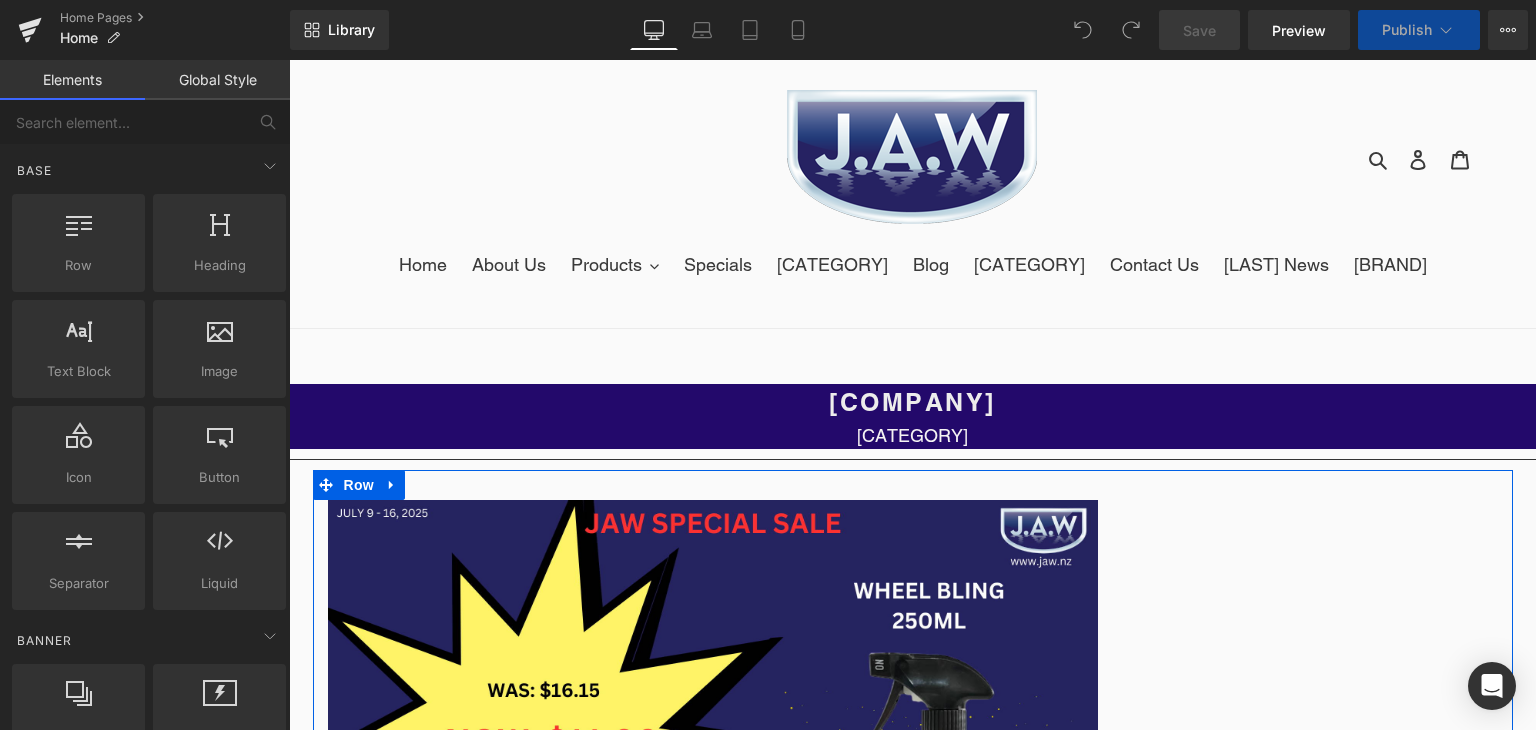 scroll, scrollTop: 0, scrollLeft: 0, axis: both 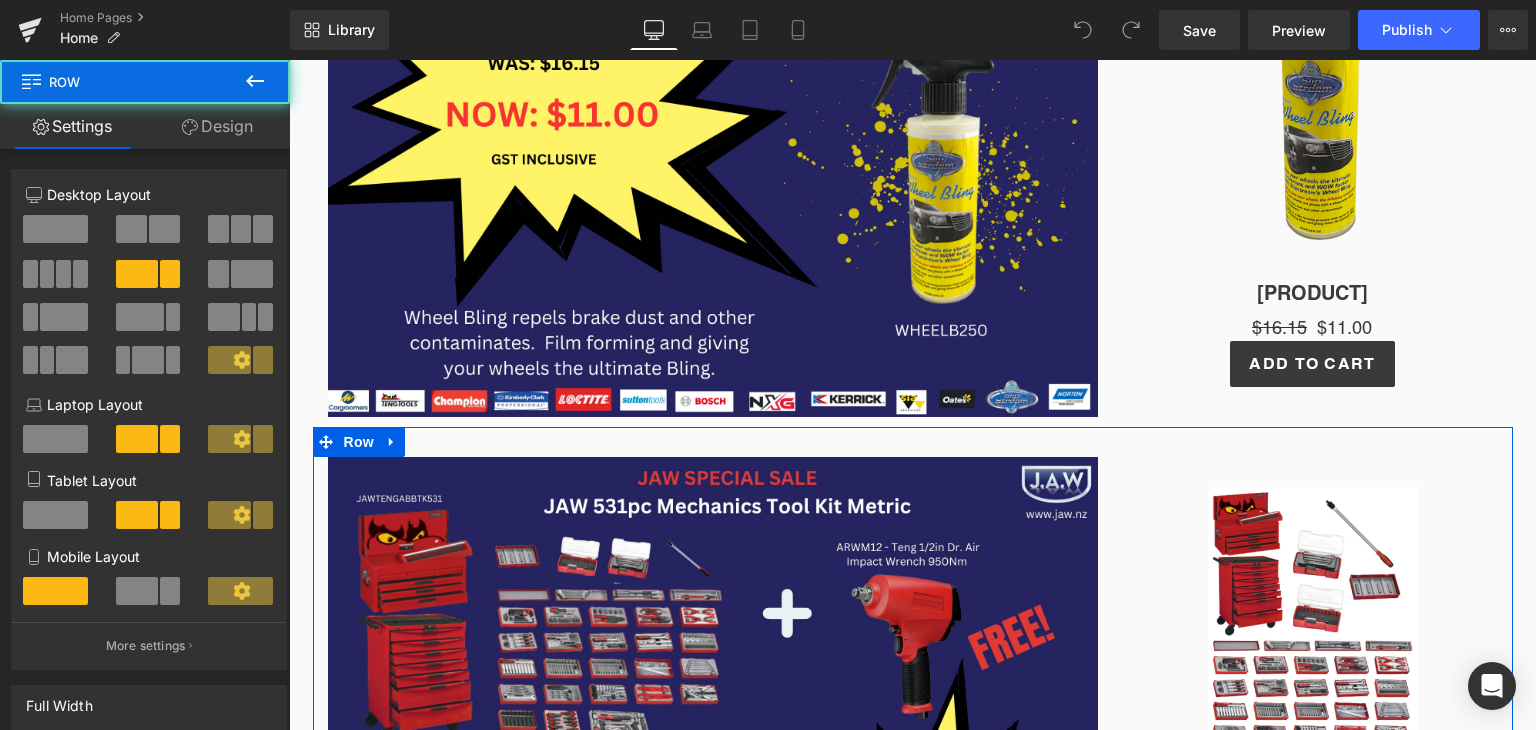 click on "Image
Sale Off
(P) Image
[PRODUCT] [WEIGHT]pc Mechanics Tool Kit Metric
(P) Title
$6,154.80
$4,255.00
(P) Price
Add To Cart
(P) Cart Button
Product         Row" at bounding box center [913, 719] 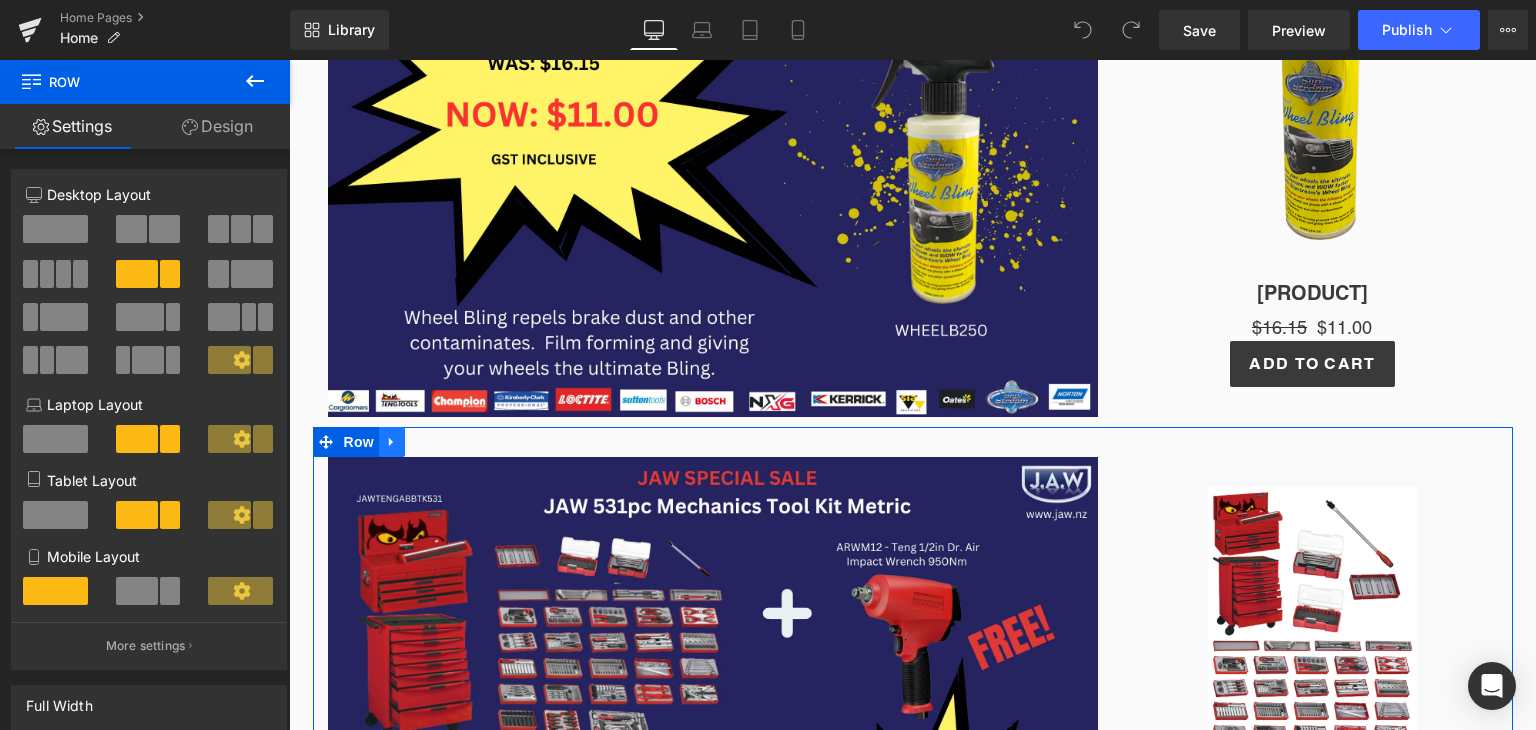 click 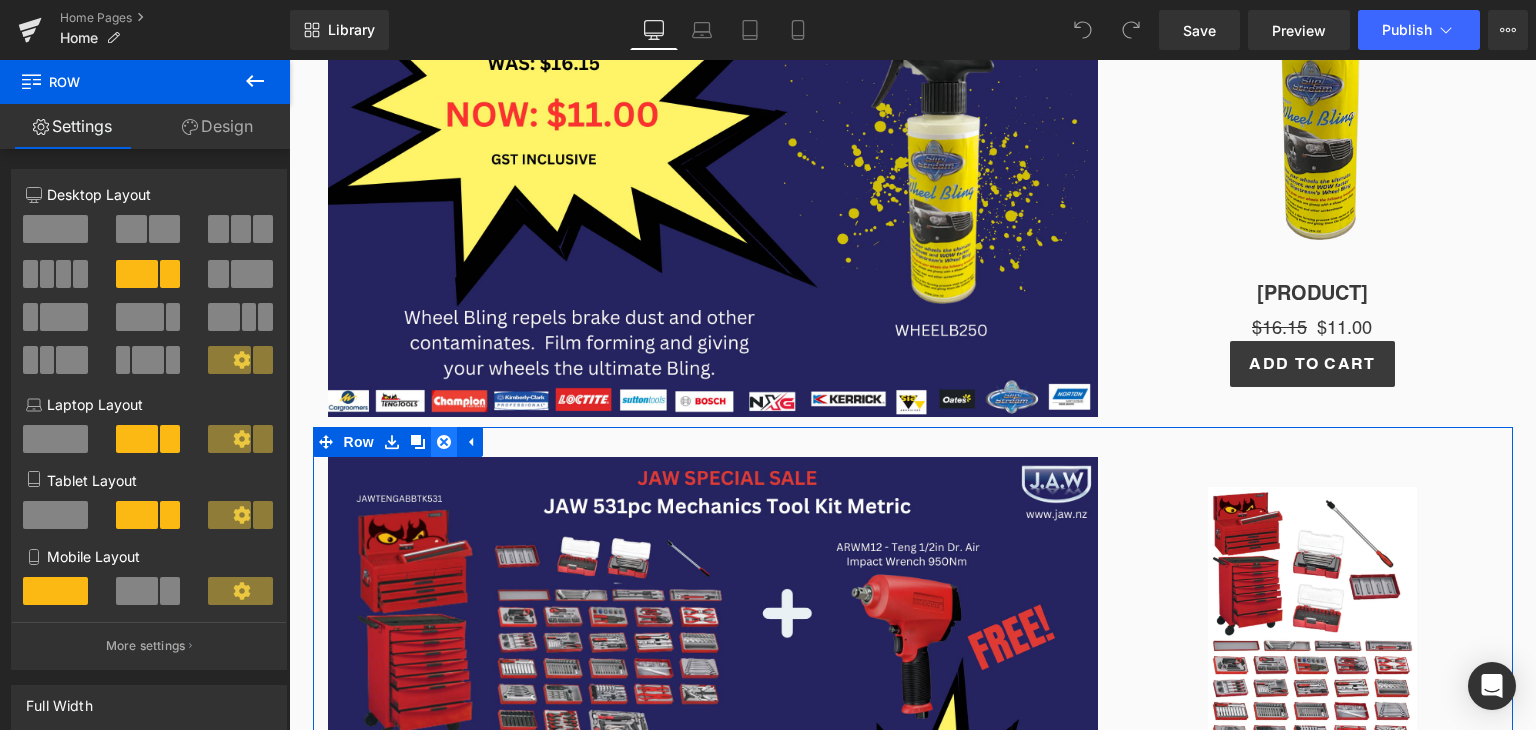click 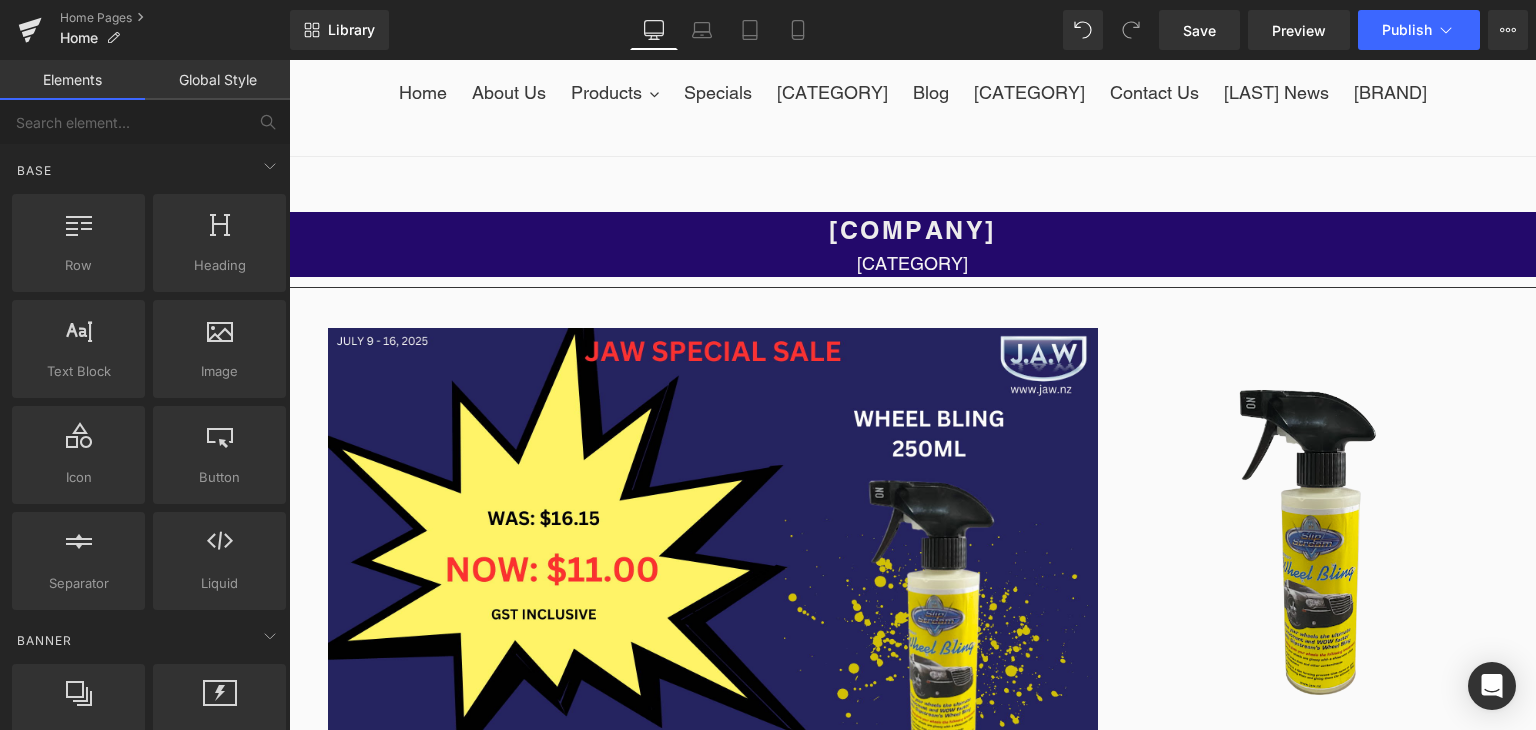 scroll, scrollTop: 168, scrollLeft: 0, axis: vertical 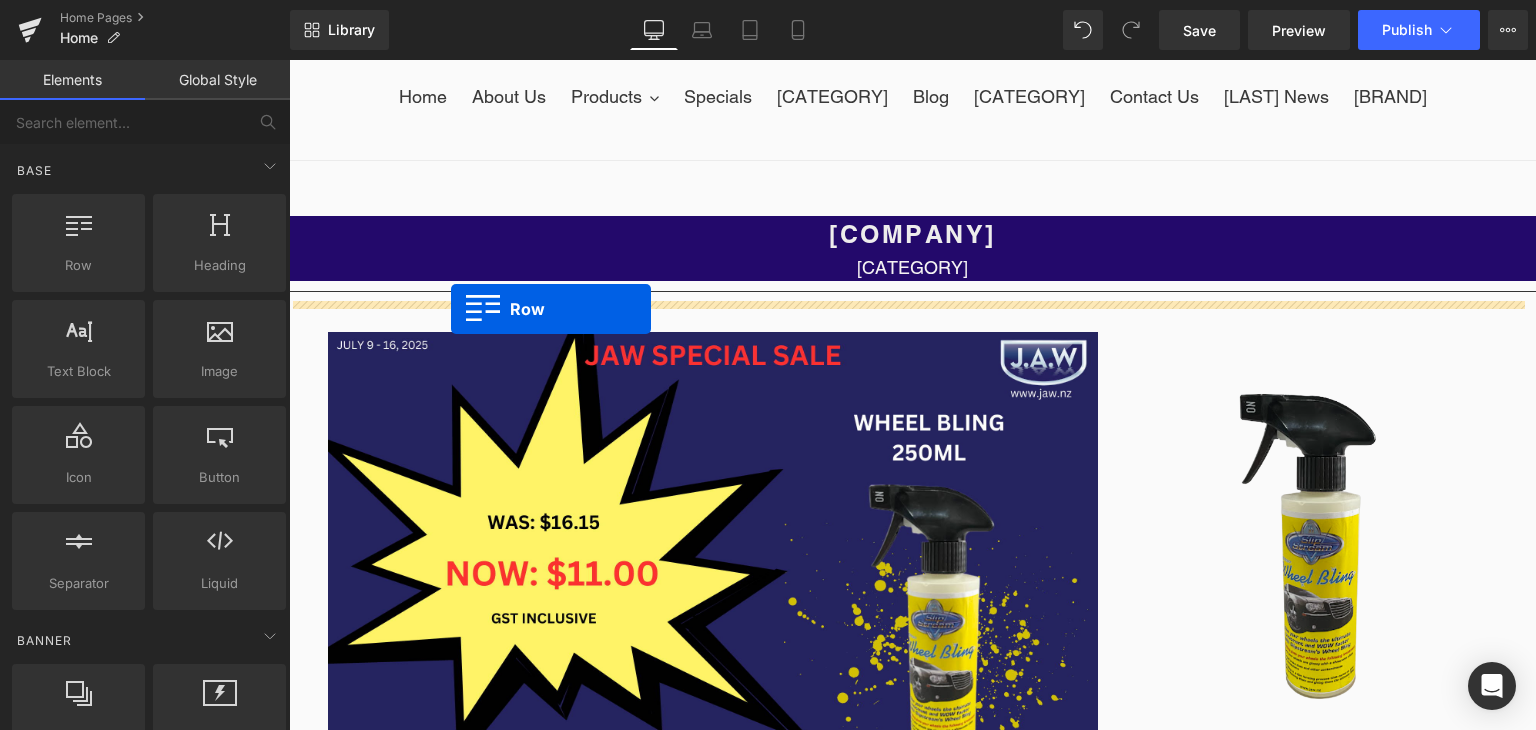 drag, startPoint x: 325, startPoint y: 290, endPoint x: 453, endPoint y: 309, distance: 129.40247 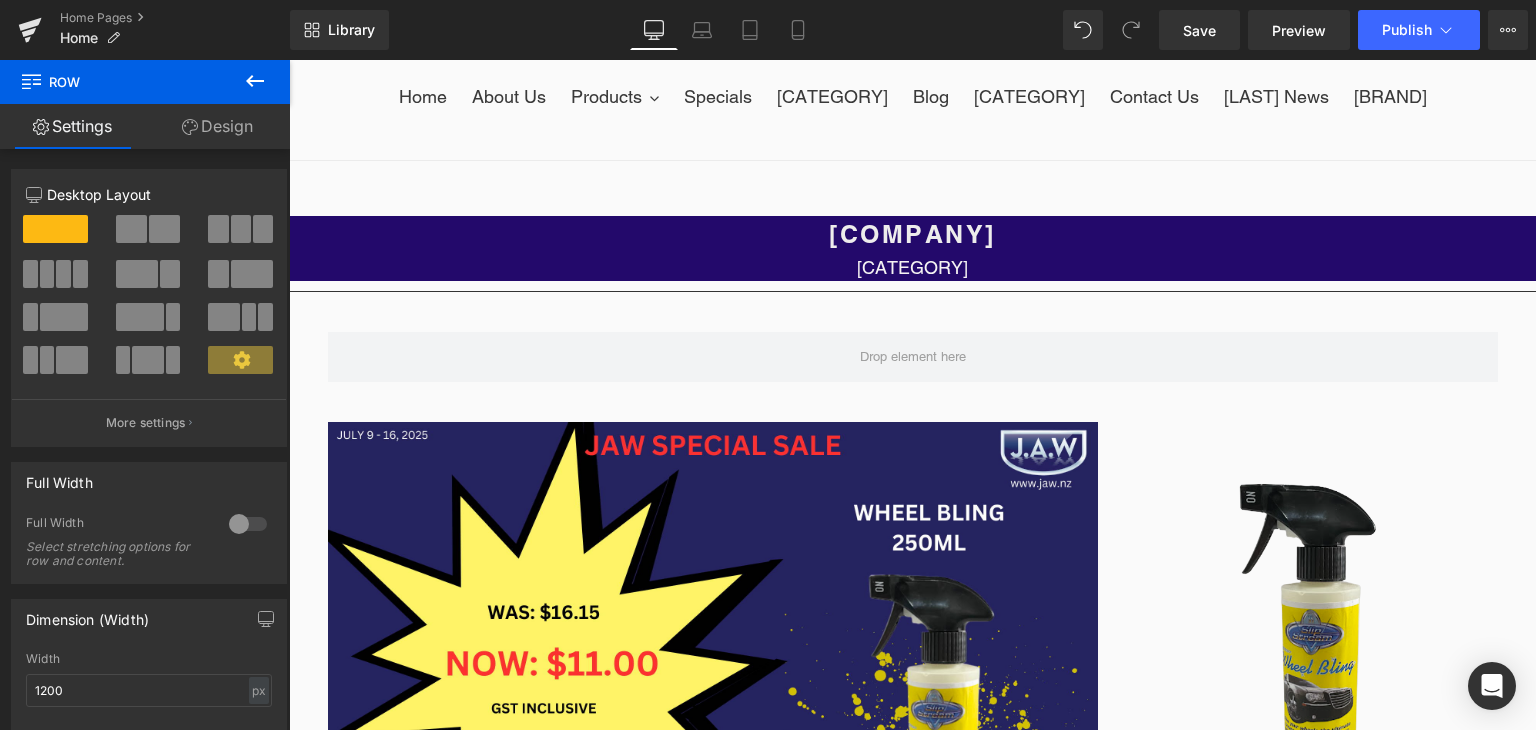 click 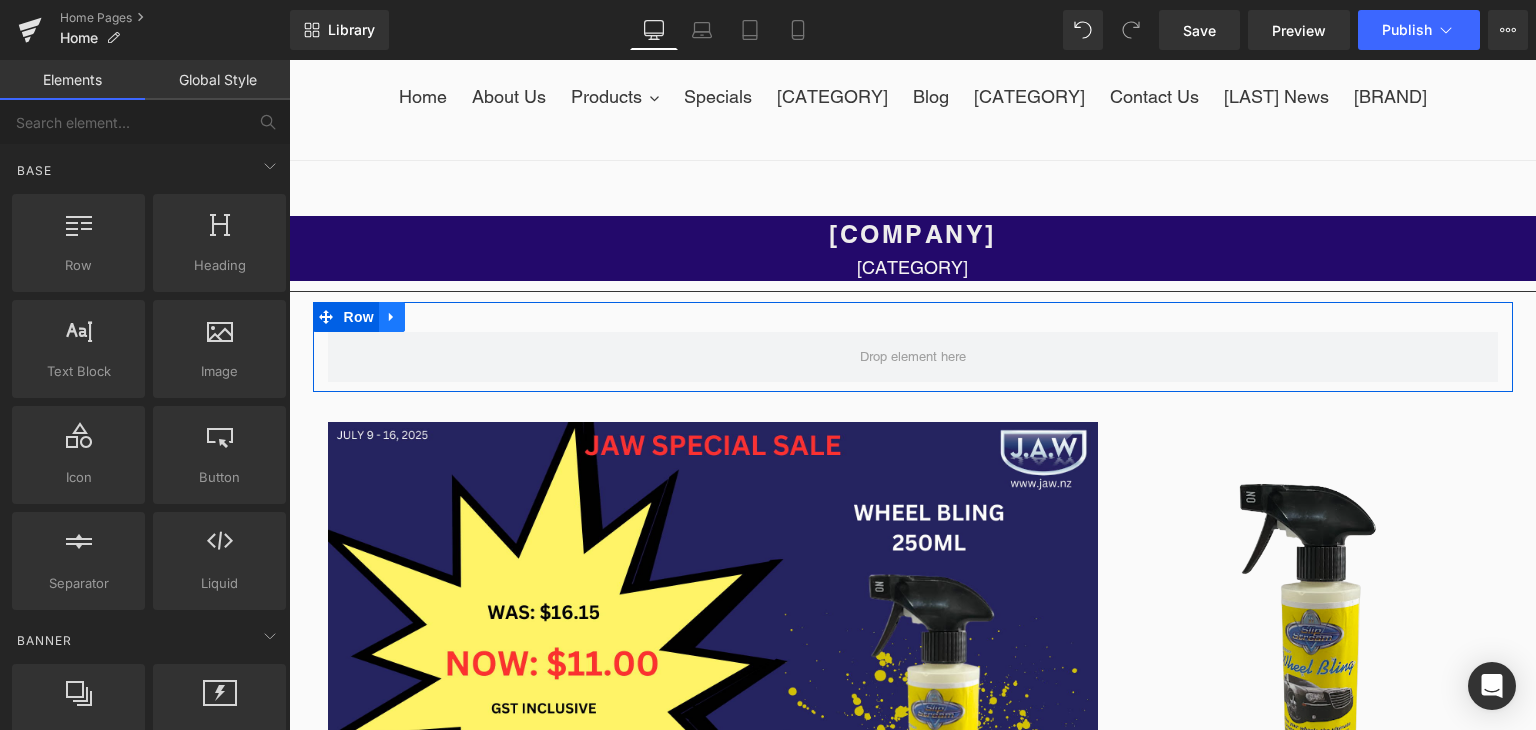 click at bounding box center (392, 317) 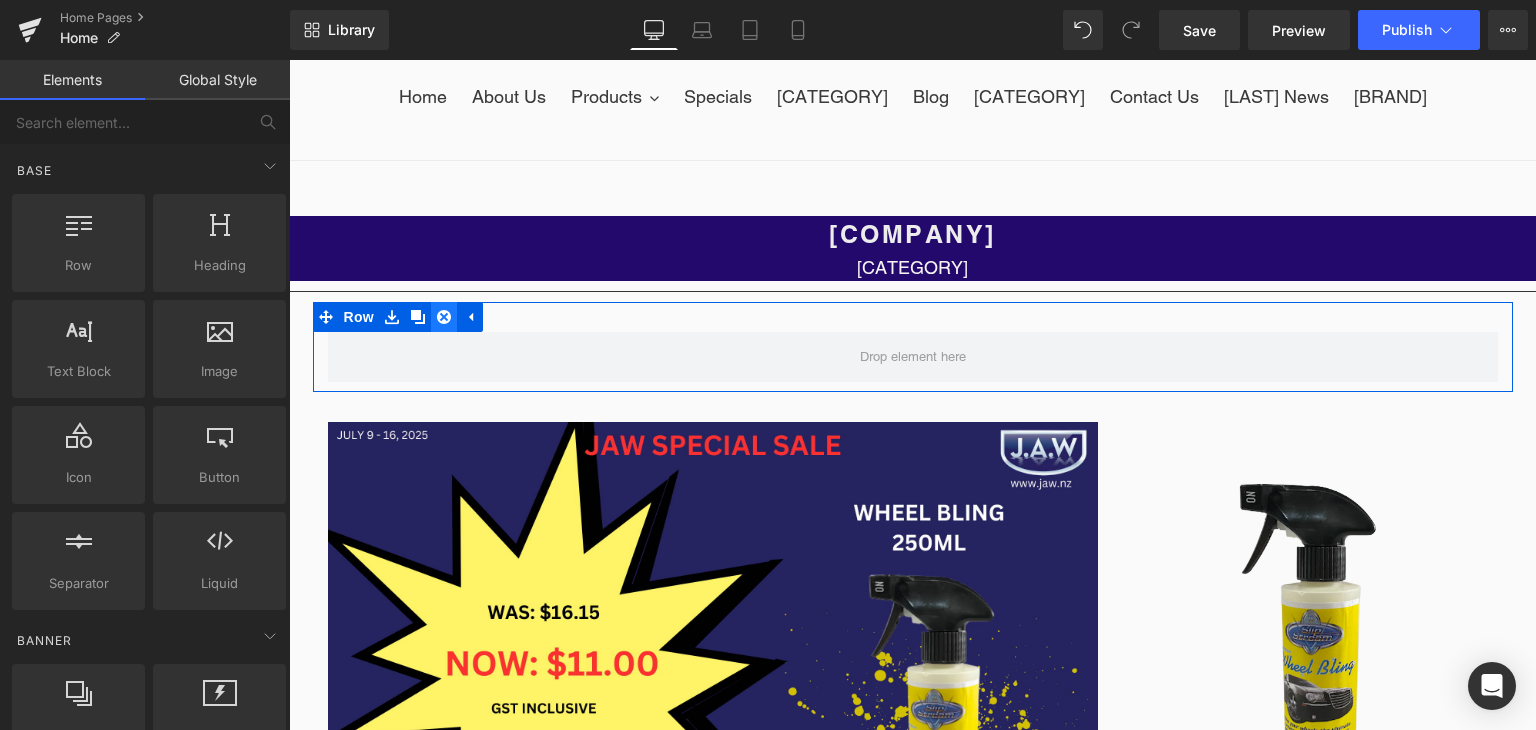 click at bounding box center [444, 317] 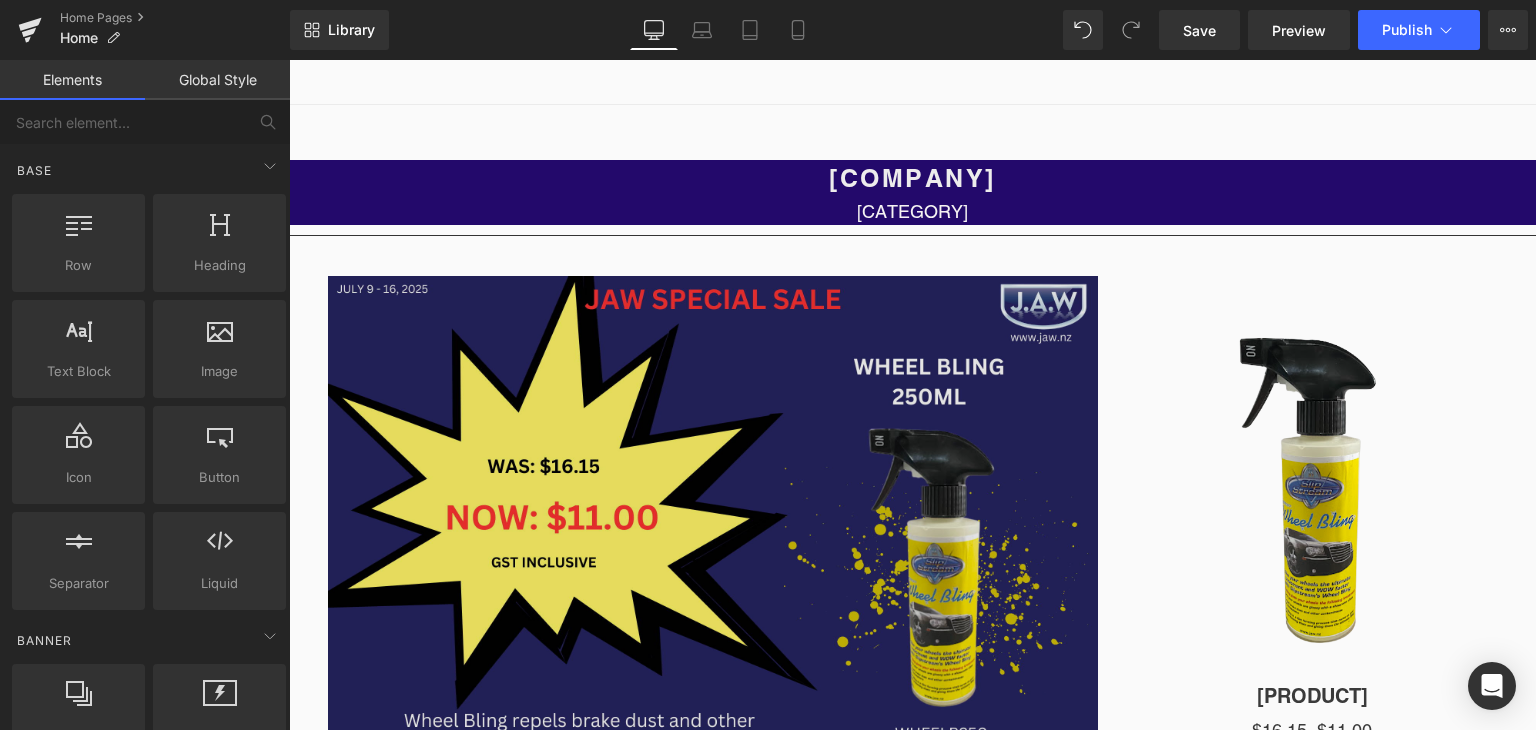 scroll, scrollTop: 203, scrollLeft: 0, axis: vertical 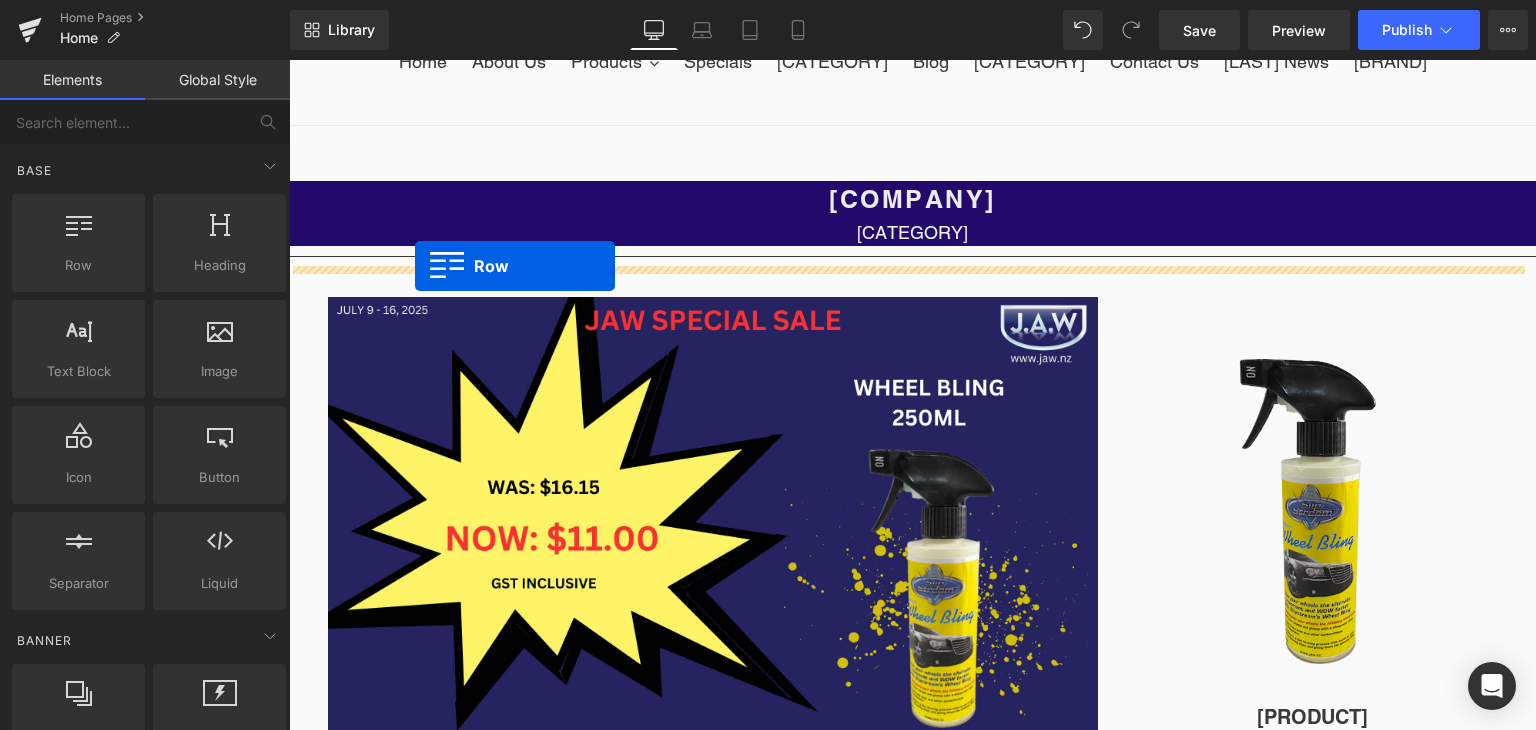 drag, startPoint x: 373, startPoint y: 306, endPoint x: 415, endPoint y: 266, distance: 58 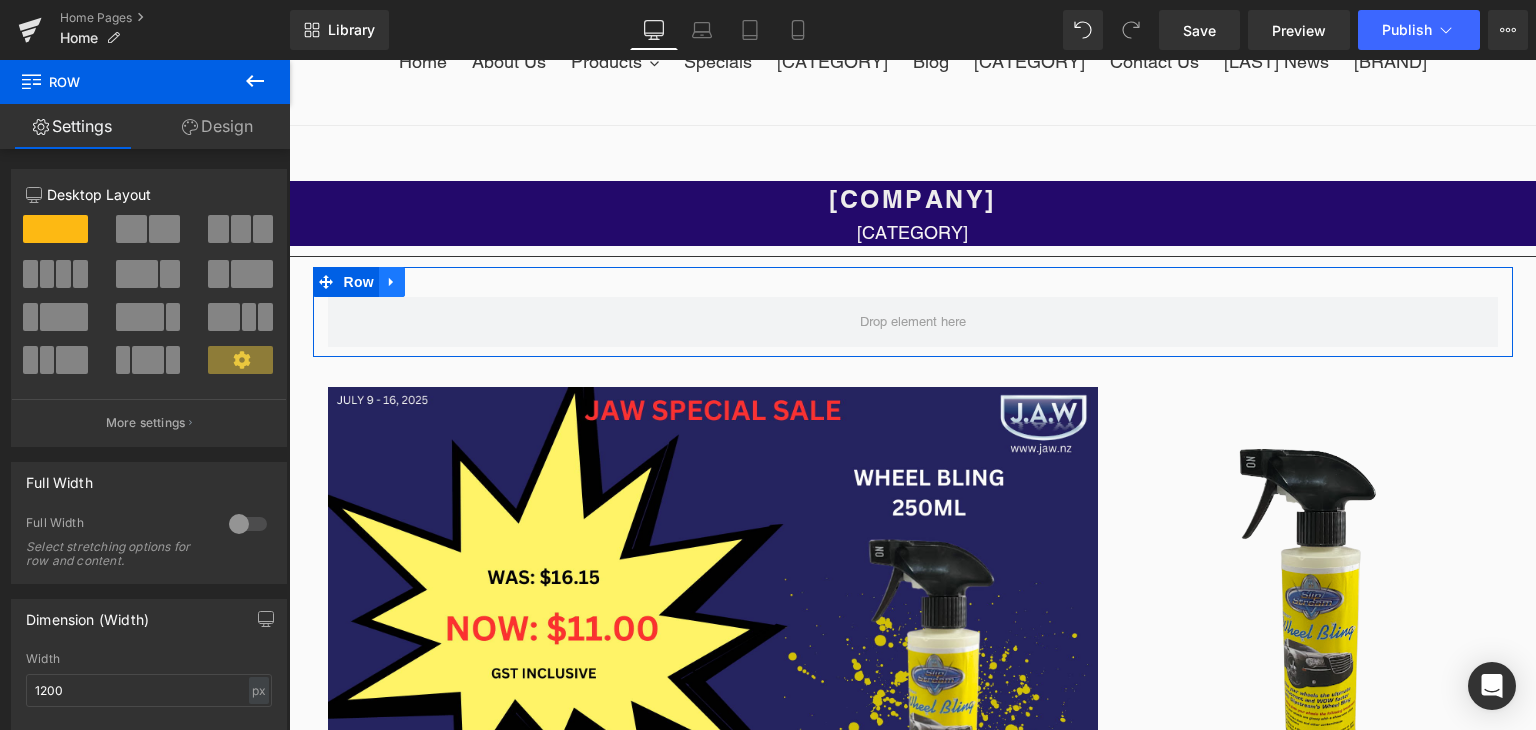 click 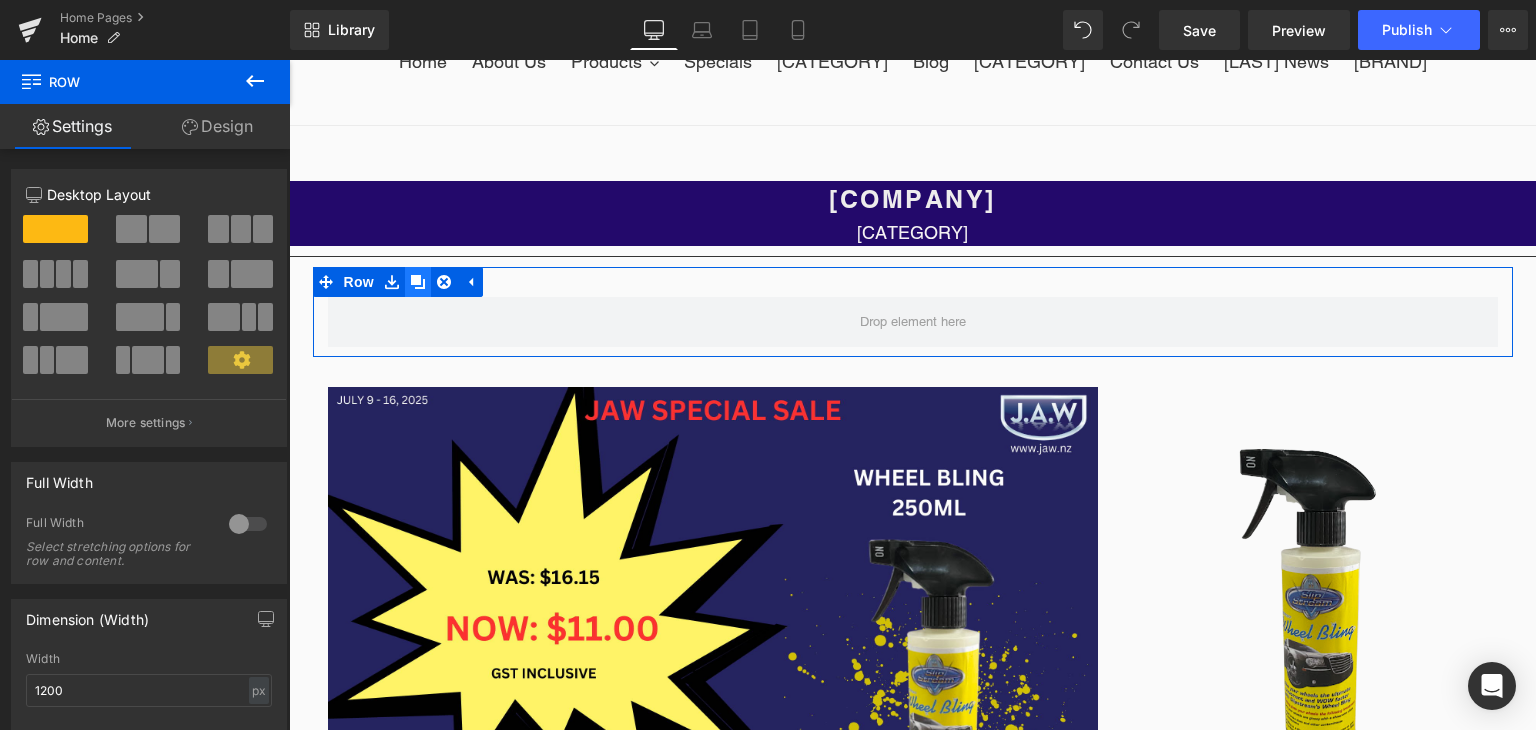 click 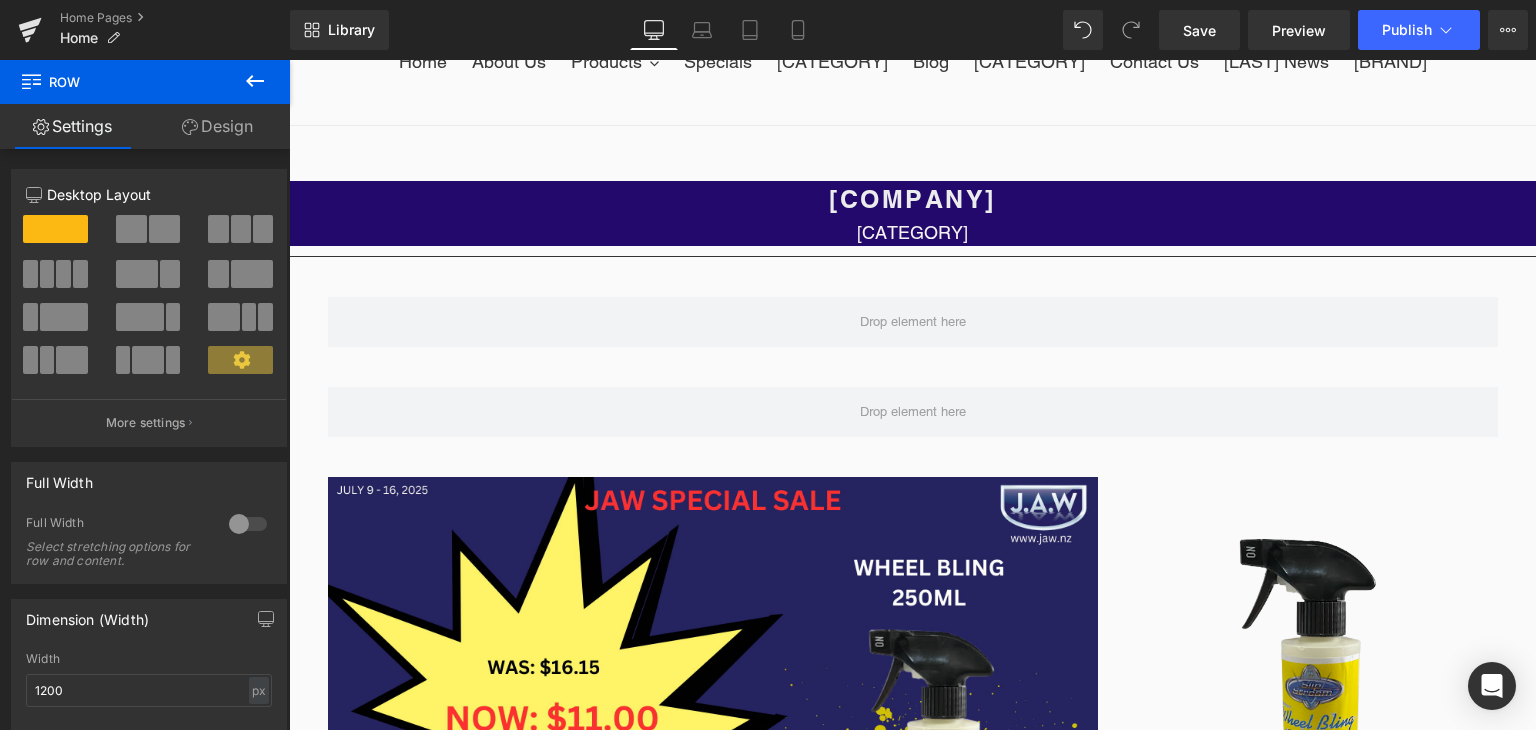 click 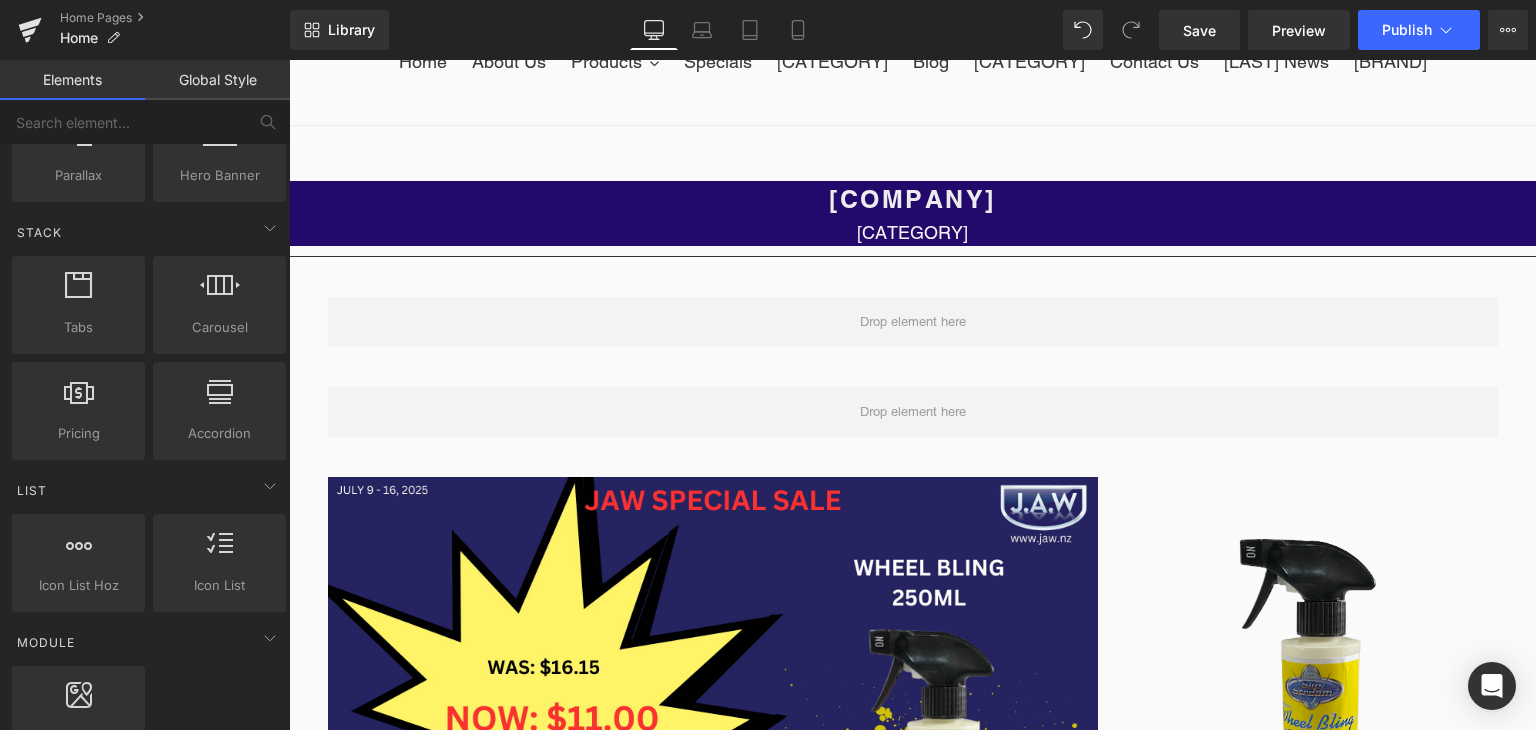scroll, scrollTop: 511, scrollLeft: 0, axis: vertical 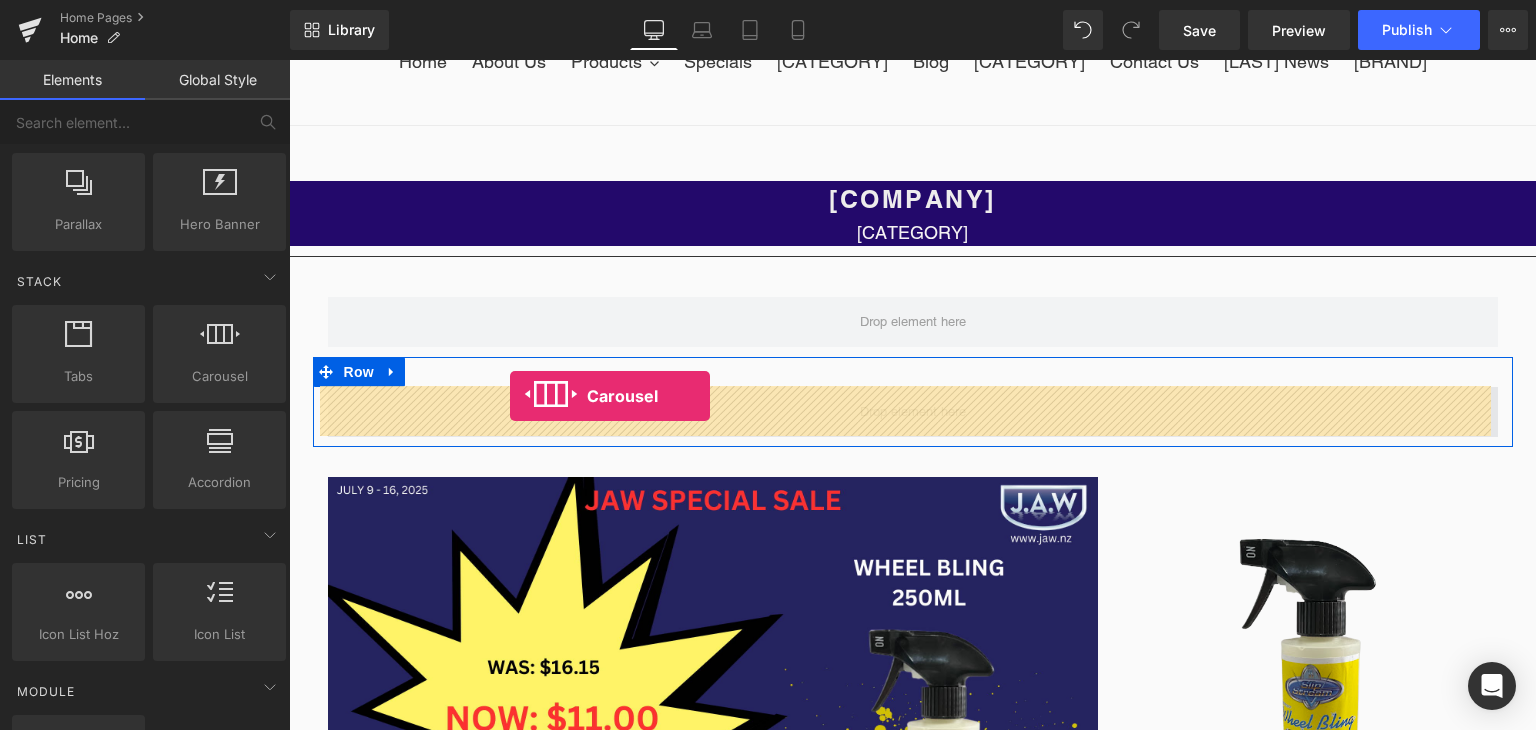 drag, startPoint x: 487, startPoint y: 422, endPoint x: 511, endPoint y: 396, distance: 35.383614 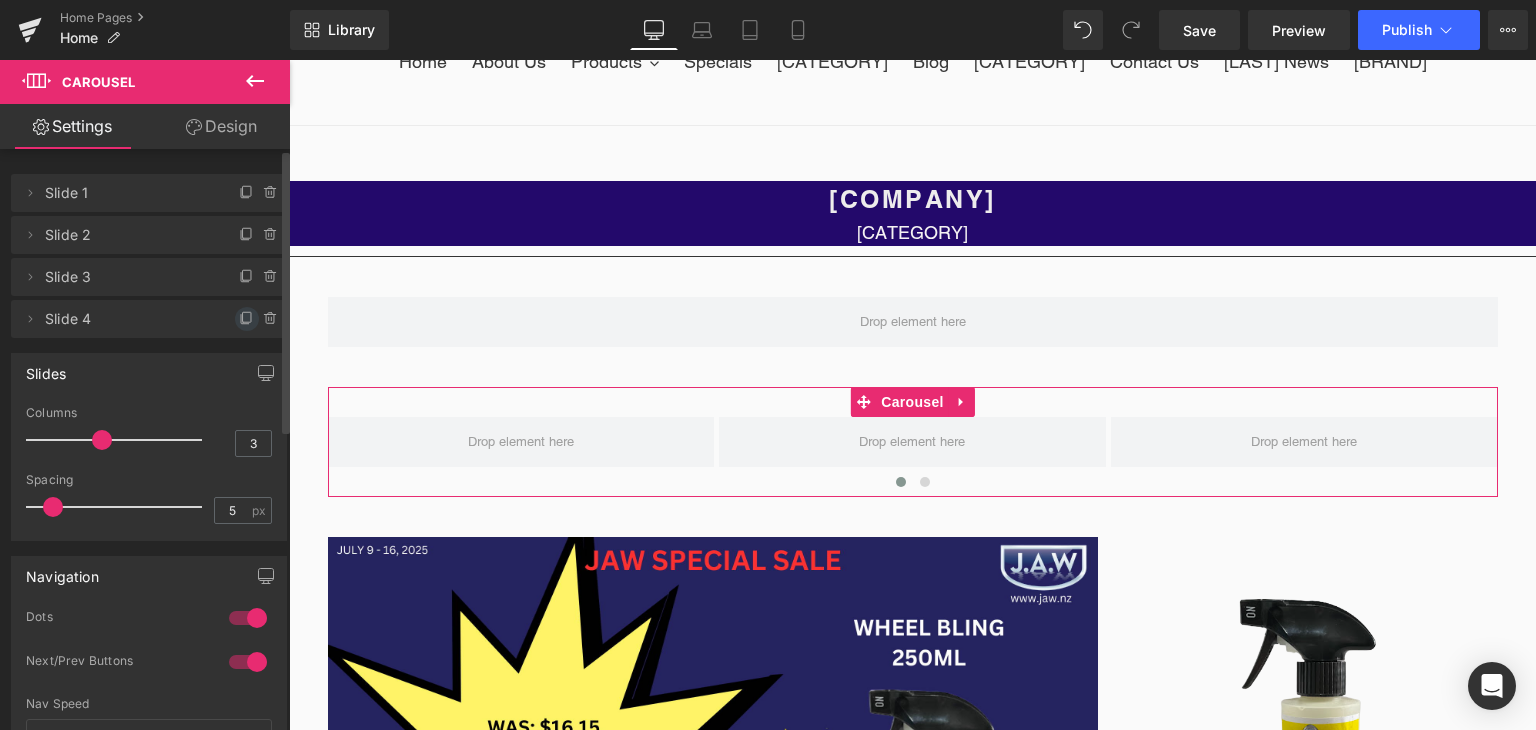 click 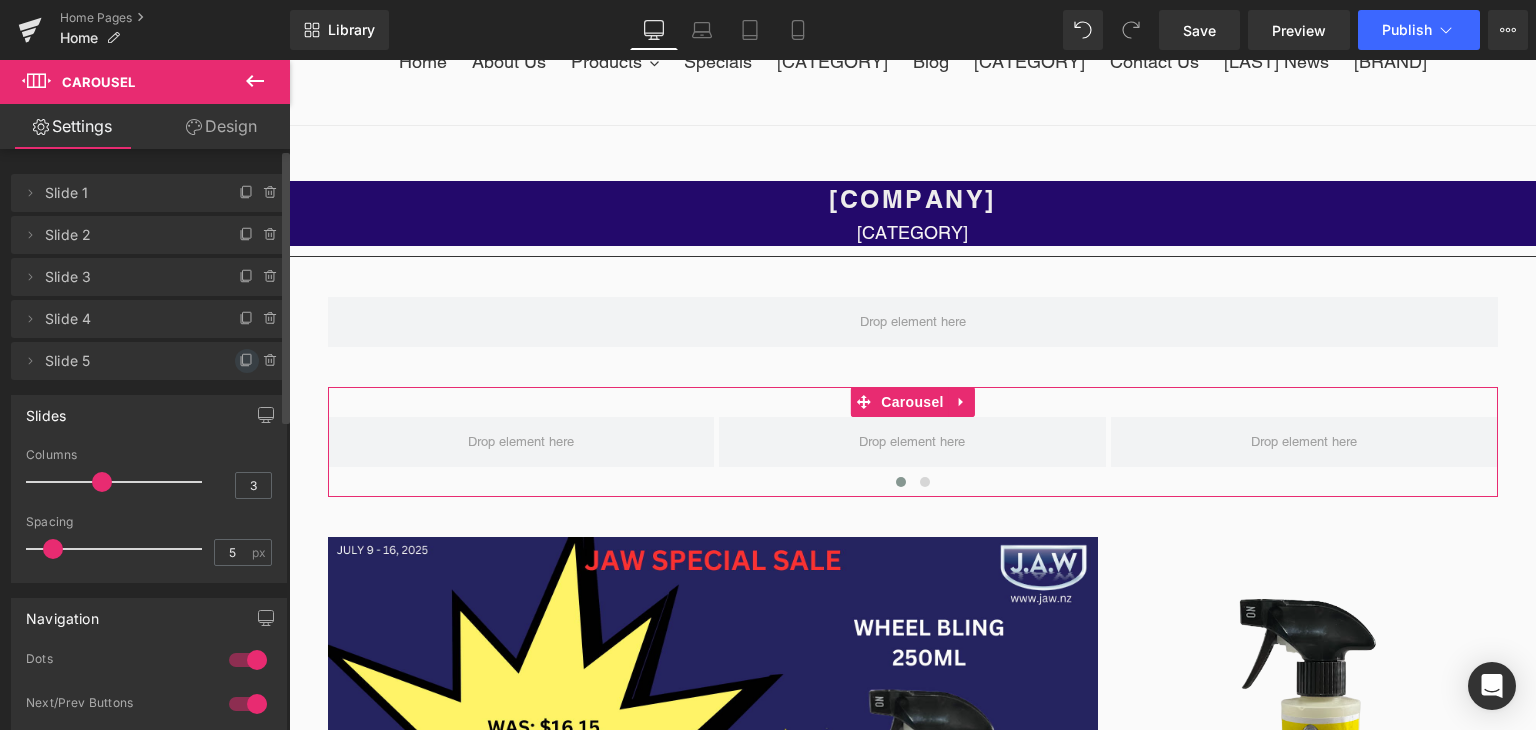 click 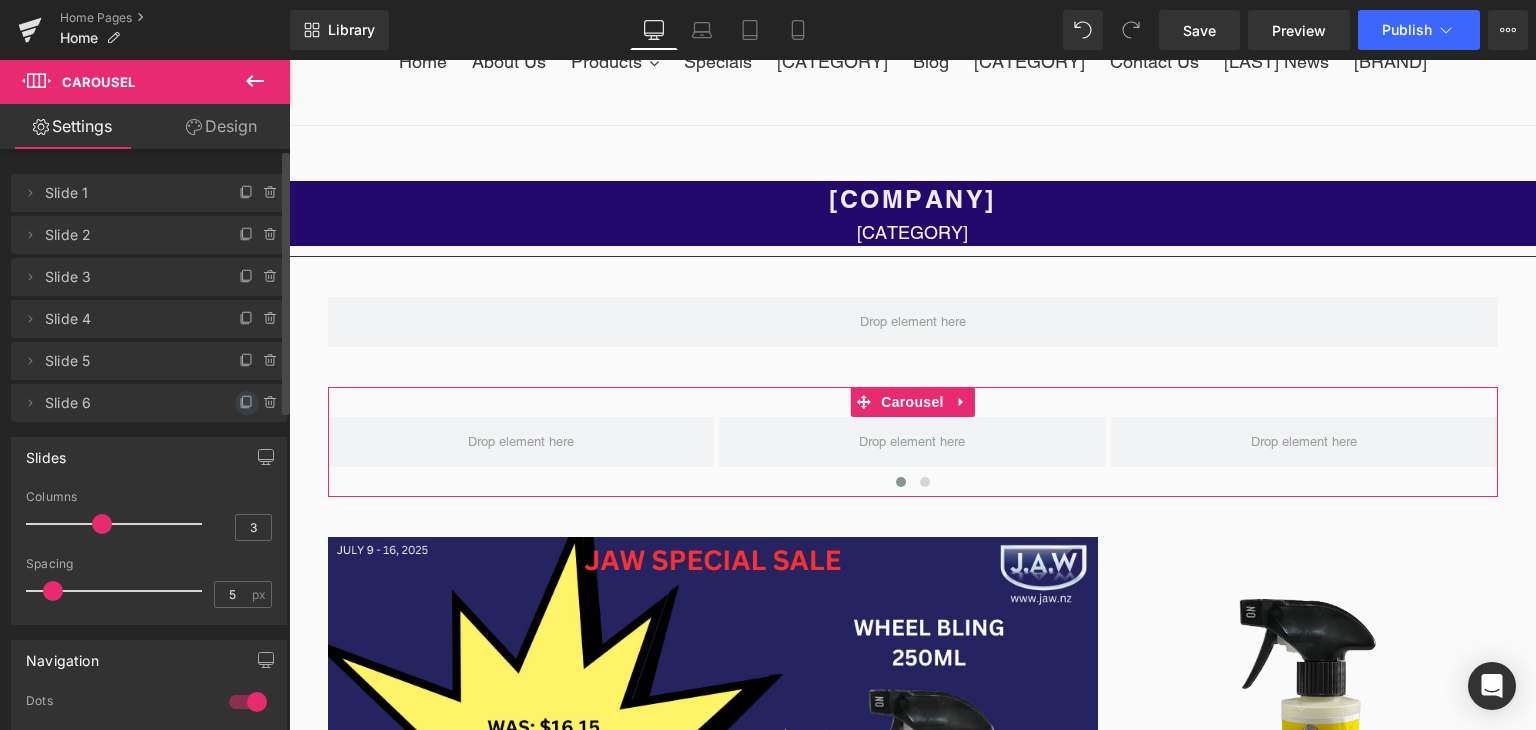 click 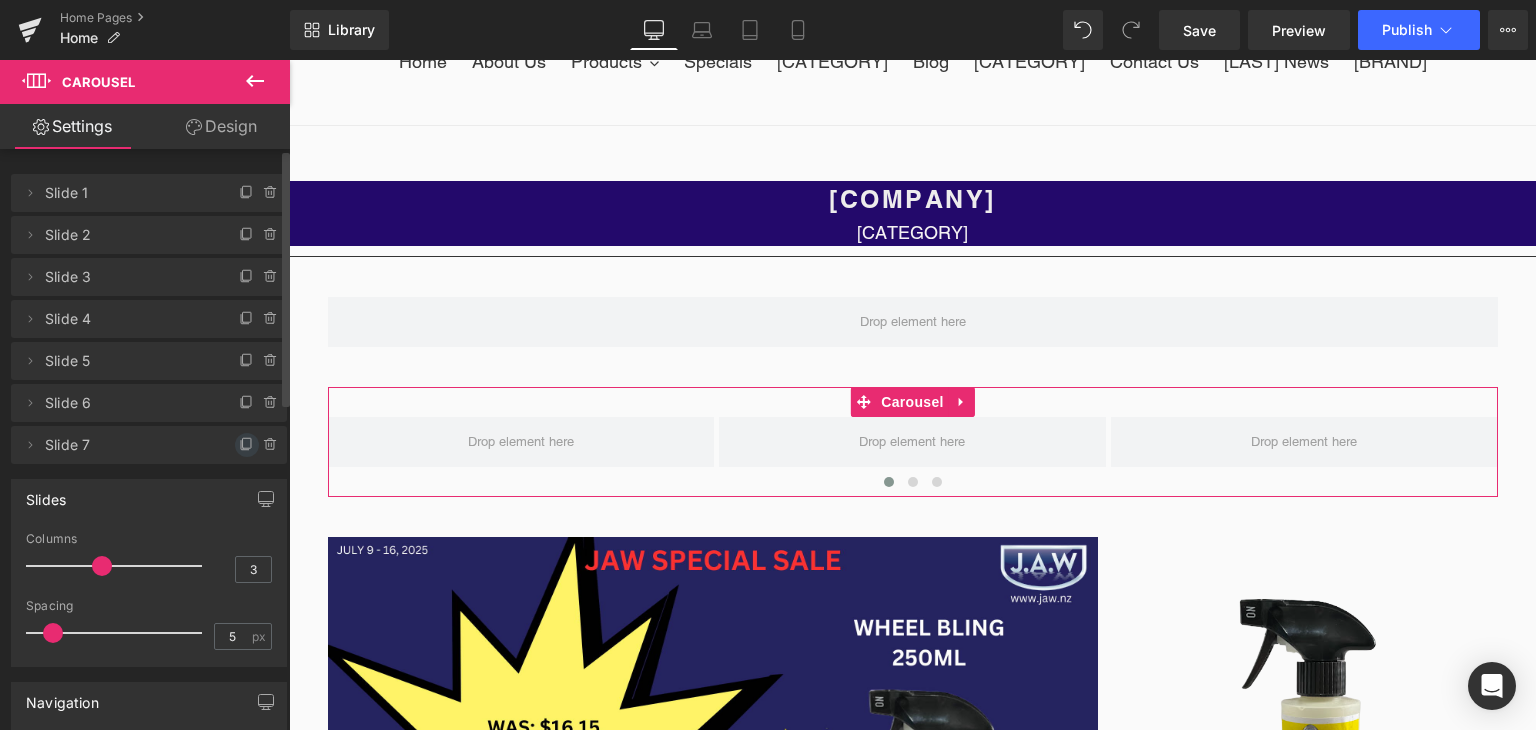 click 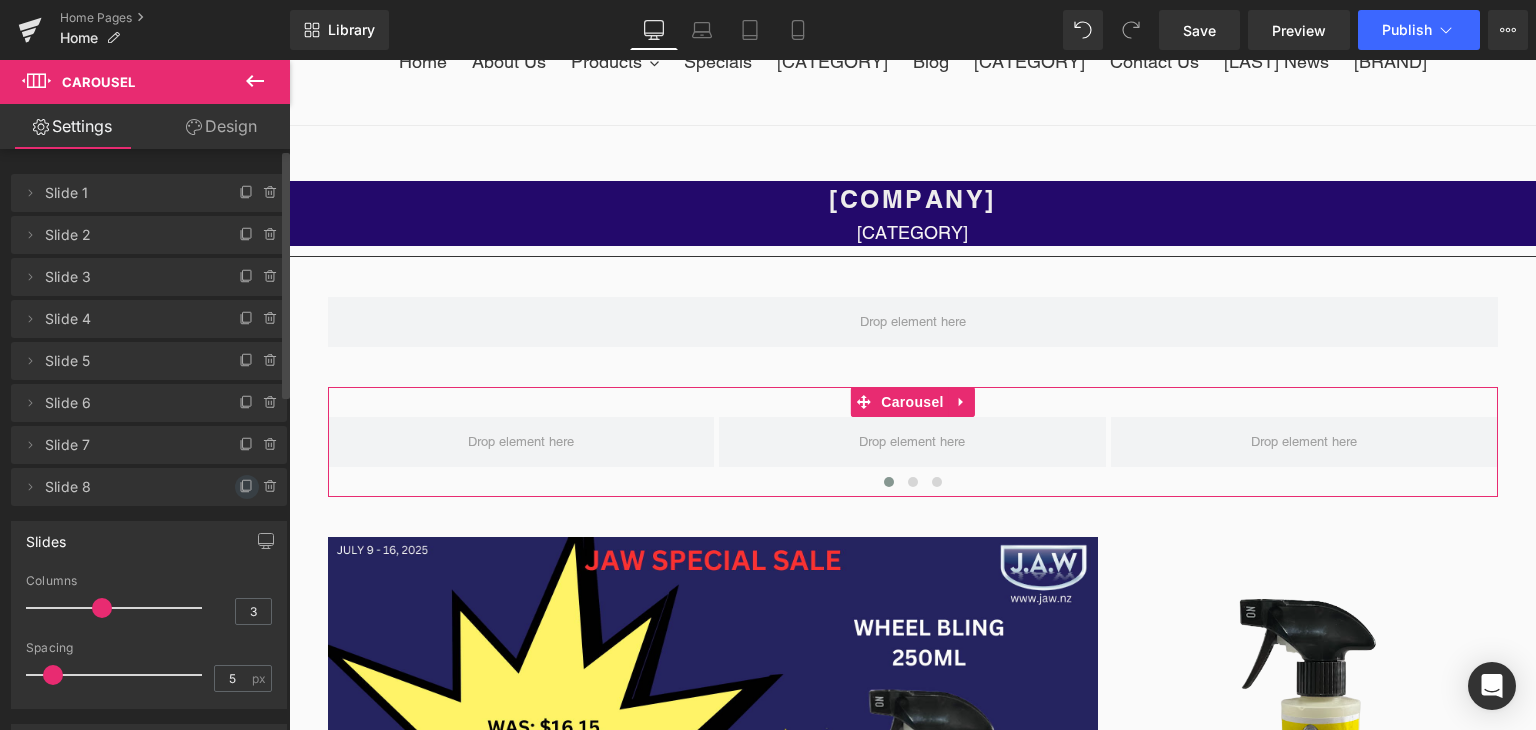 click 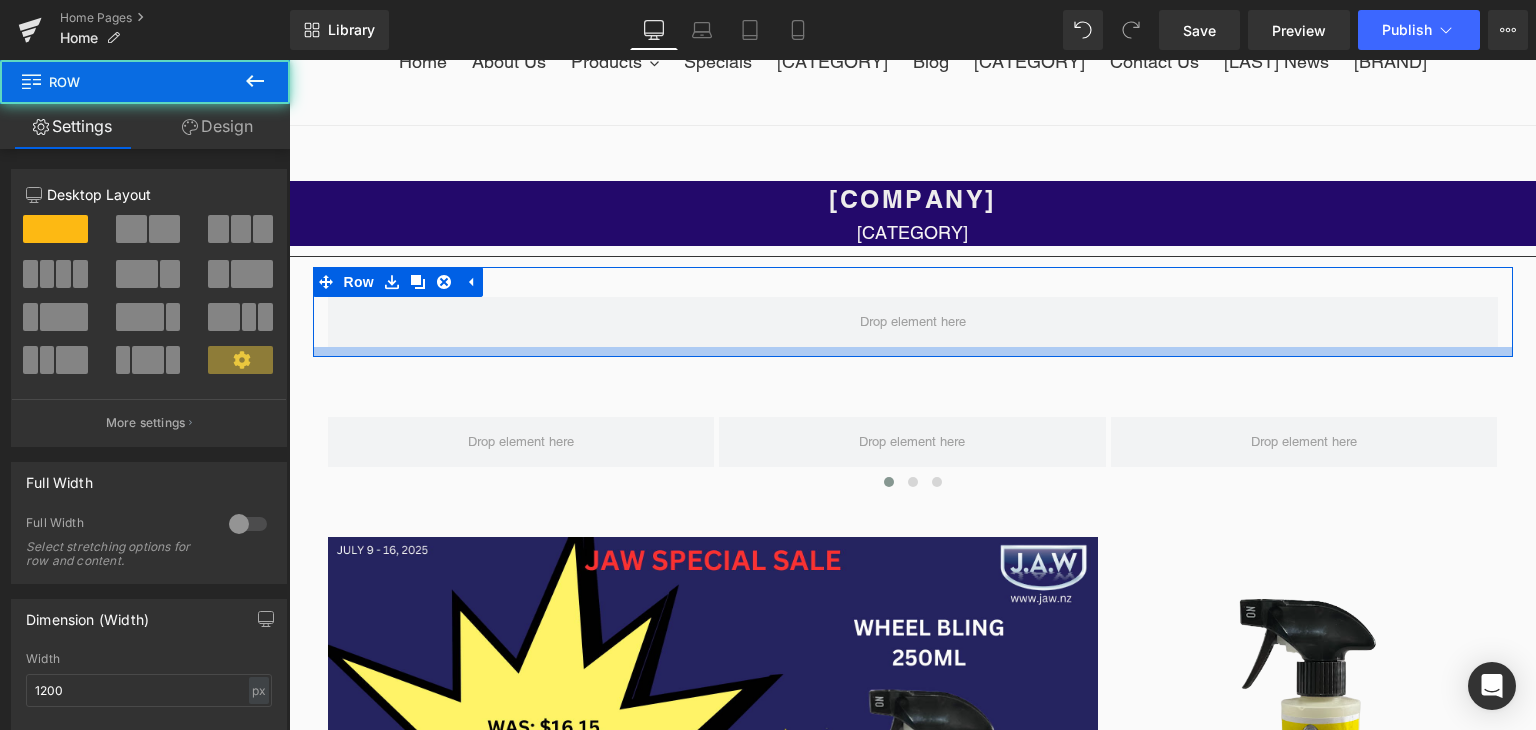 click at bounding box center [913, 352] 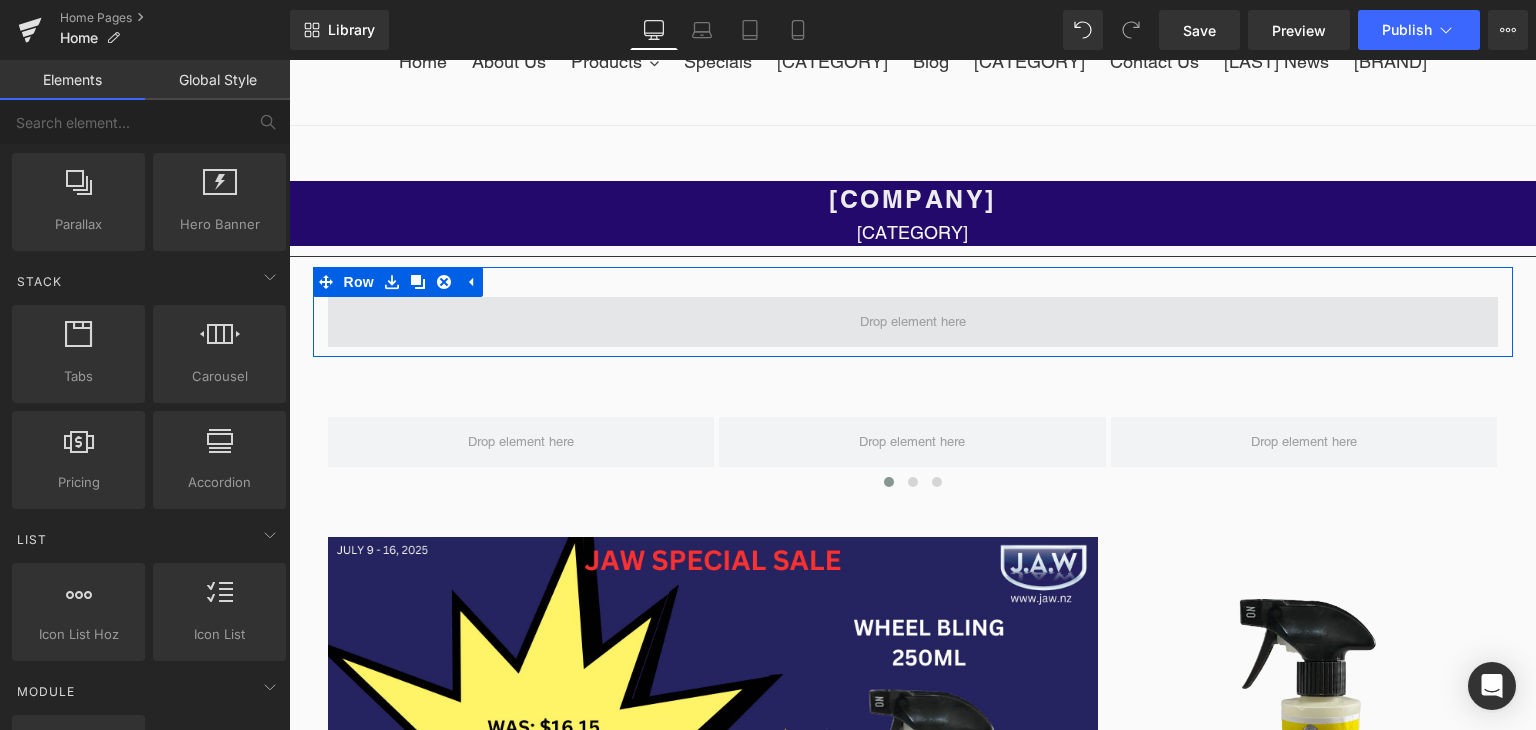 click at bounding box center (913, 322) 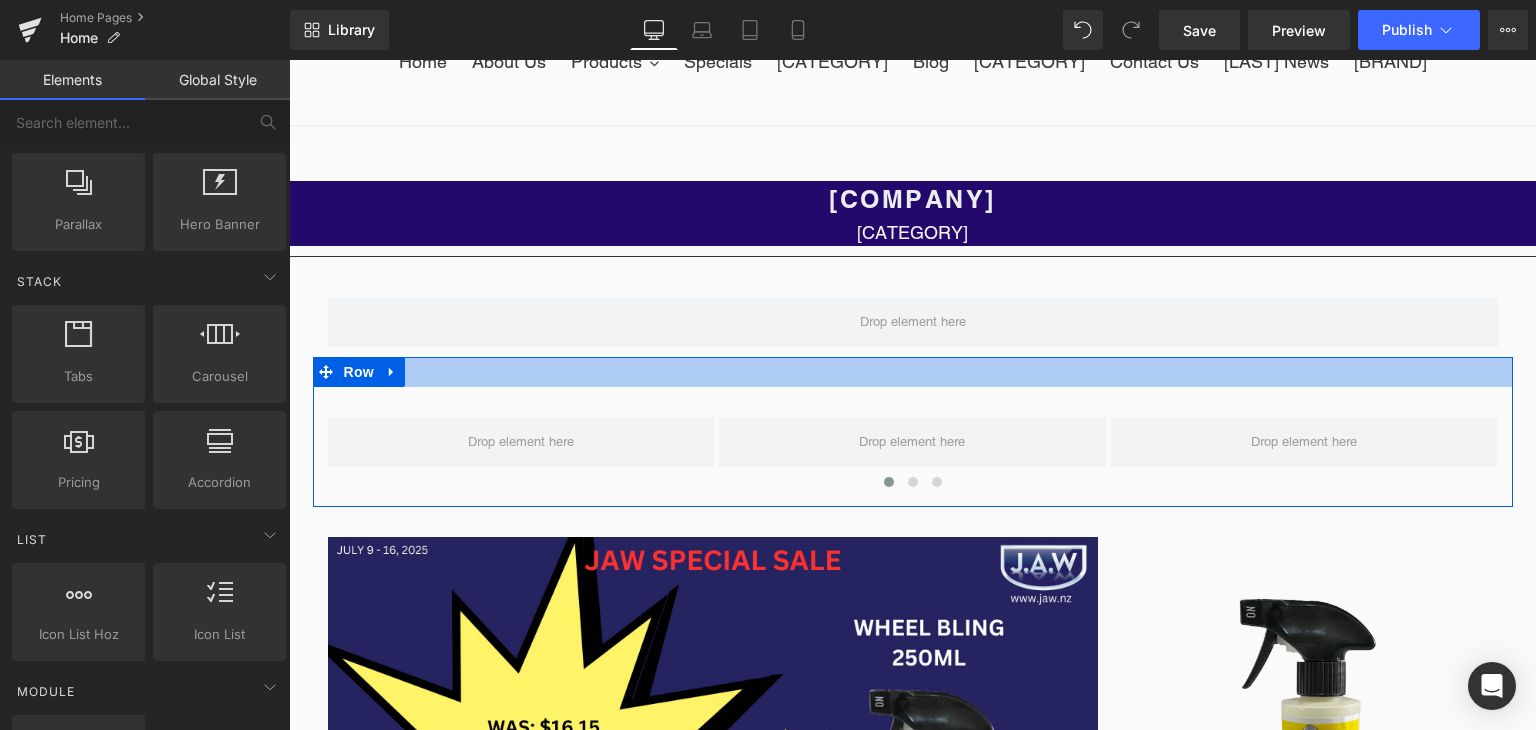 click at bounding box center (913, 372) 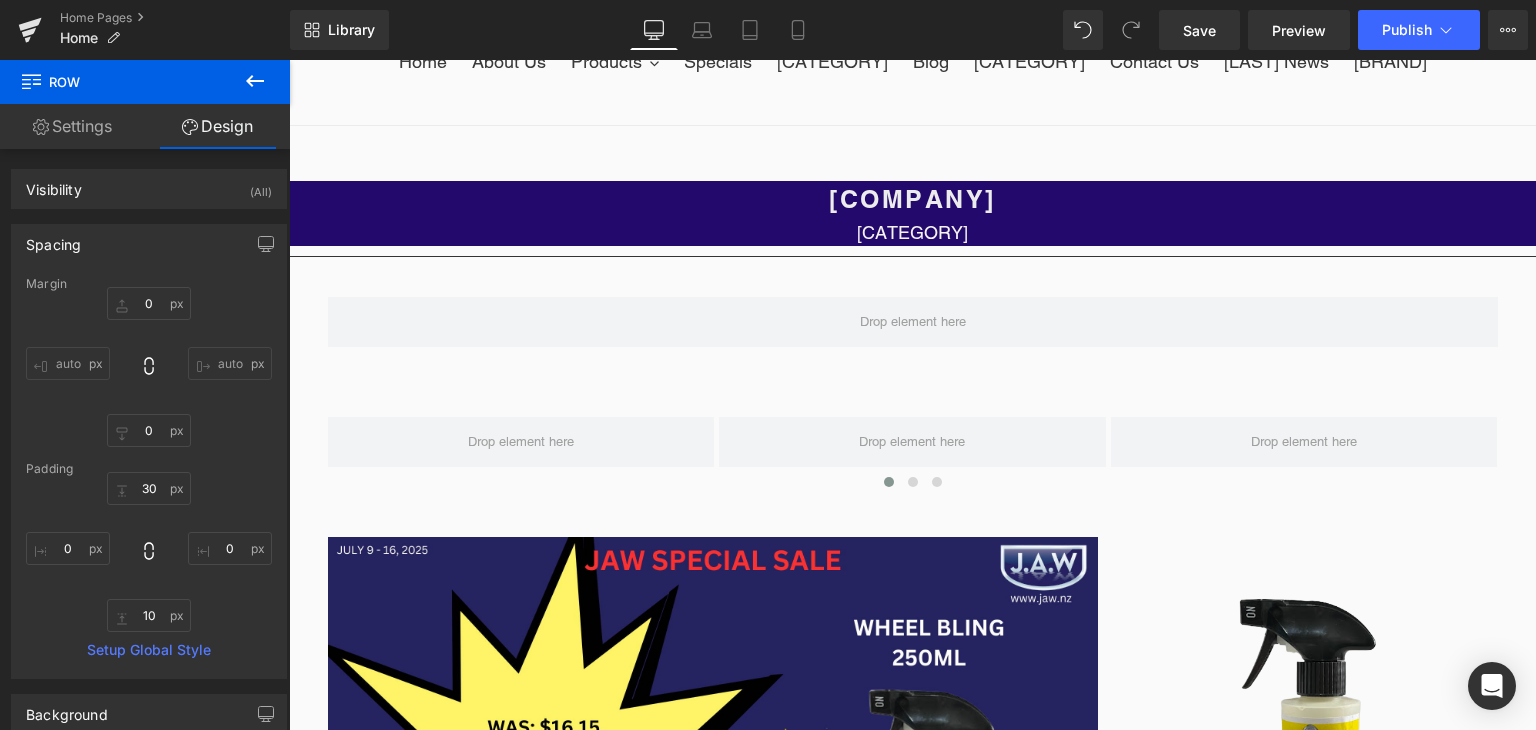click 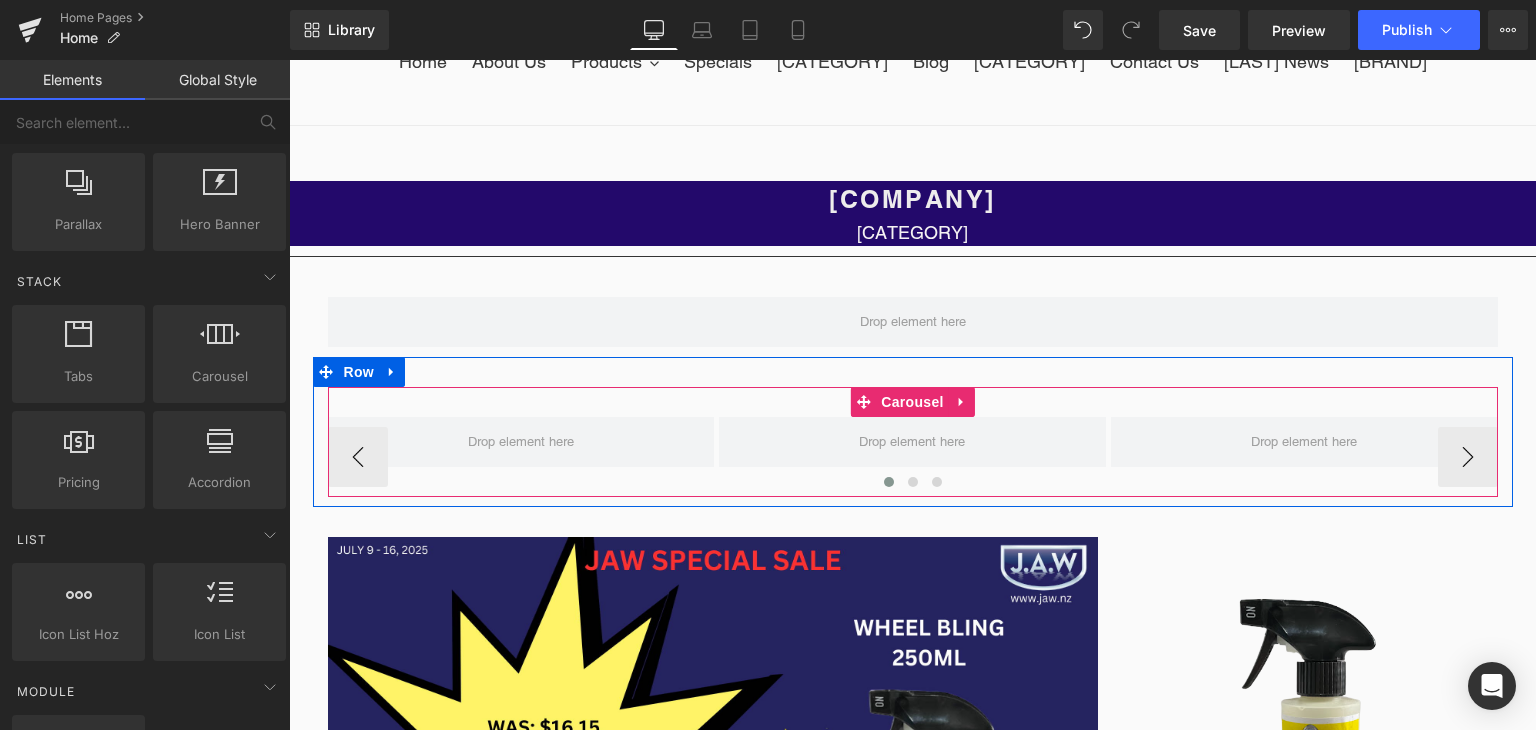 click on "‹ ›
Carousel" at bounding box center [913, 442] 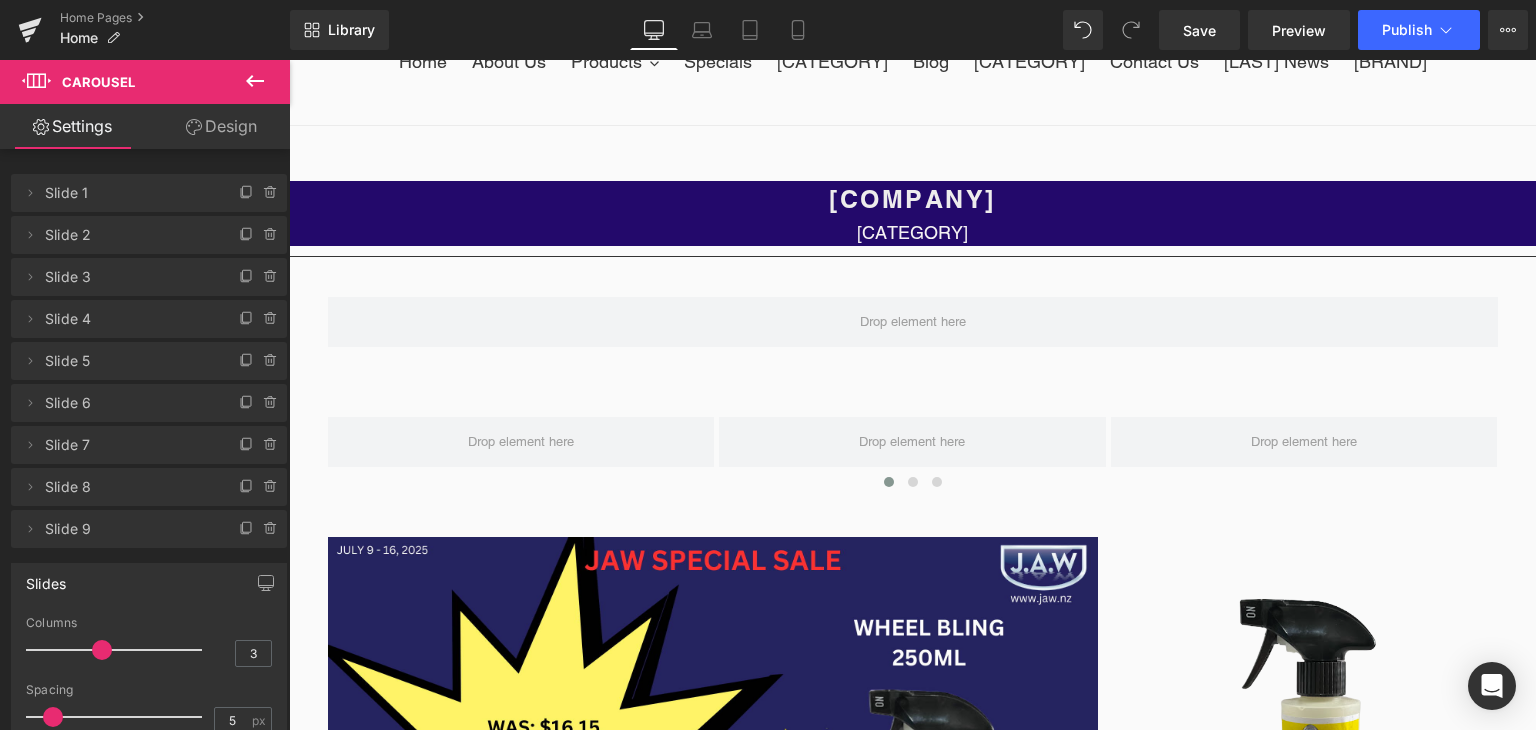 click 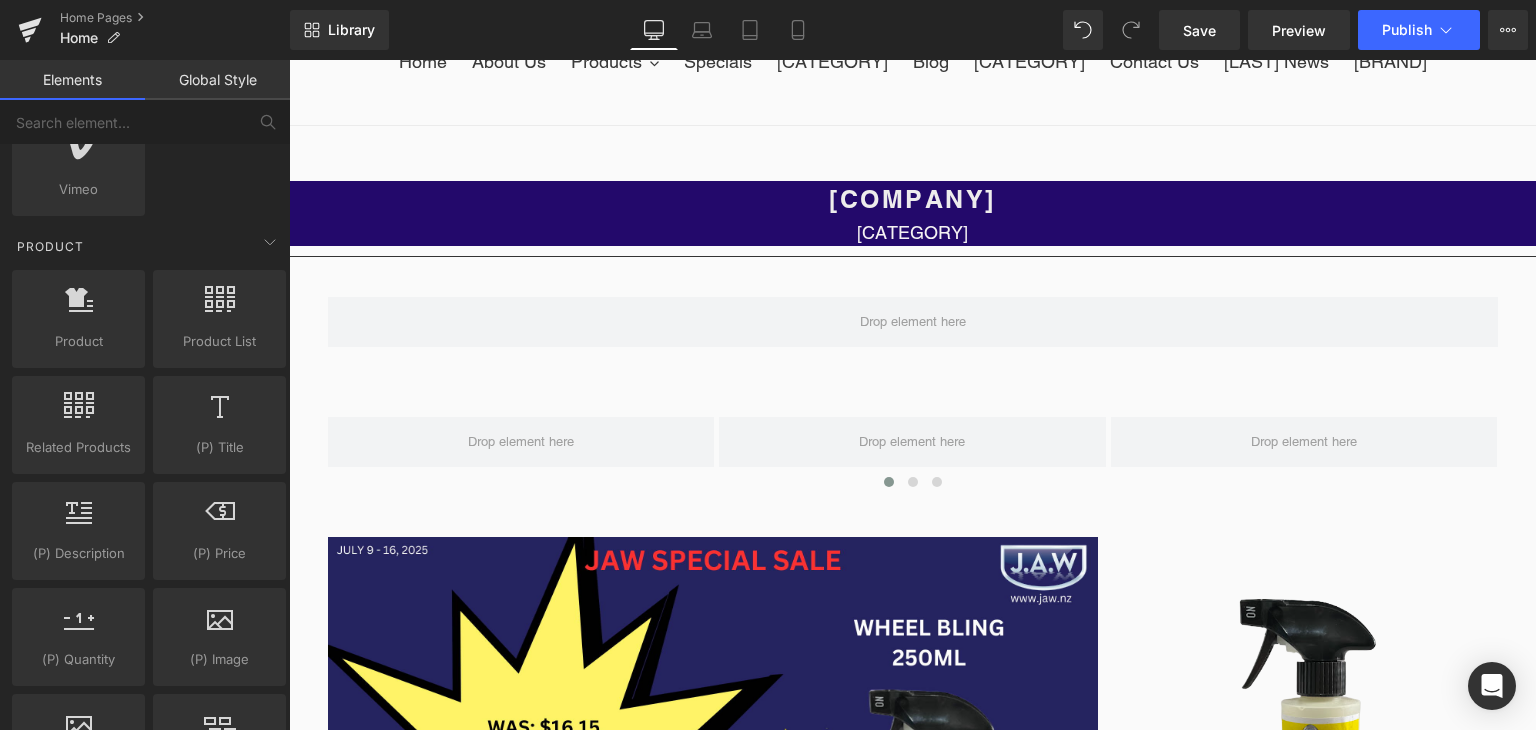 scroll, scrollTop: 1524, scrollLeft: 0, axis: vertical 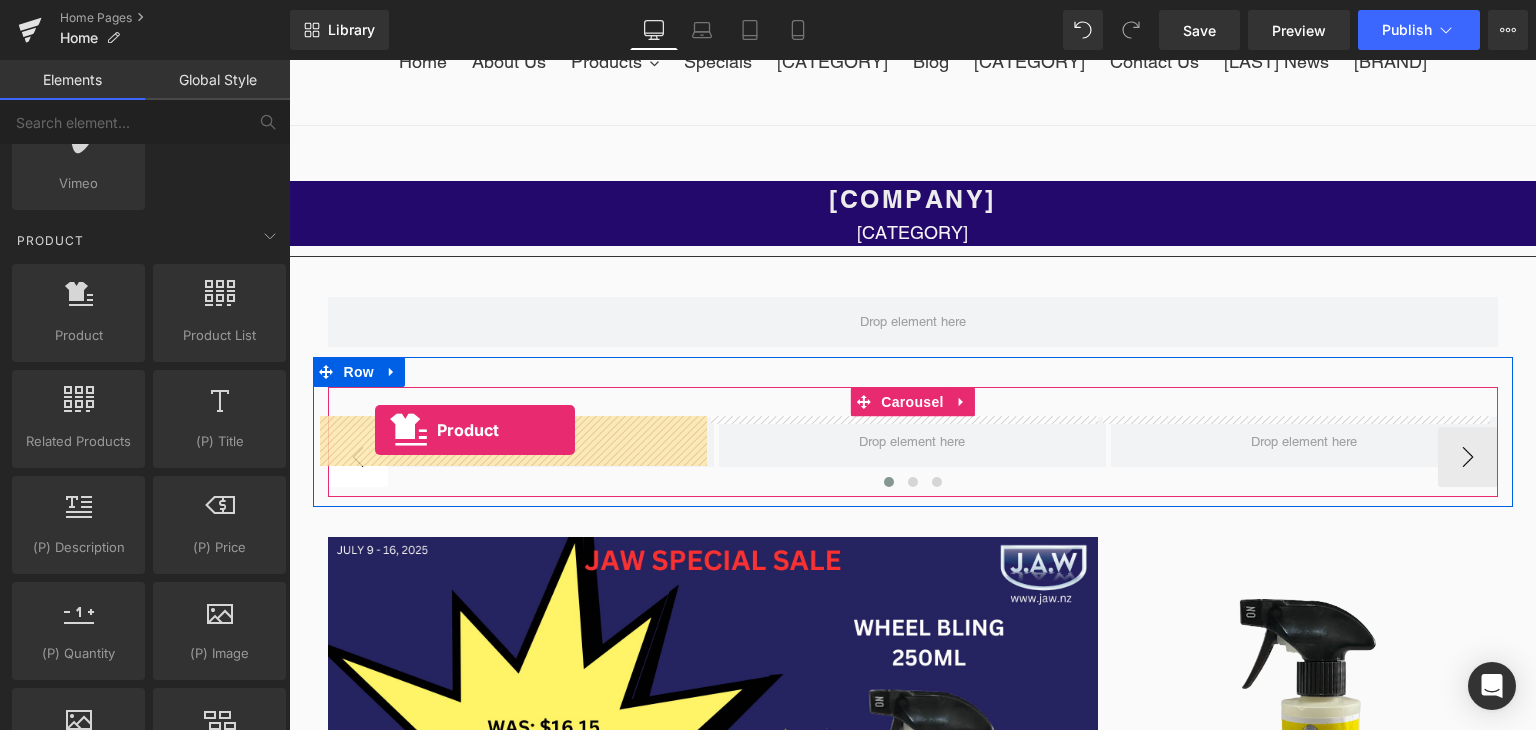 drag, startPoint x: 334, startPoint y: 391, endPoint x: 375, endPoint y: 429, distance: 55.9017 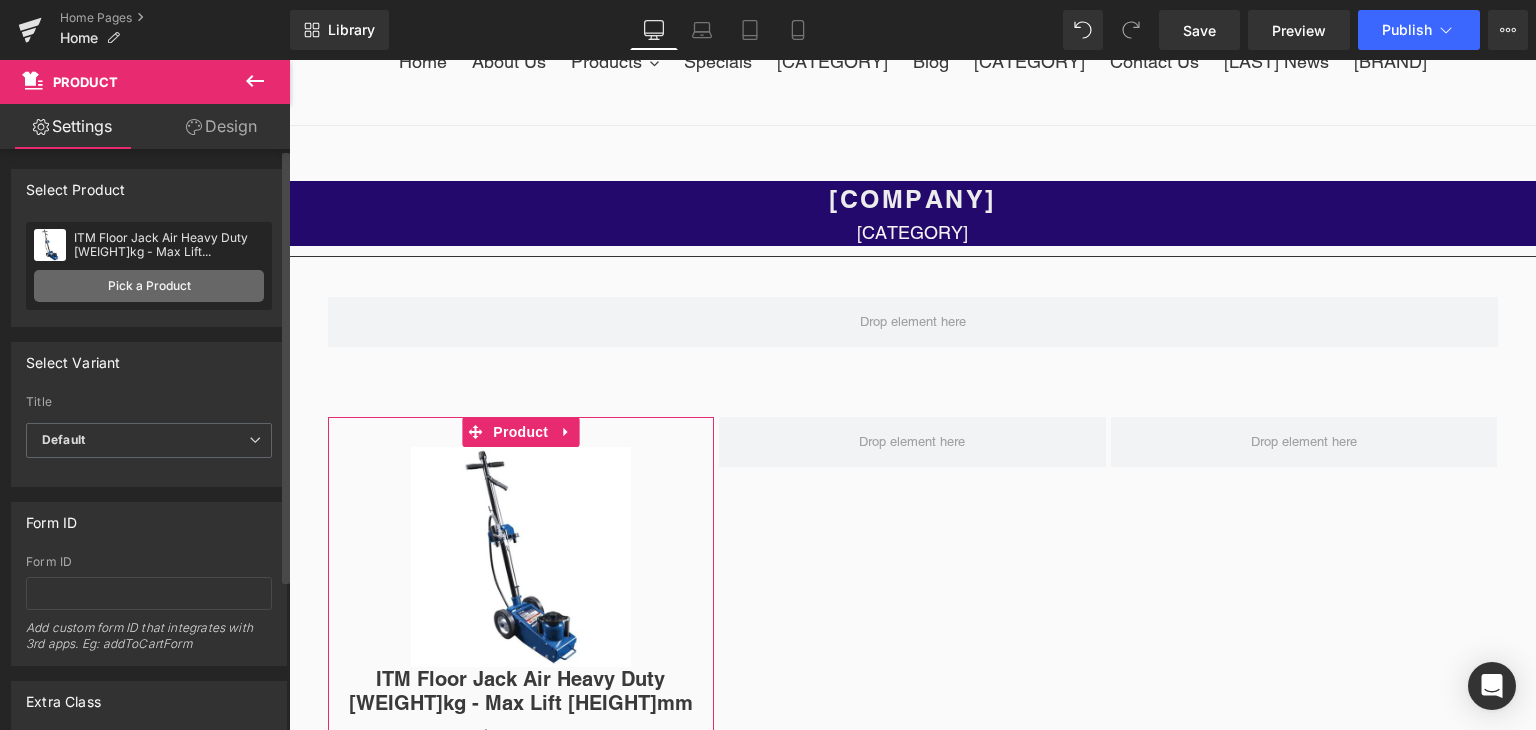 click on "Pick a Product" at bounding box center (149, 286) 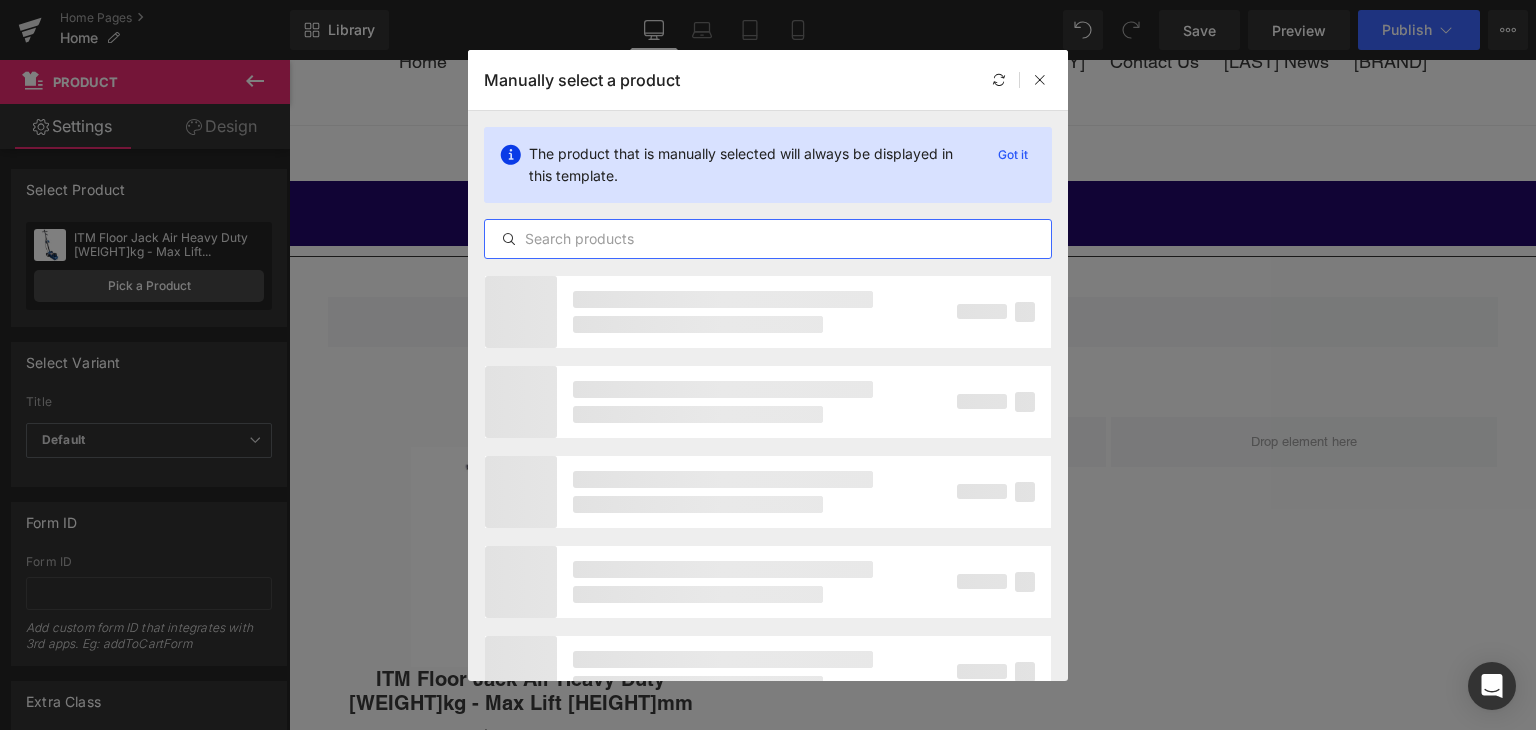 click at bounding box center (768, 239) 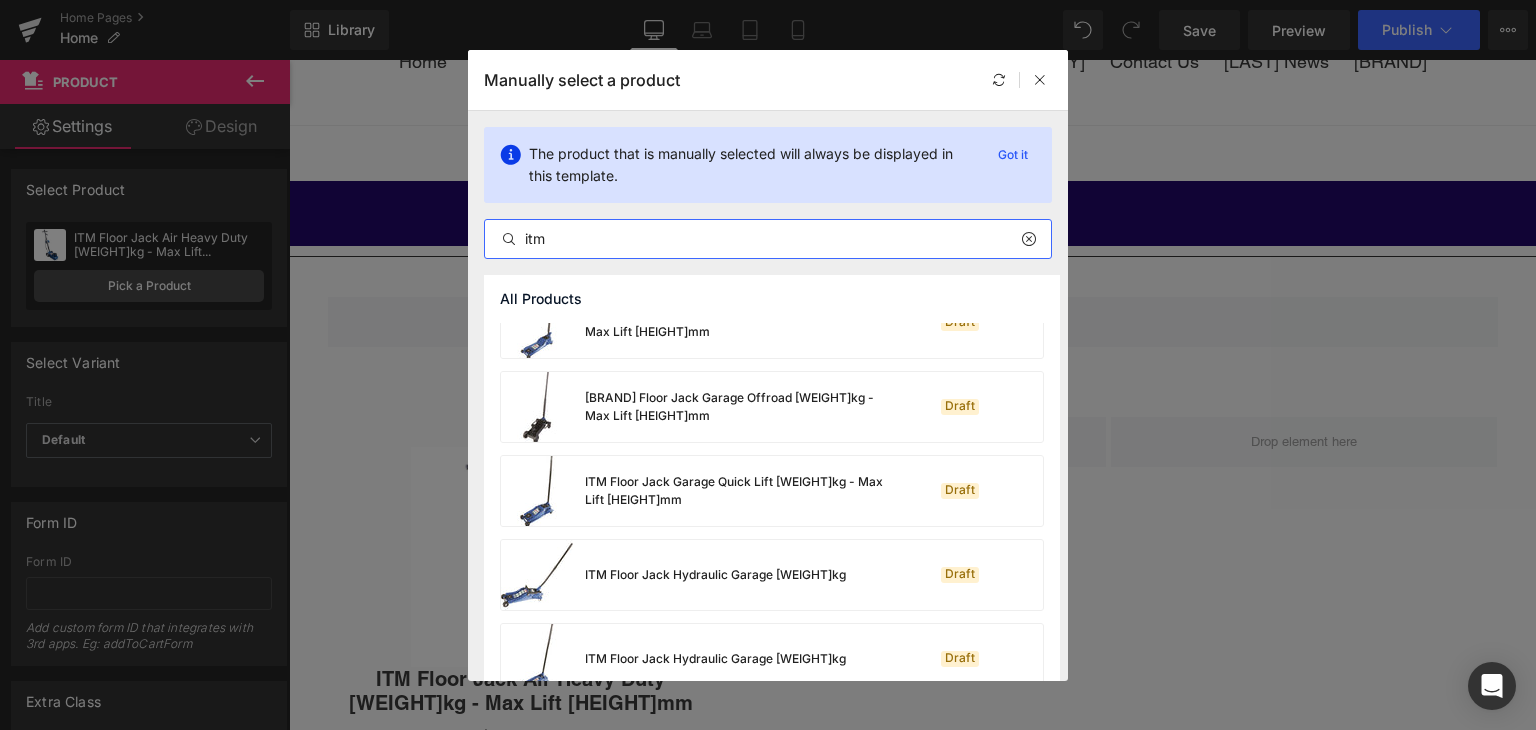 scroll, scrollTop: 990, scrollLeft: 0, axis: vertical 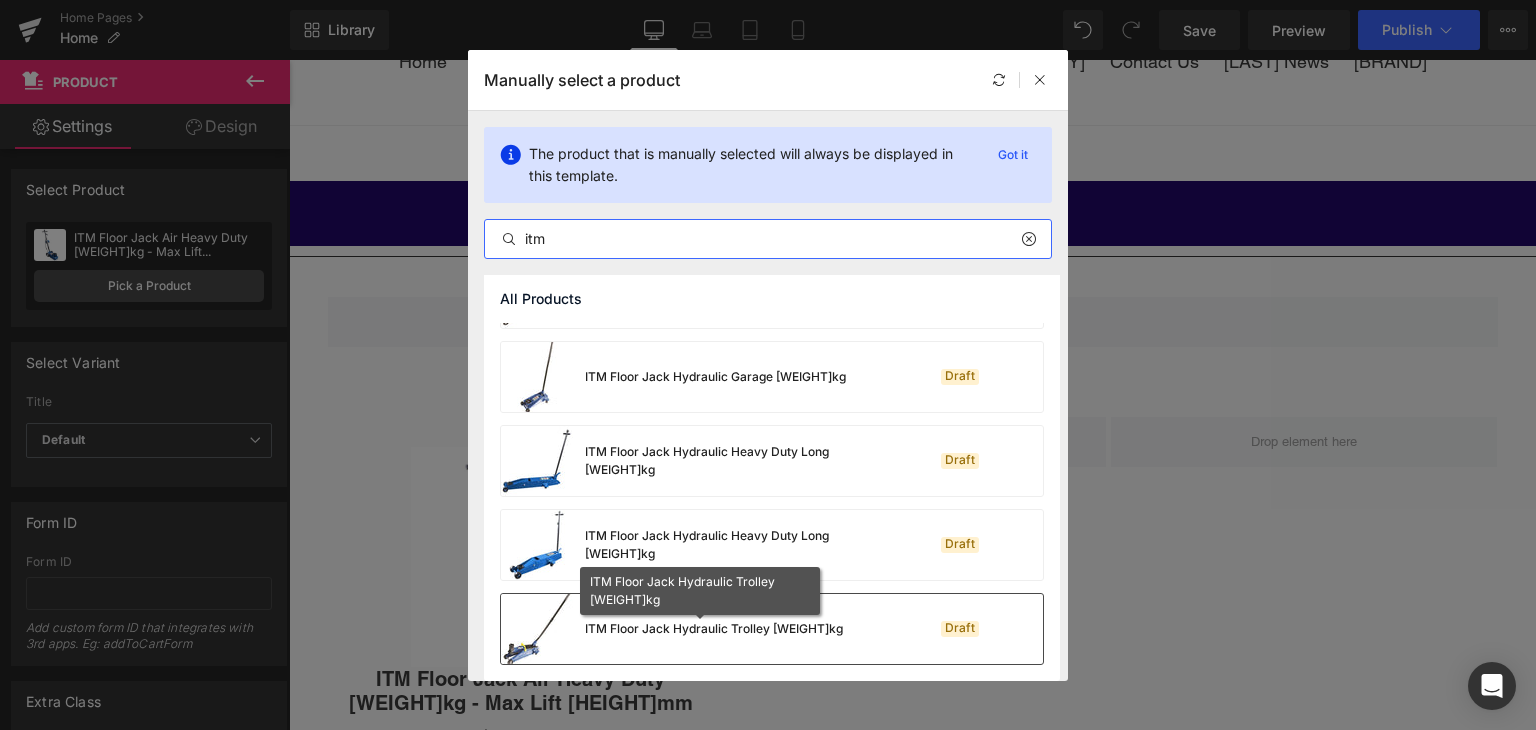 type on "itm" 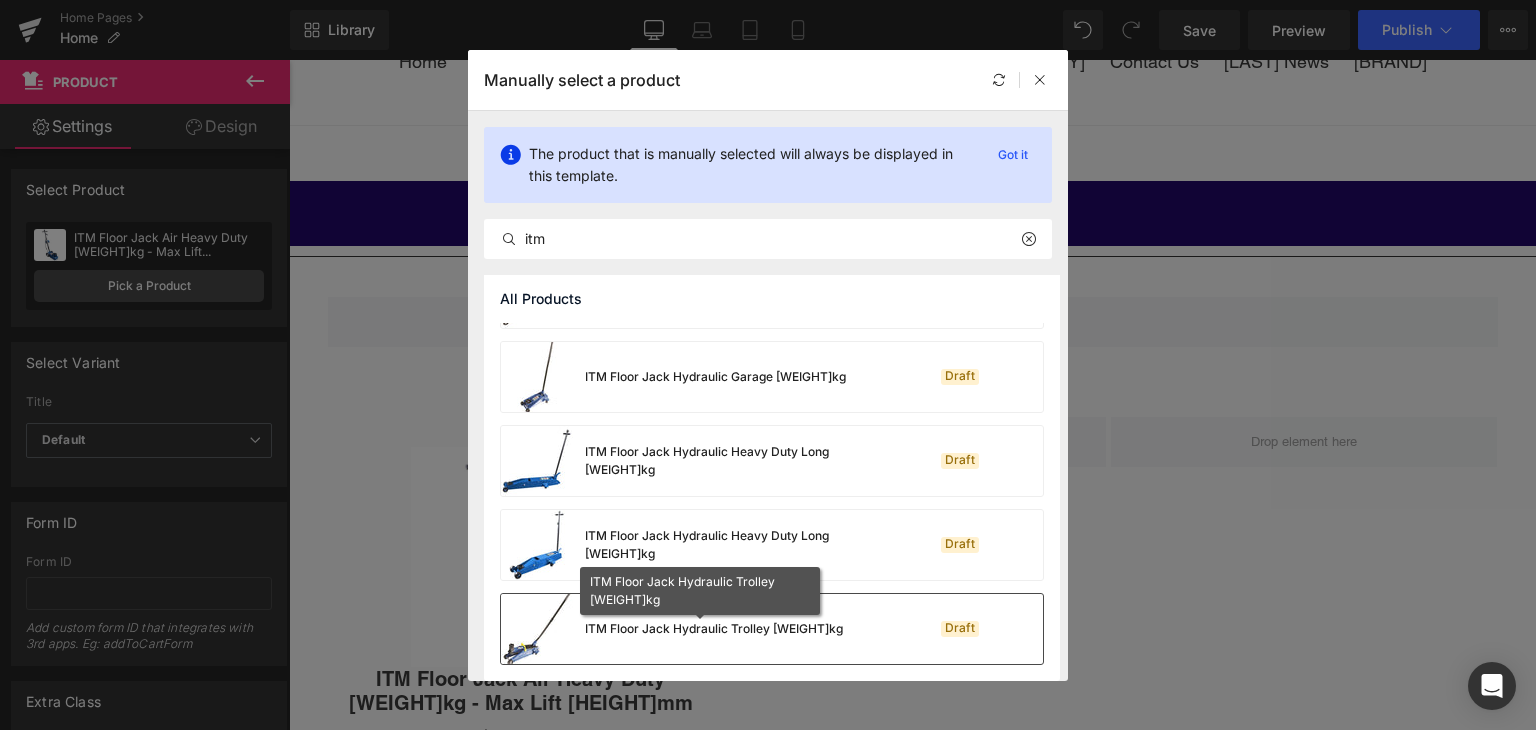 click on "ITM Floor Jack Hydraulic Trolley [WEIGHT]kg" at bounding box center [714, 629] 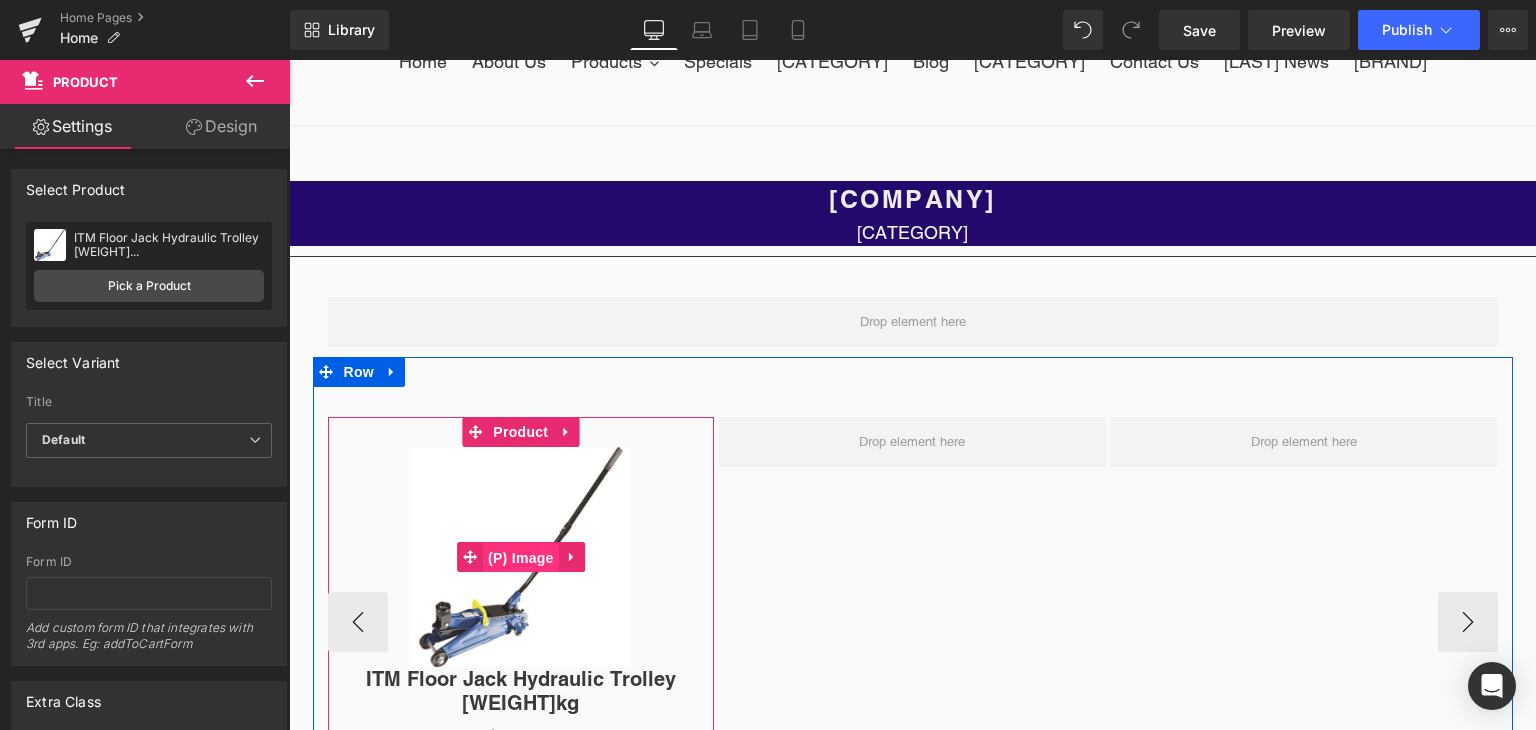 click on "(P) Image" at bounding box center [521, 558] 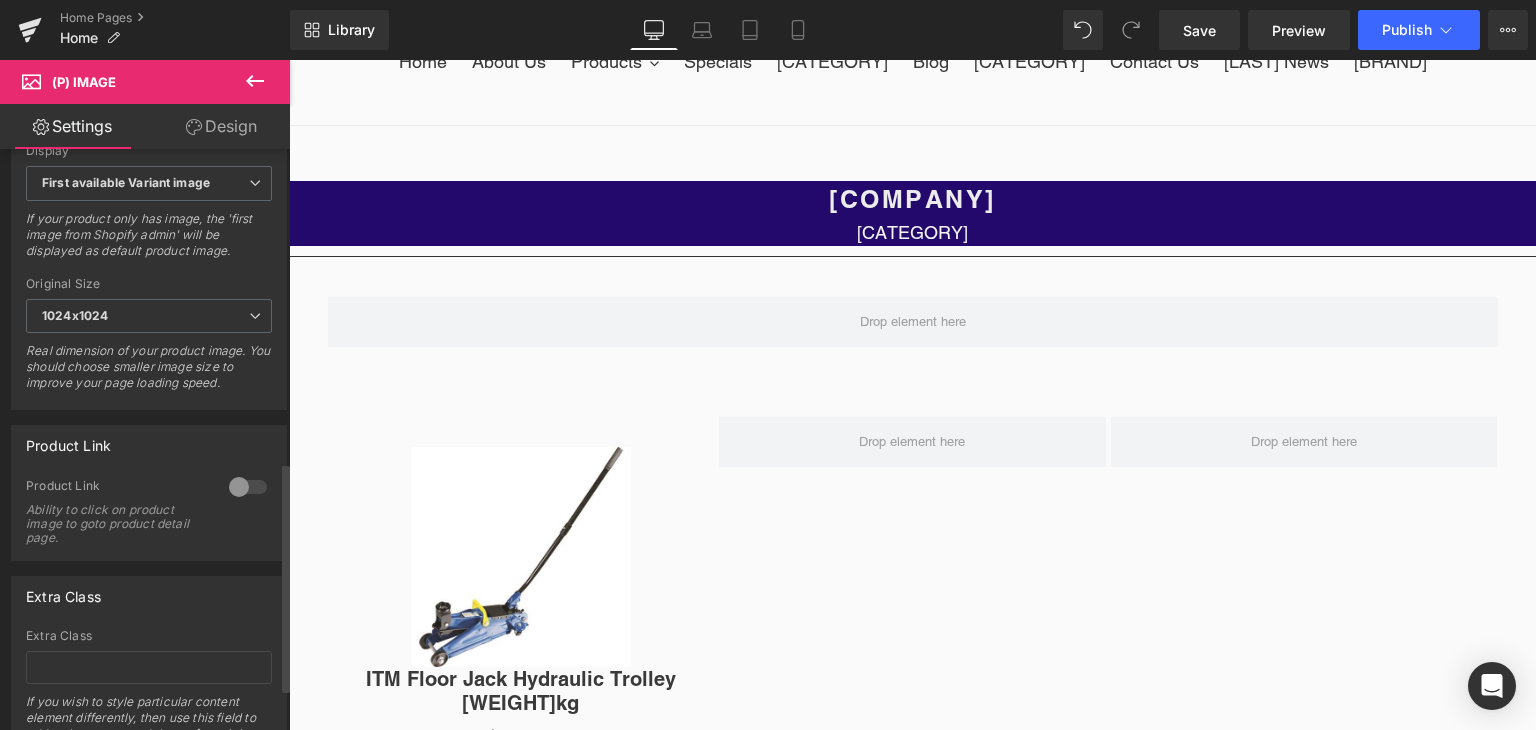 scroll, scrollTop: 790, scrollLeft: 0, axis: vertical 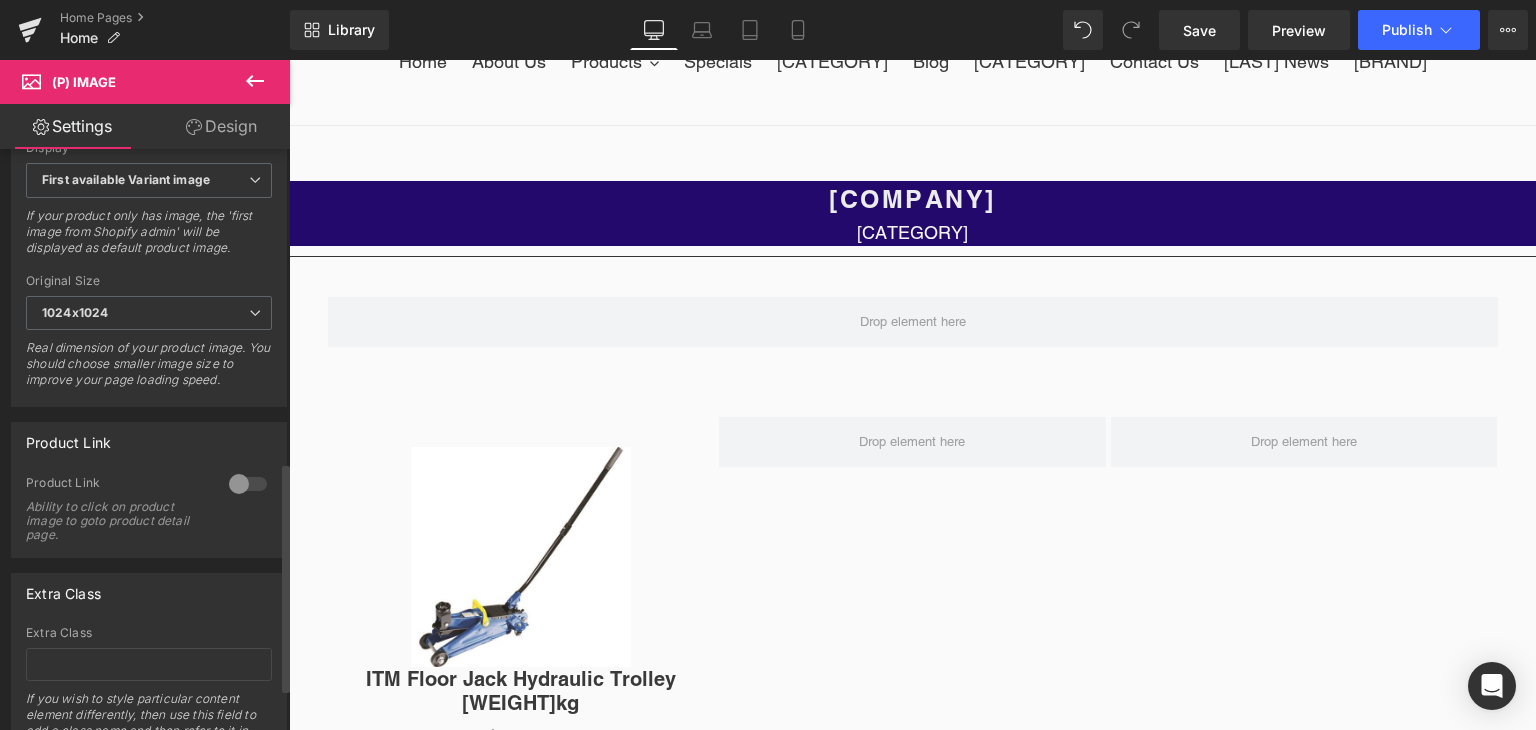 click at bounding box center (248, 484) 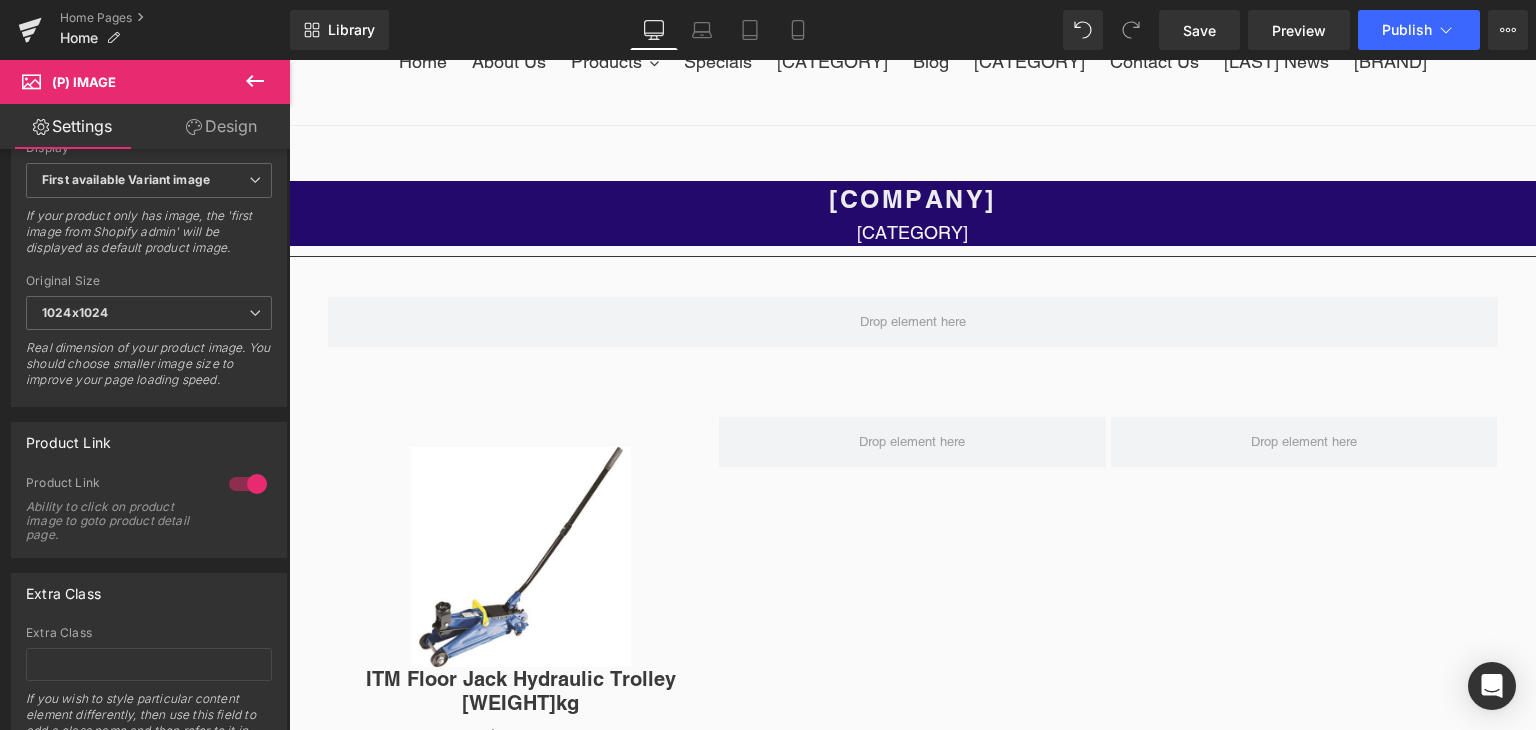 click 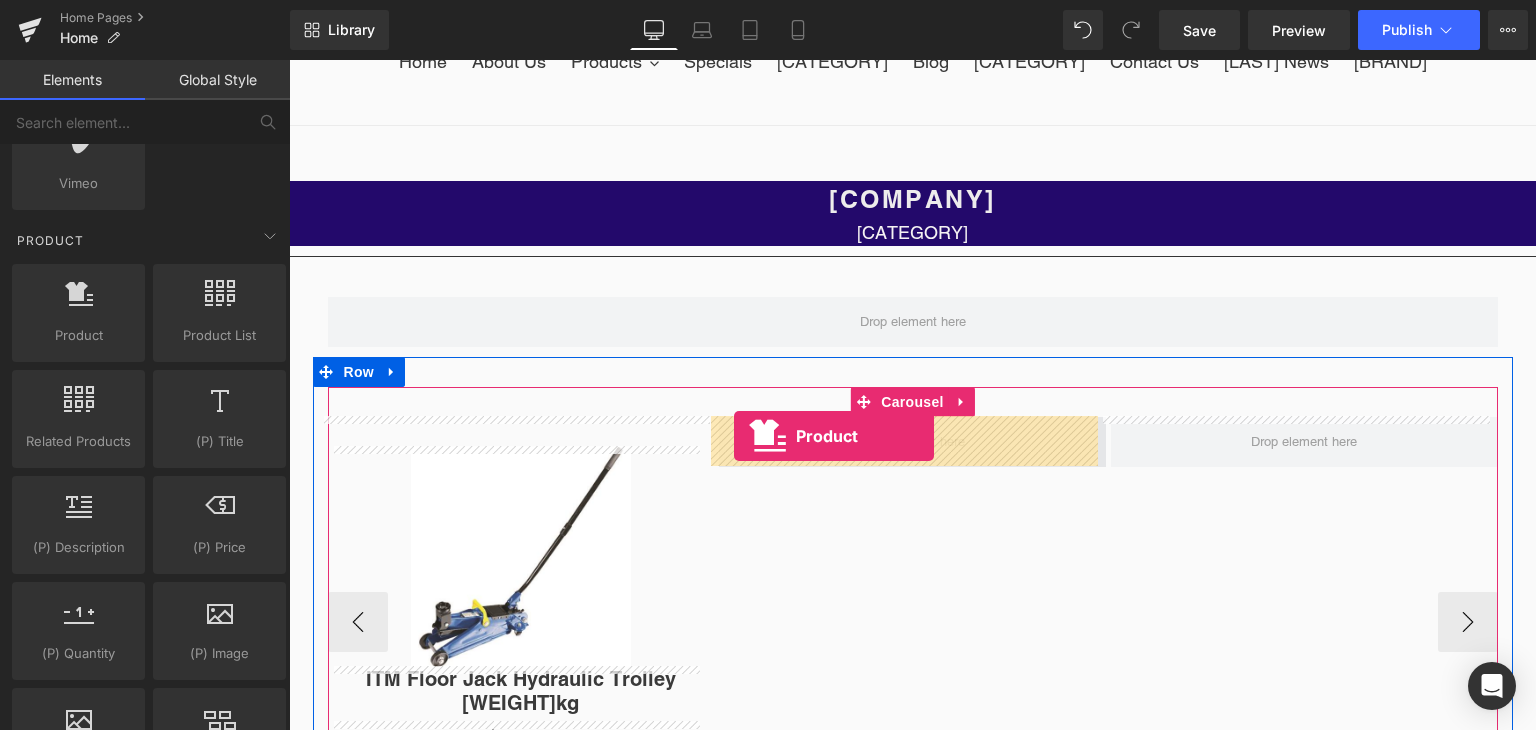 drag, startPoint x: 377, startPoint y: 384, endPoint x: 734, endPoint y: 436, distance: 360.76724 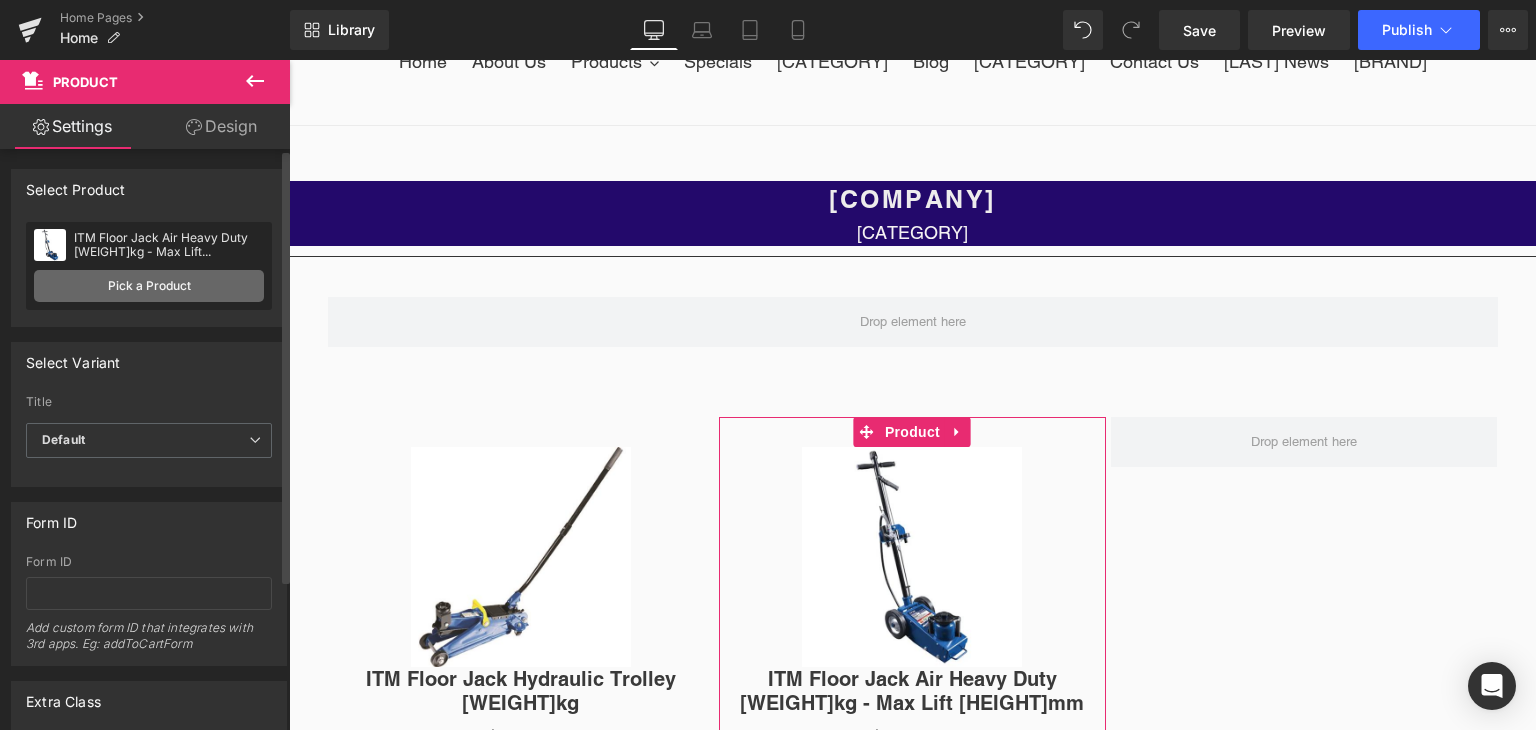 click on "Pick a Product" at bounding box center (149, 286) 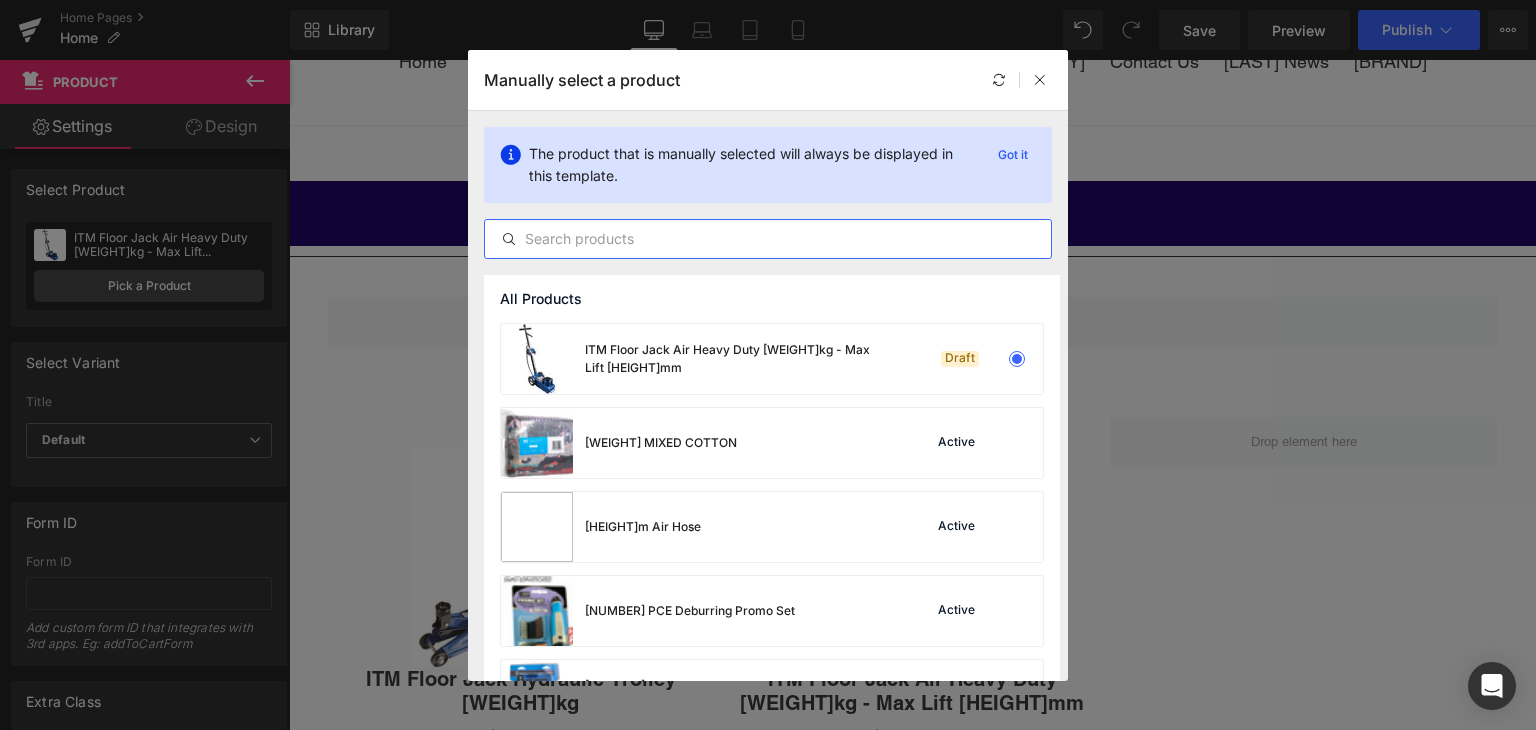 click at bounding box center (768, 239) 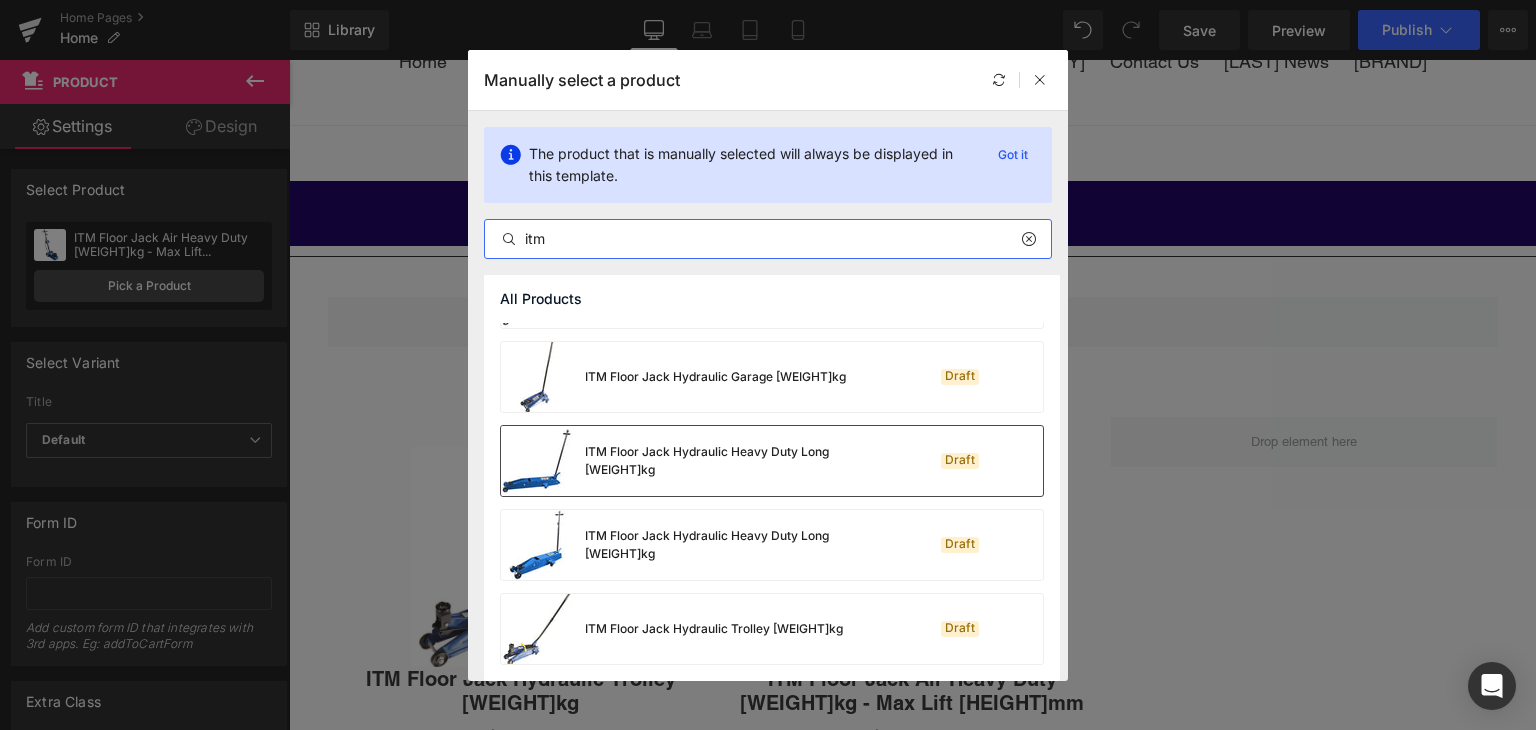 scroll, scrollTop: 990, scrollLeft: 0, axis: vertical 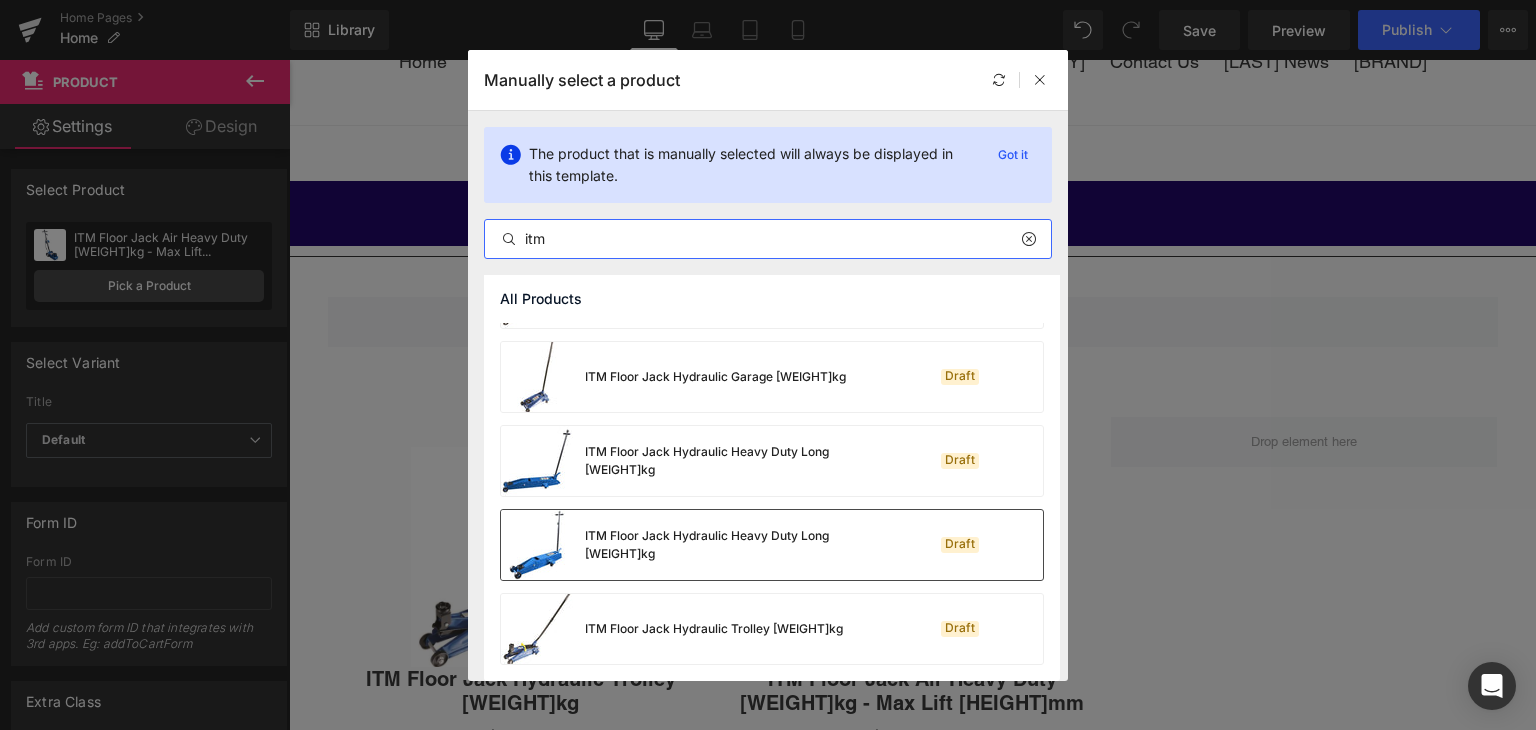 type on "itm" 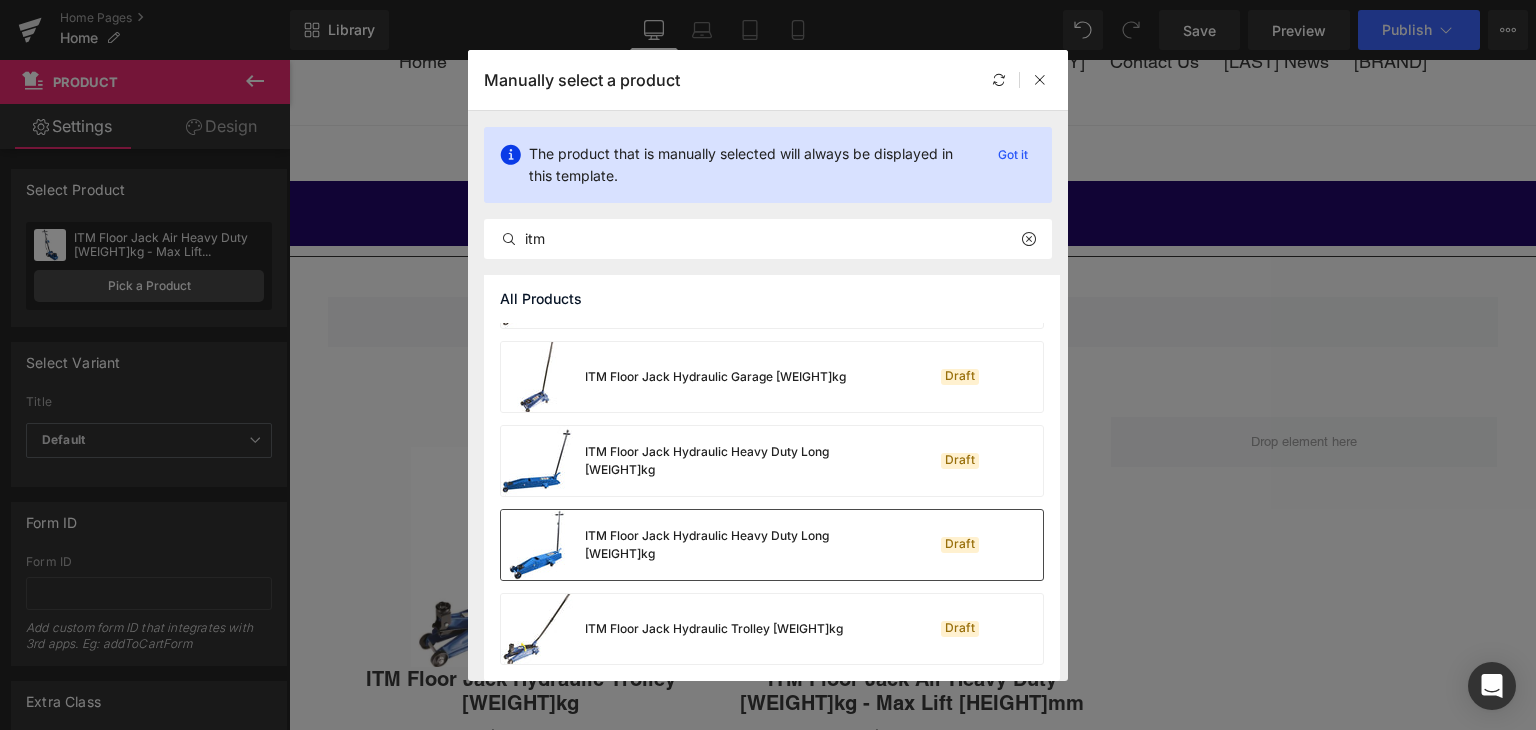 click on "ITM Floor Jack Hydraulic Heavy Duty Long [WEIGHT]kg" at bounding box center [735, 545] 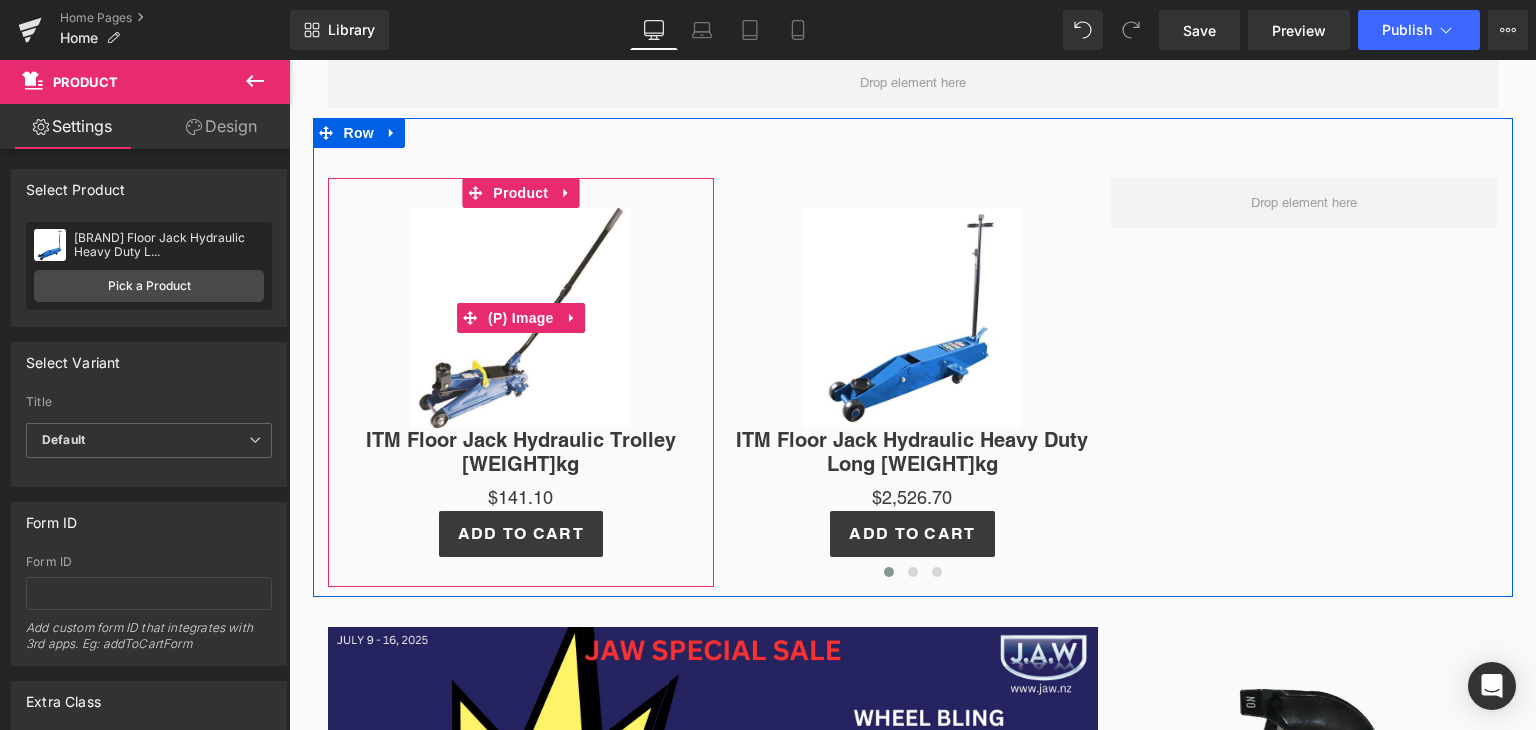 scroll, scrollTop: 360, scrollLeft: 0, axis: vertical 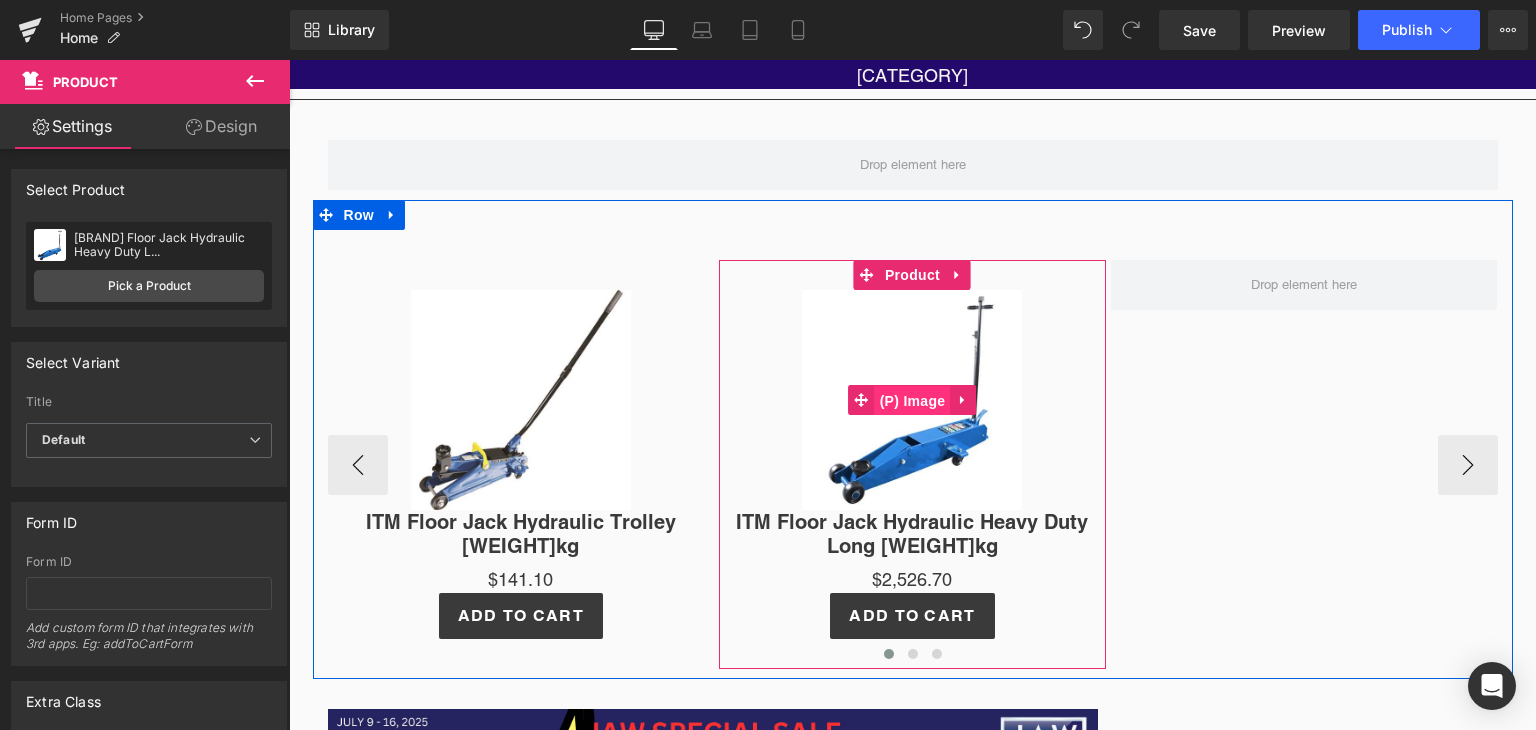 click on "(P) Image" at bounding box center [913, 401] 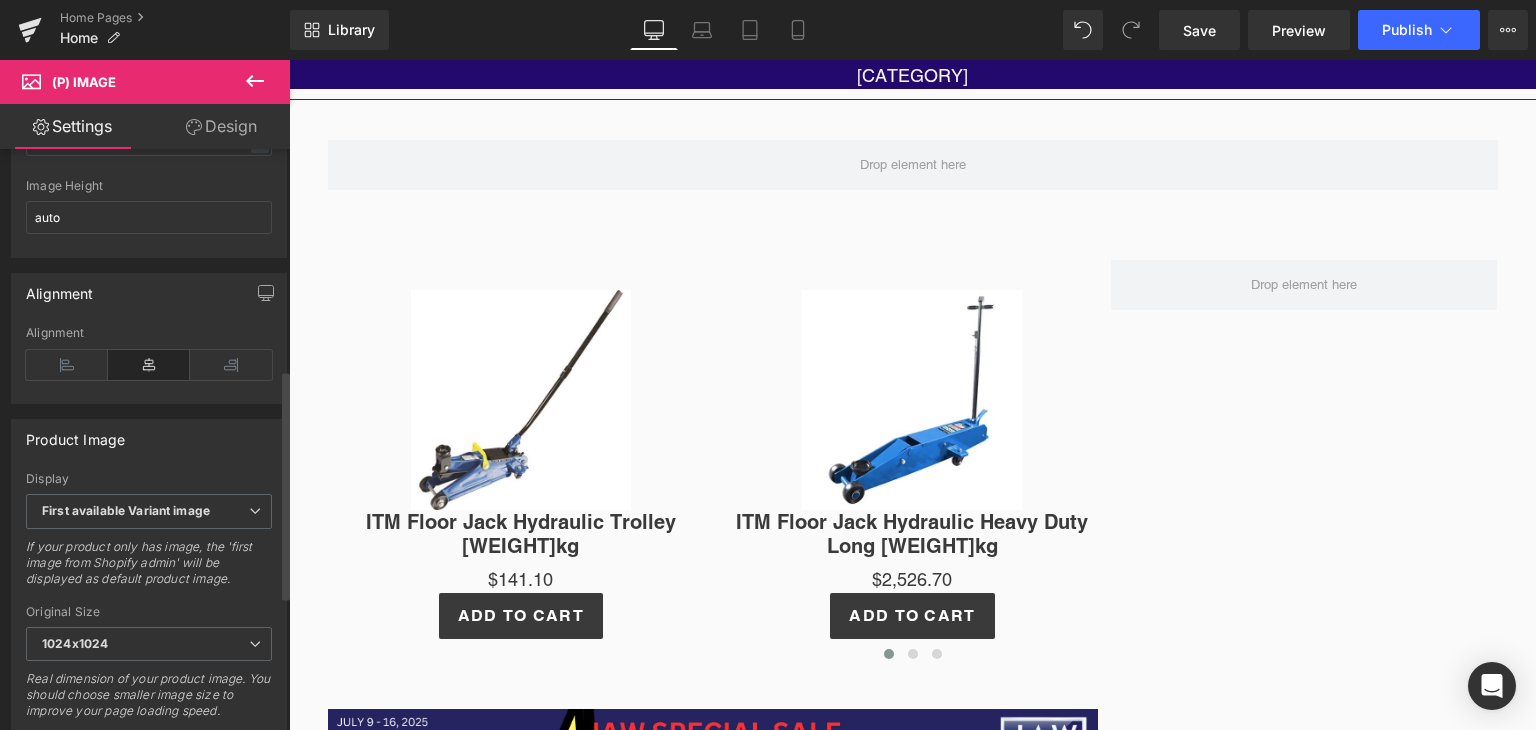 scroll, scrollTop: 895, scrollLeft: 0, axis: vertical 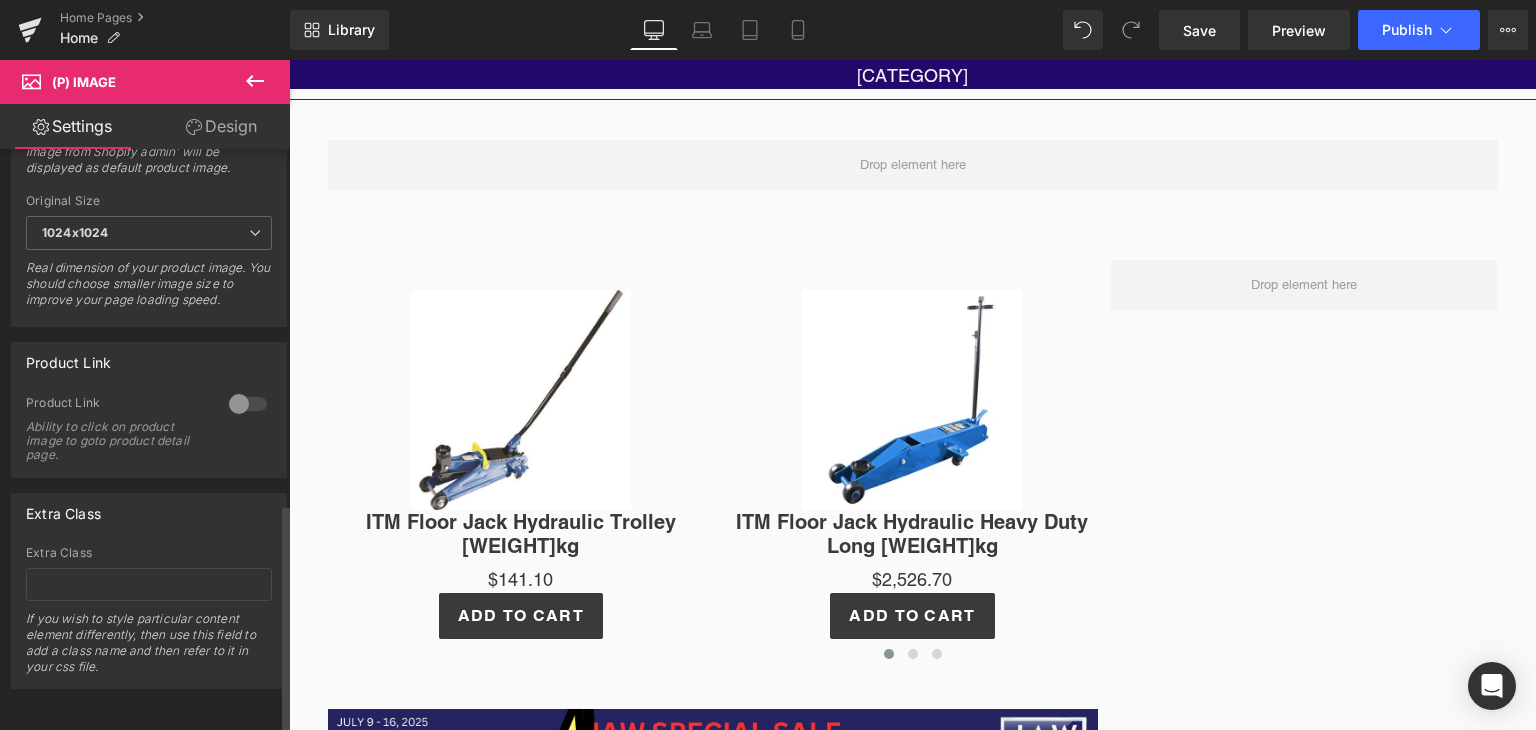 click at bounding box center (248, 404) 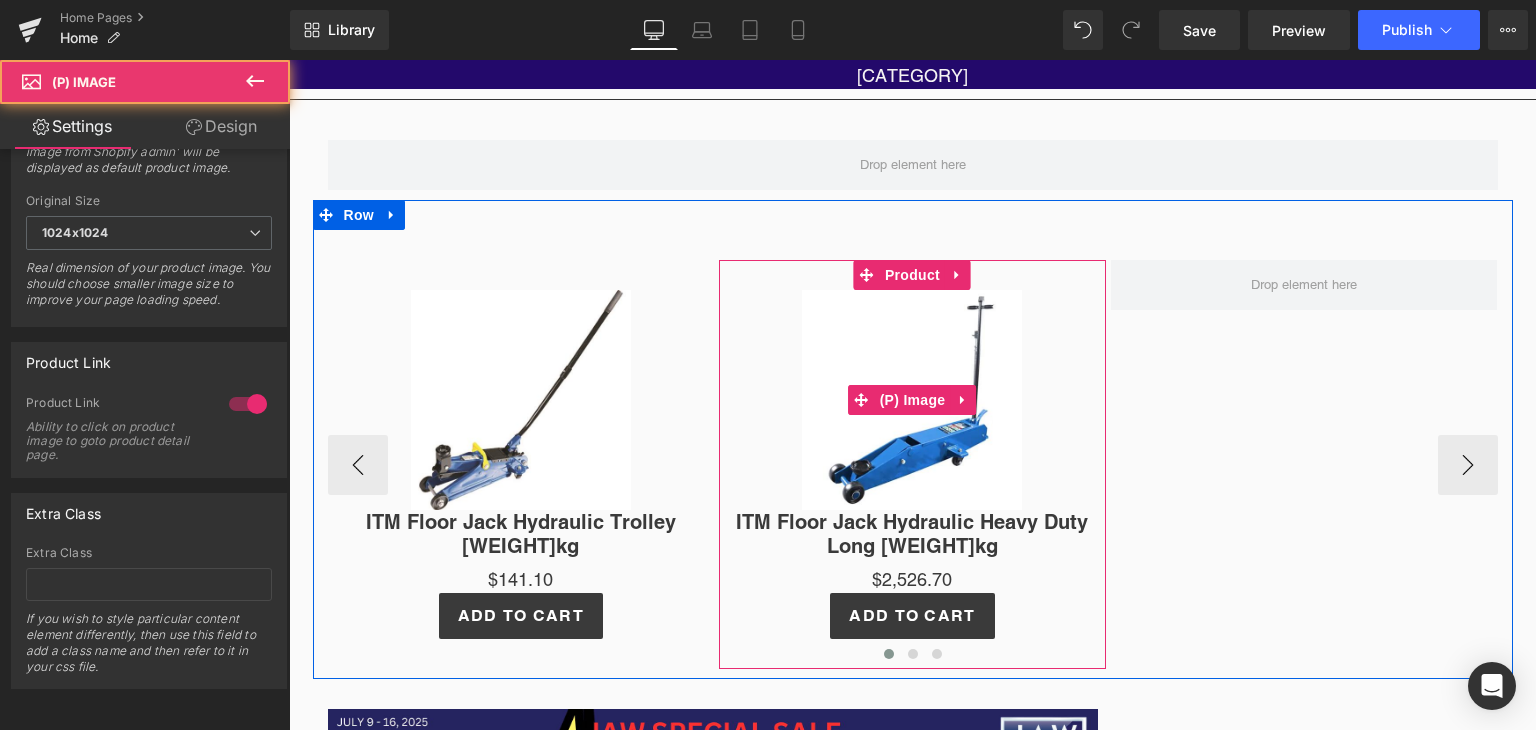 click at bounding box center (912, 400) 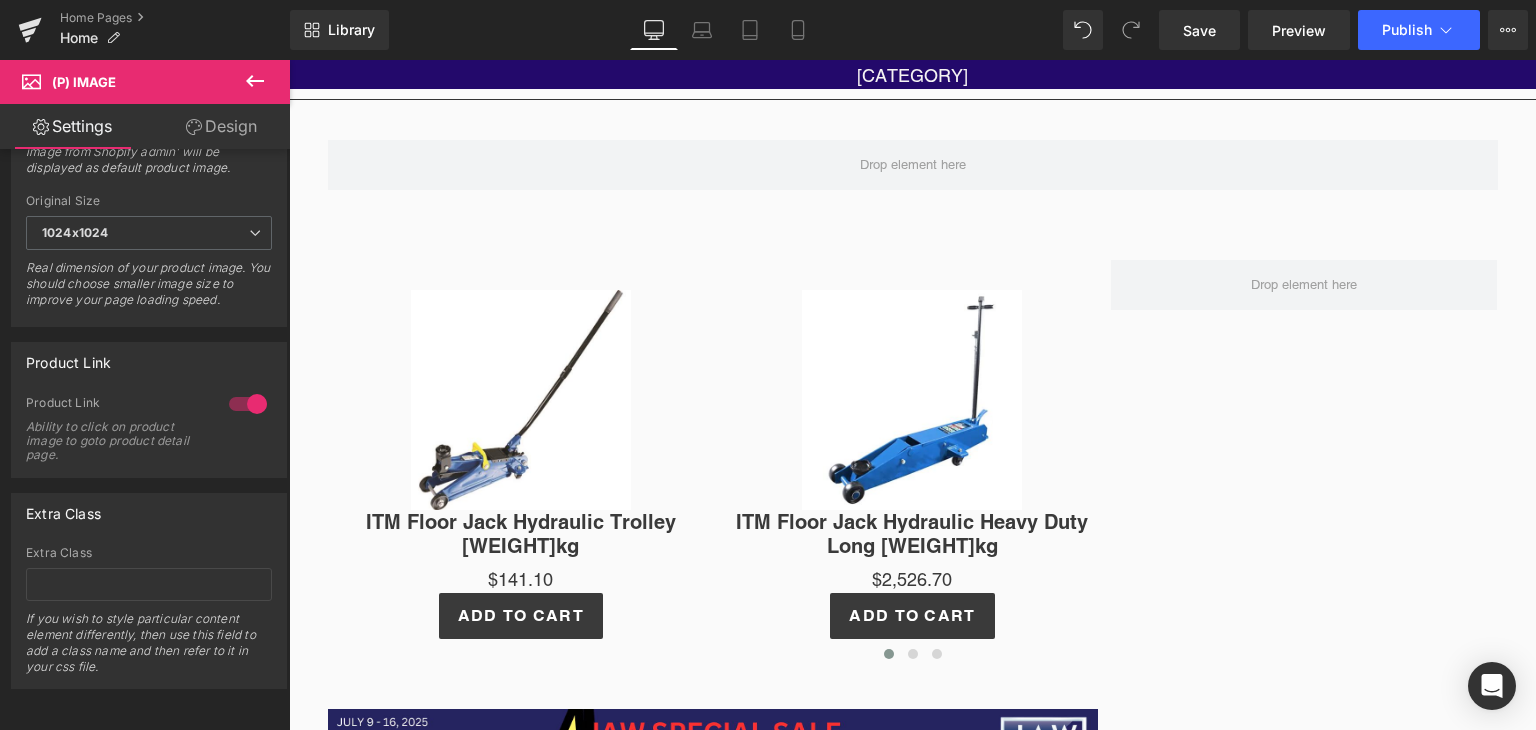 click 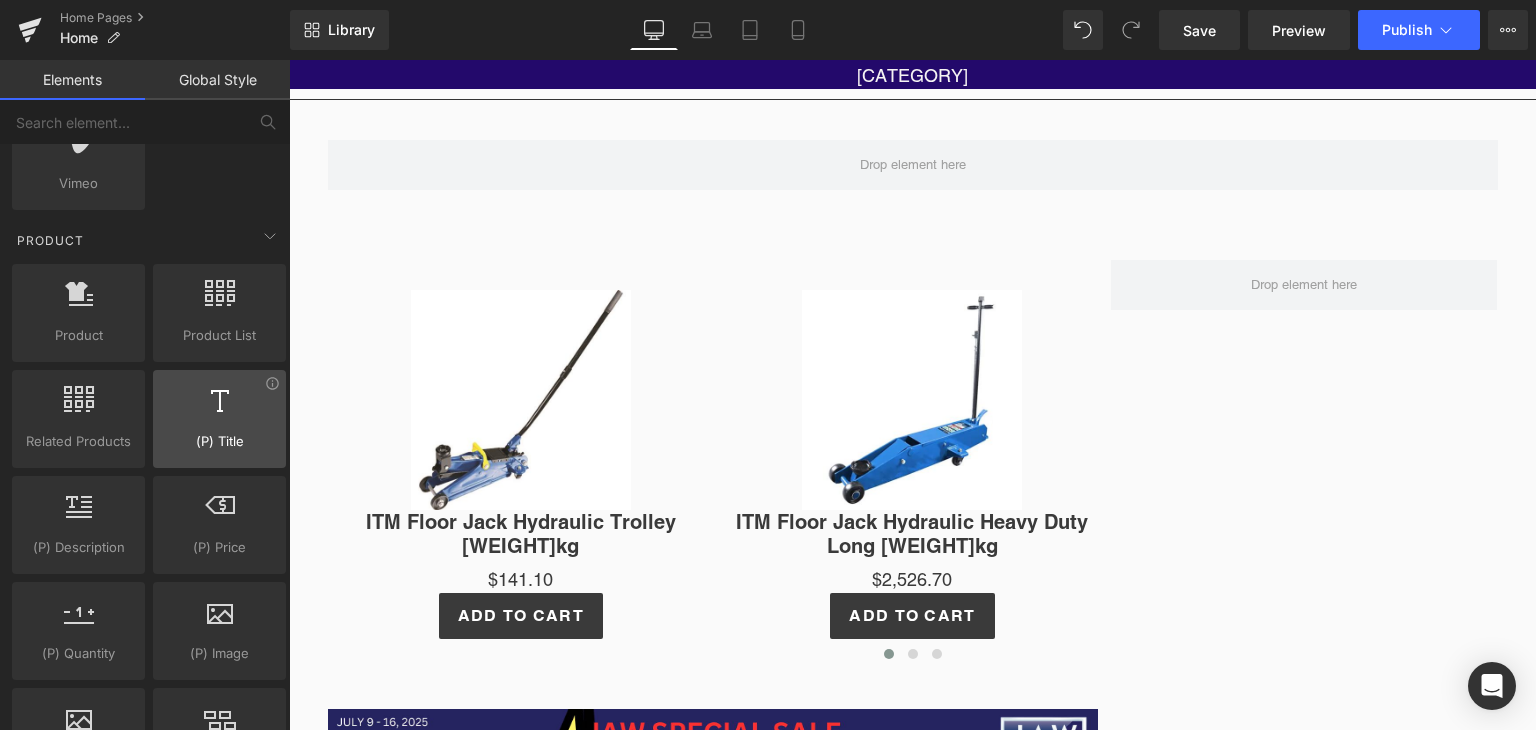 scroll, scrollTop: 1484, scrollLeft: 0, axis: vertical 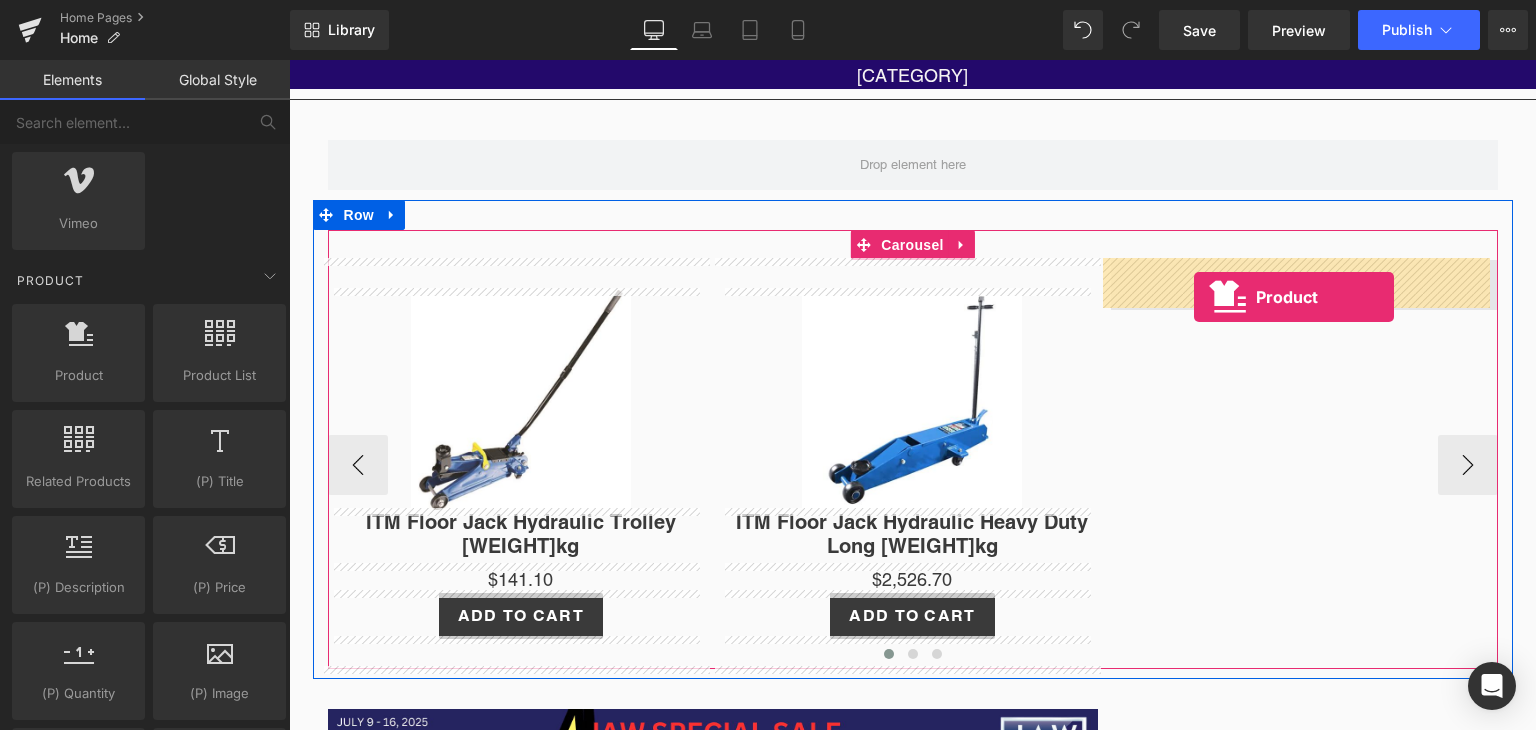 drag, startPoint x: 343, startPoint y: 417, endPoint x: 1198, endPoint y: 297, distance: 863.38 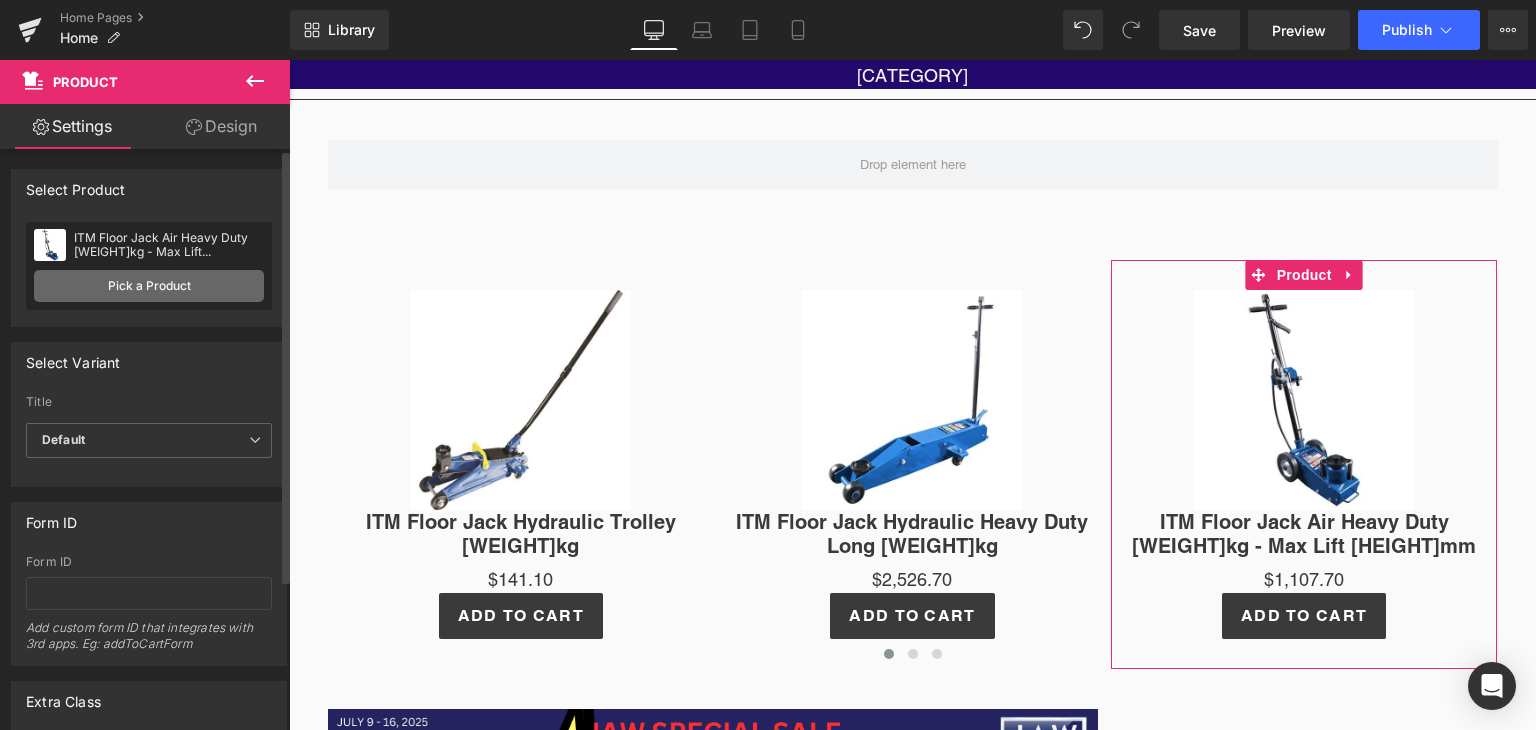 click on "Pick a Product" at bounding box center [149, 286] 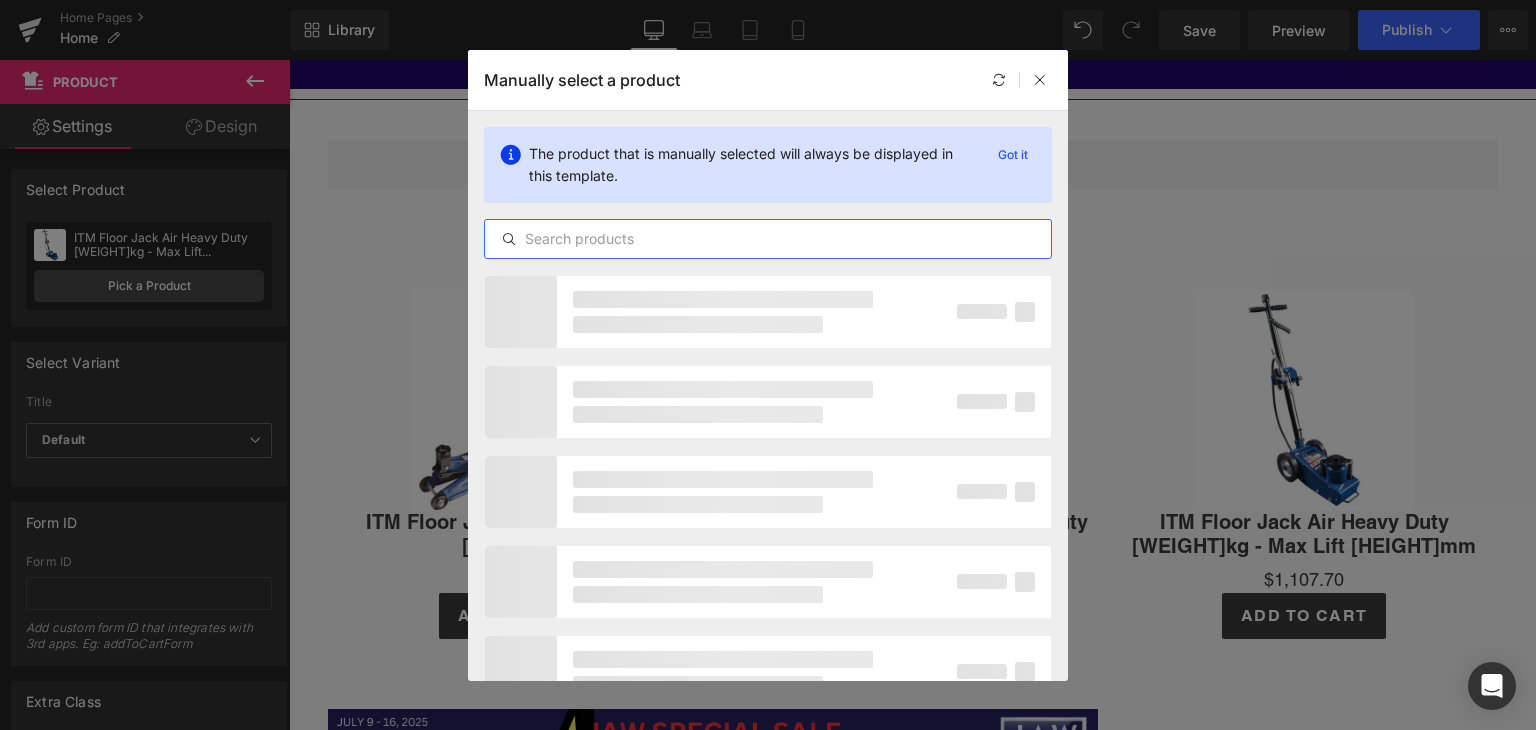 click at bounding box center (768, 239) 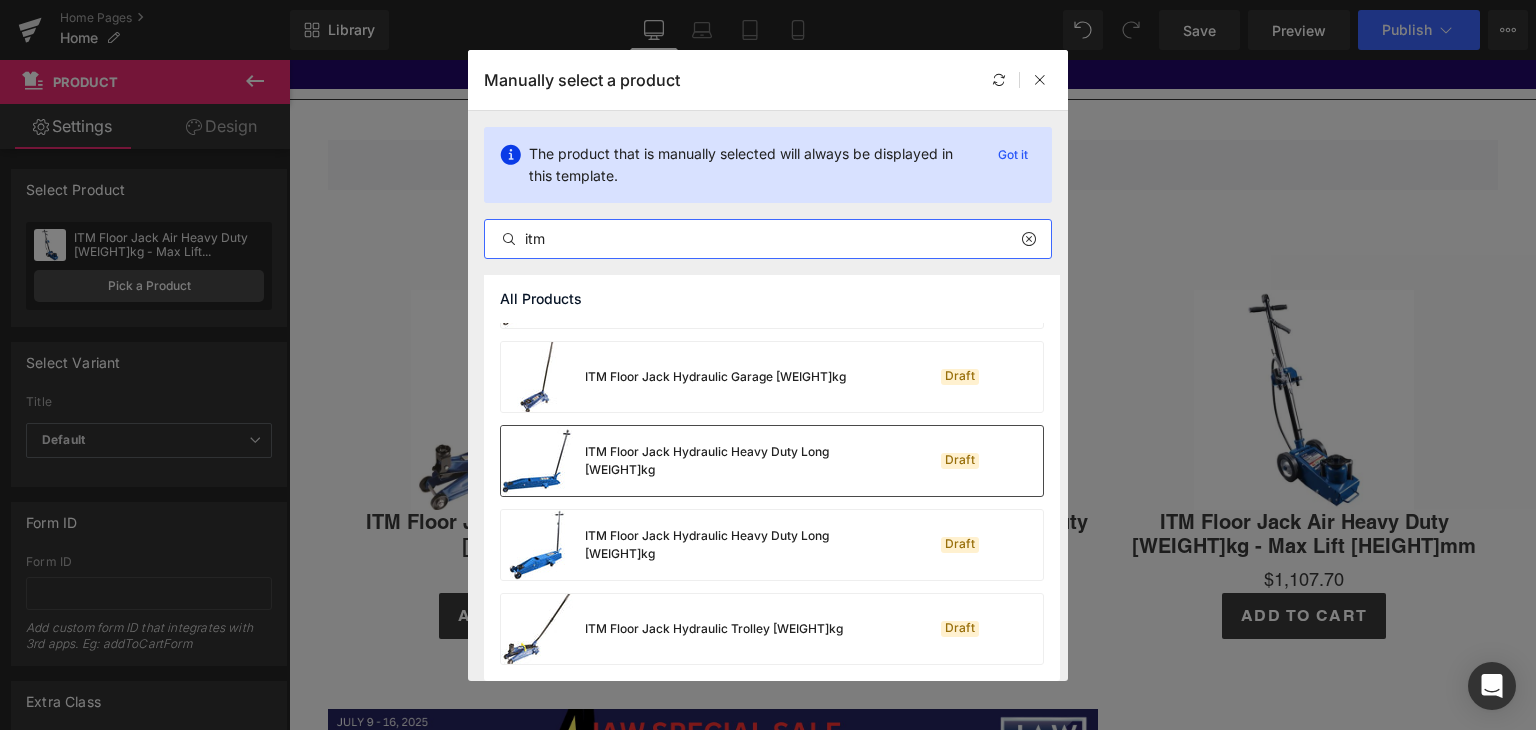 scroll, scrollTop: 990, scrollLeft: 0, axis: vertical 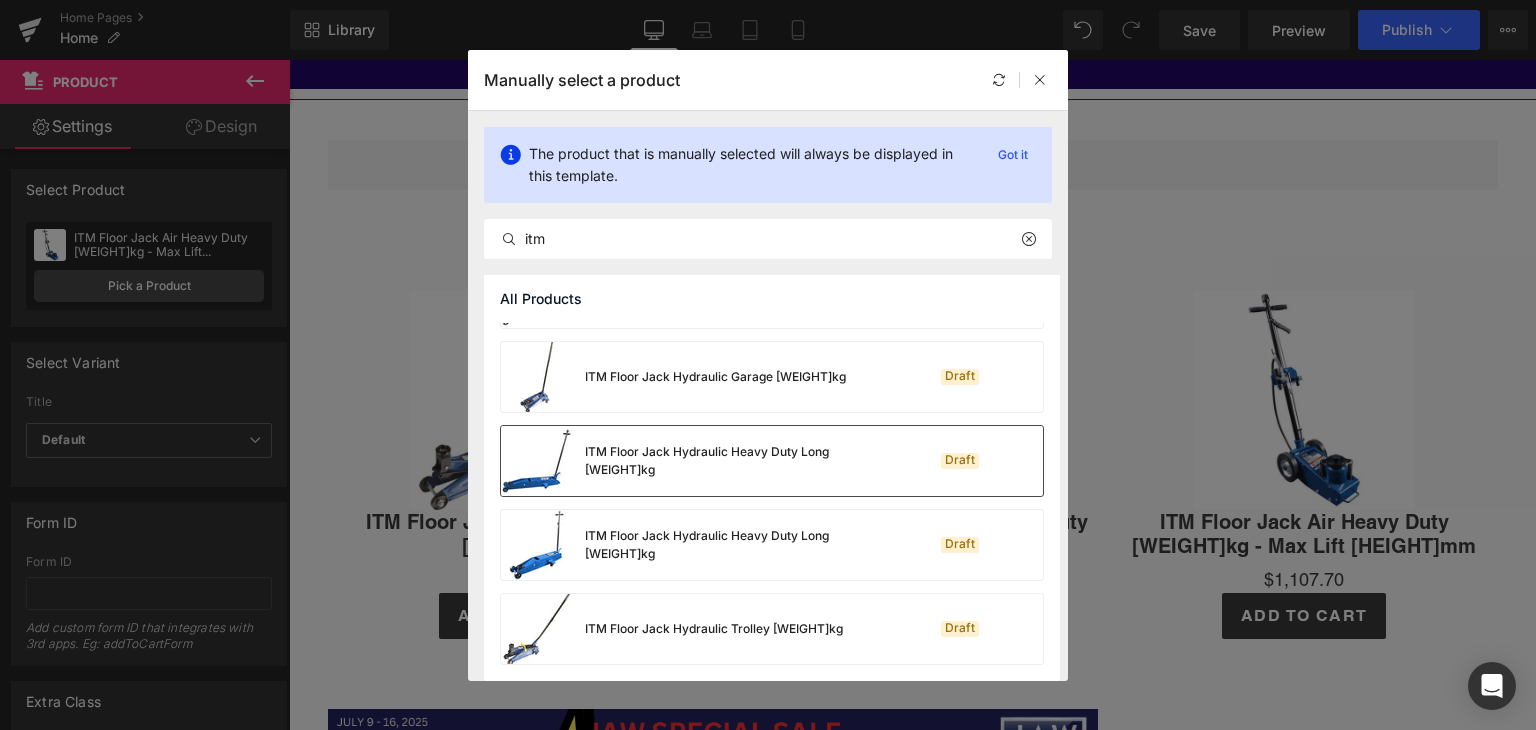 click on "ITM Floor Jack Hydraulic Heavy Duty Long [WEIGHT]kg" at bounding box center [735, 461] 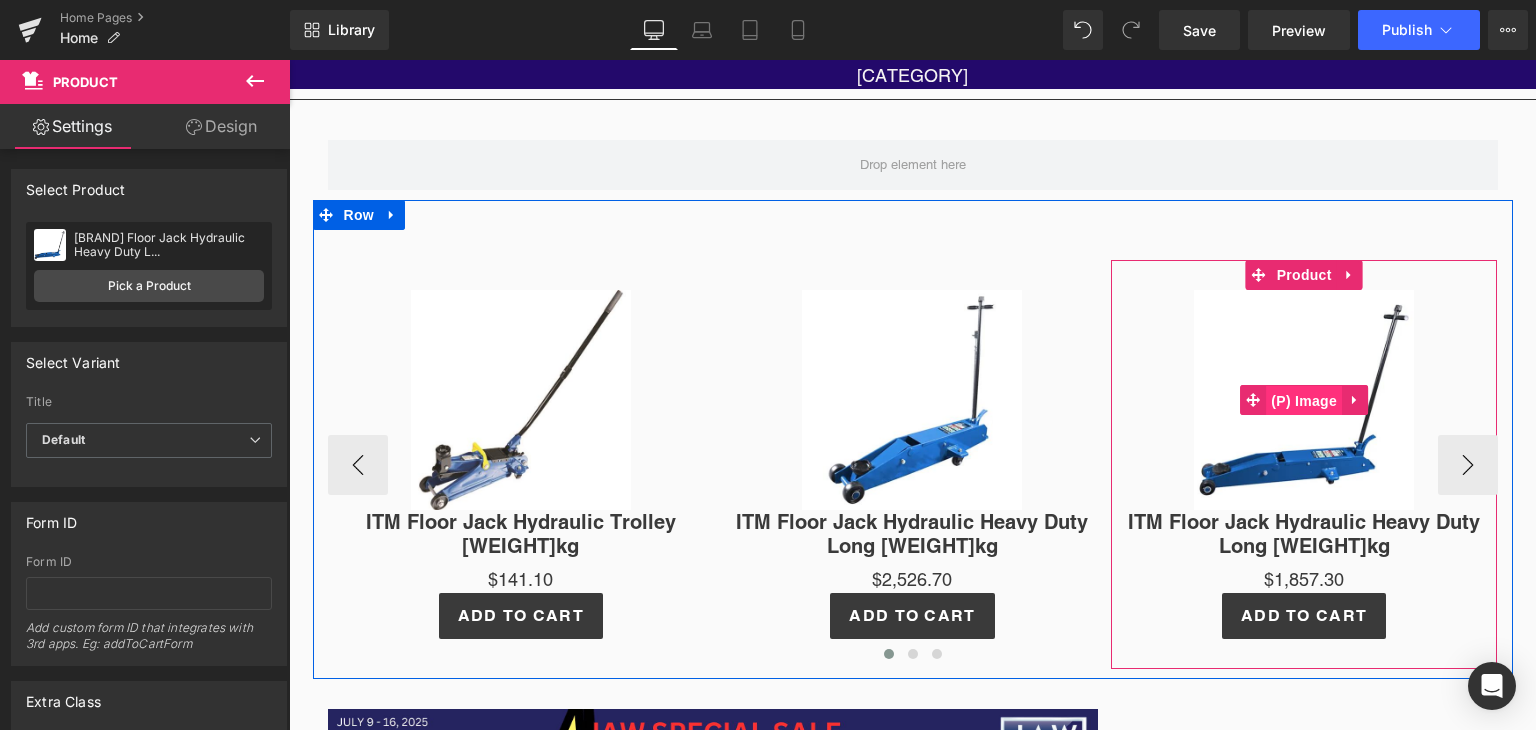click on "(P) Image" at bounding box center (1304, 401) 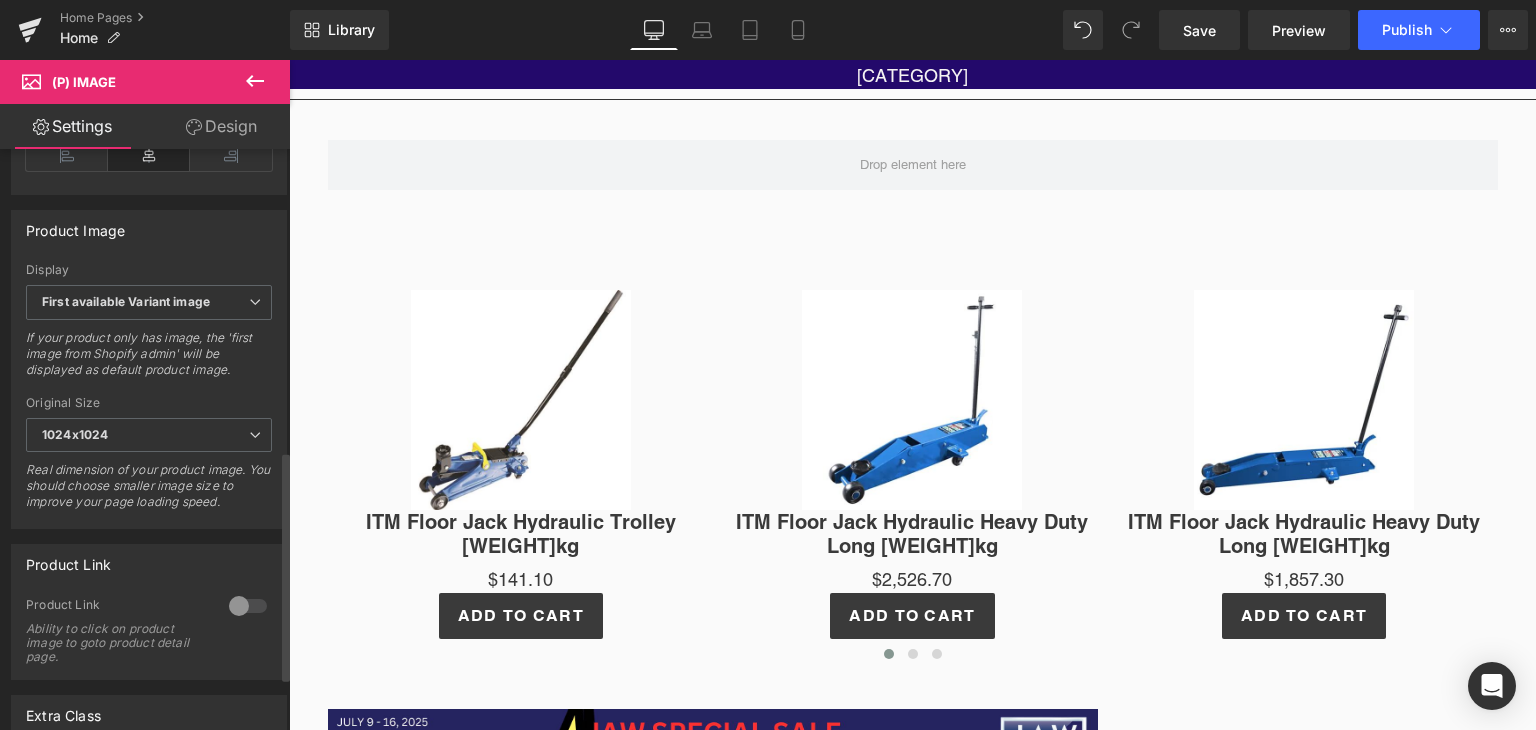 scroll, scrollTop: 850, scrollLeft: 0, axis: vertical 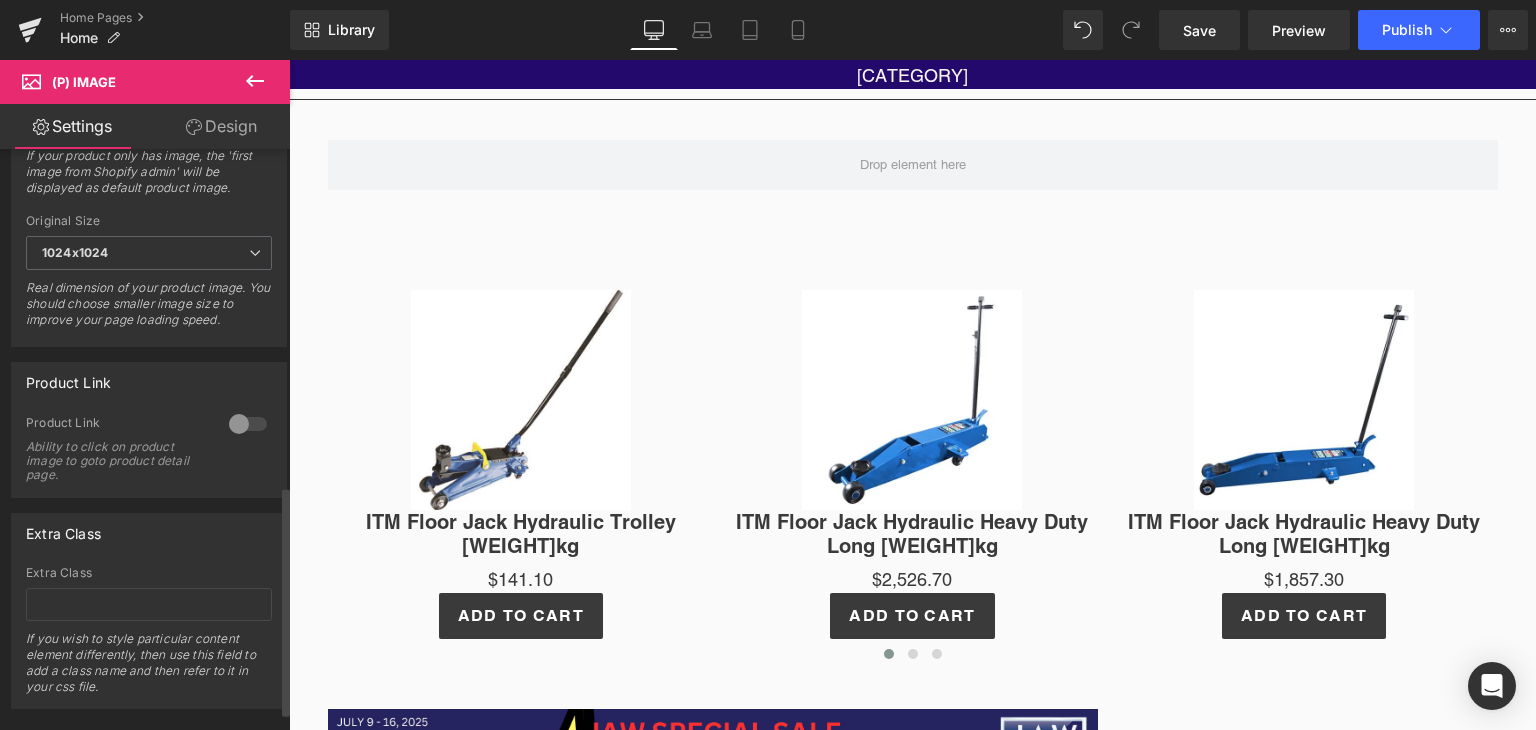 click at bounding box center (248, 424) 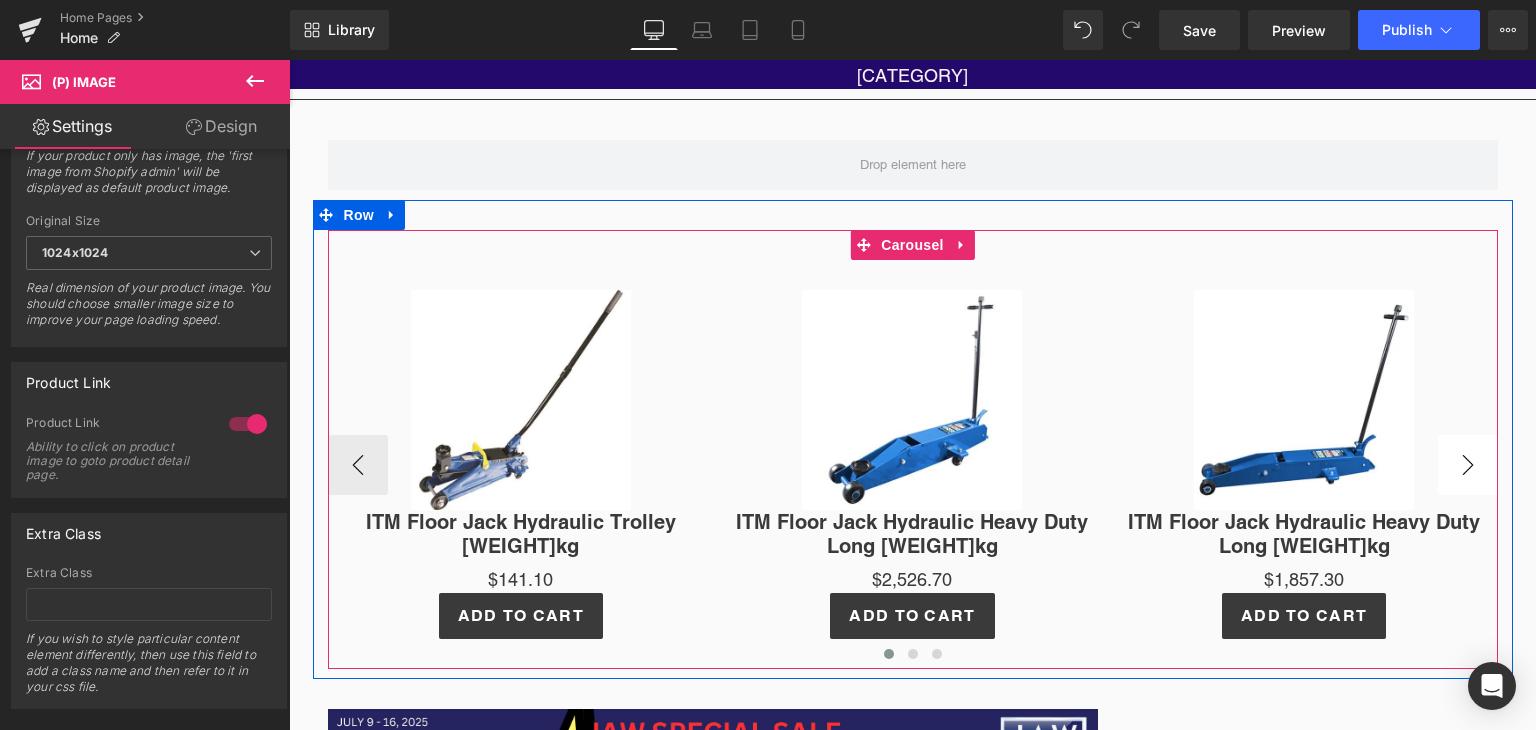click on "›" at bounding box center (1468, 465) 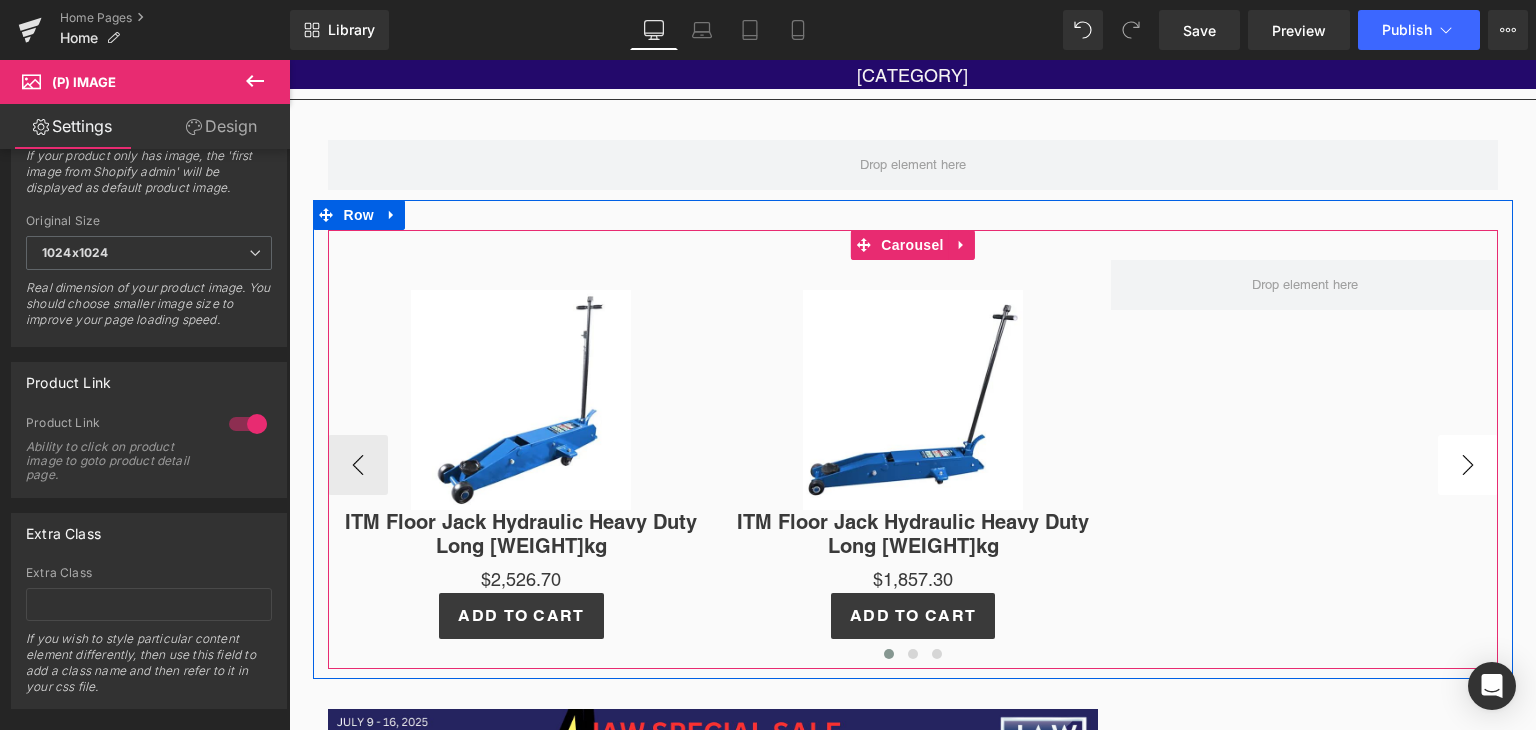 click on "›" at bounding box center (1468, 465) 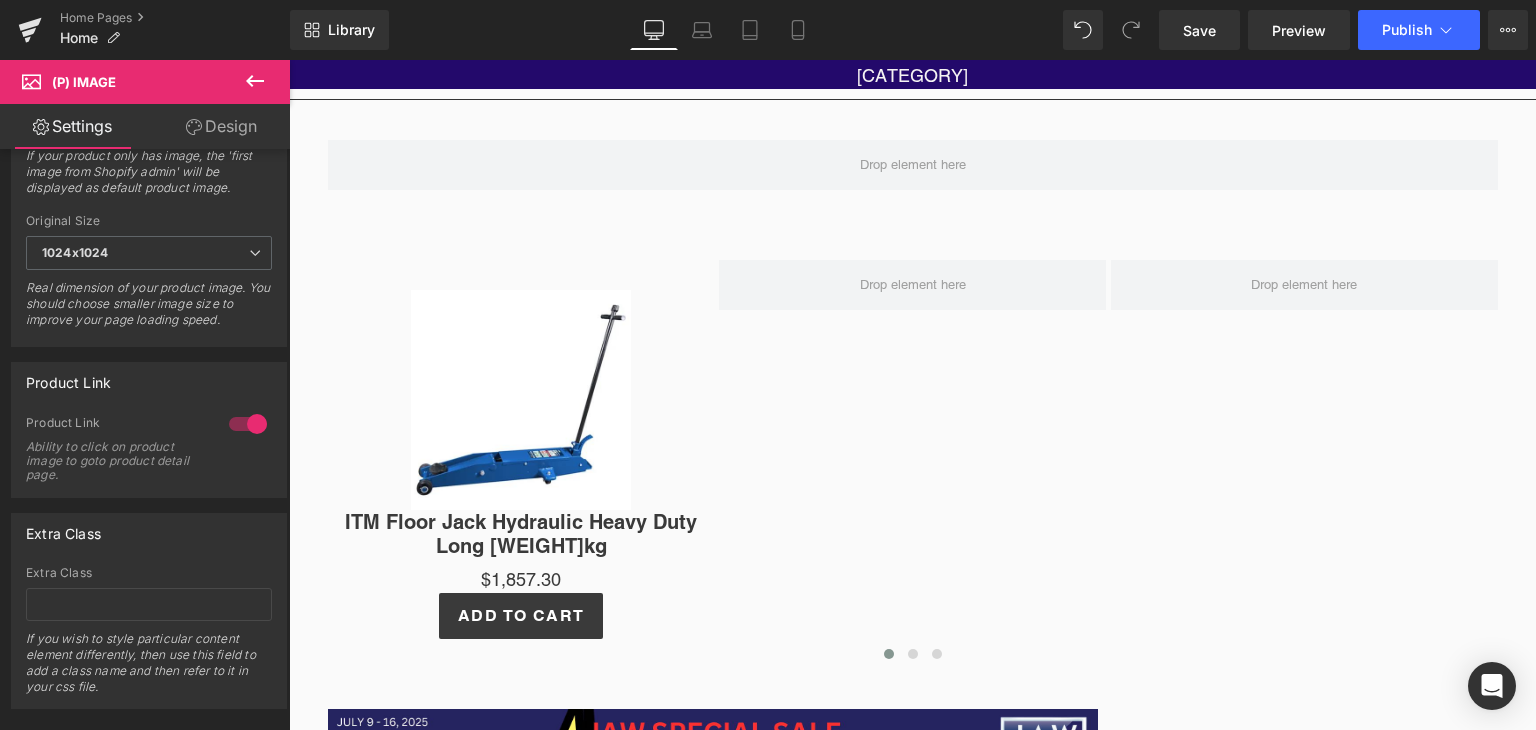 click 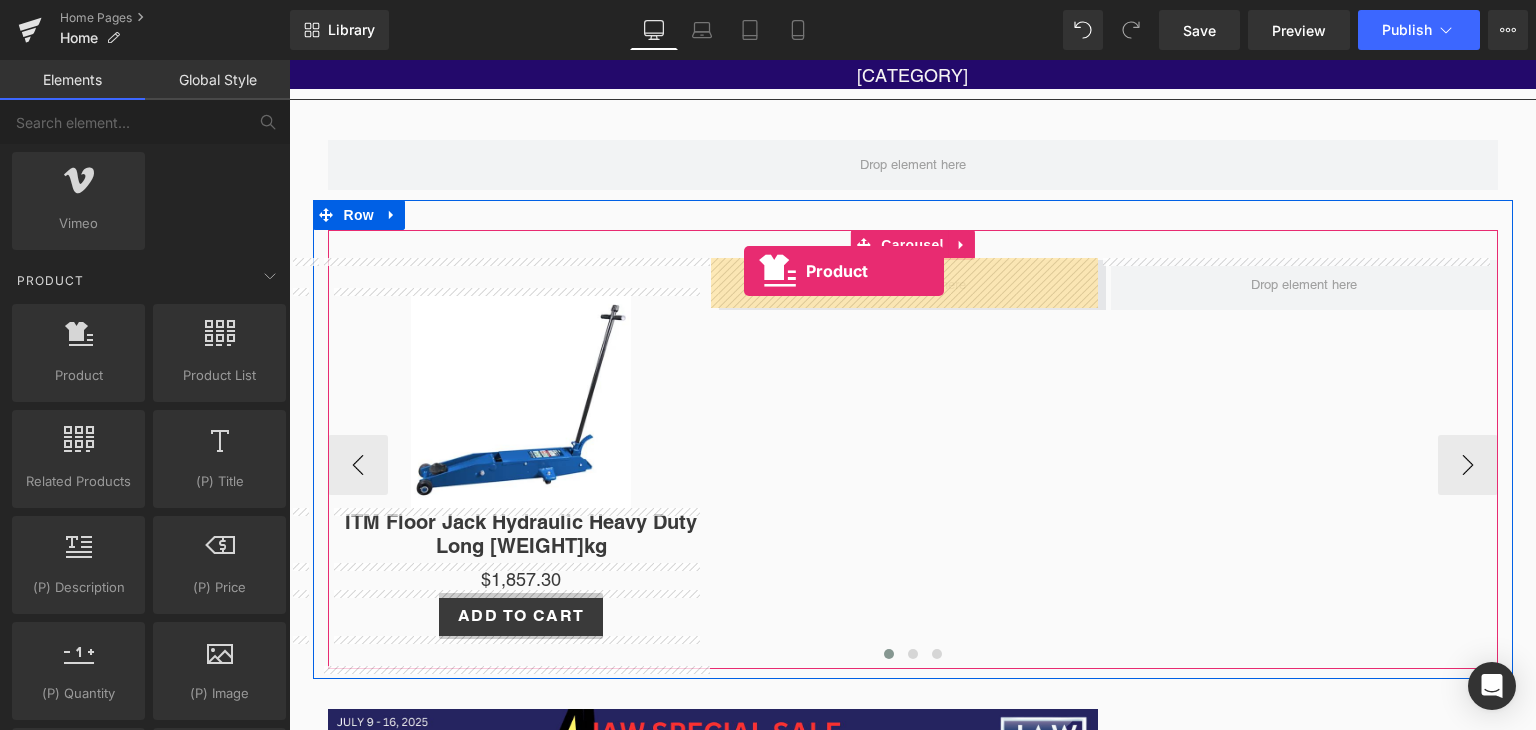 drag, startPoint x: 373, startPoint y: 395, endPoint x: 750, endPoint y: 271, distance: 396.869 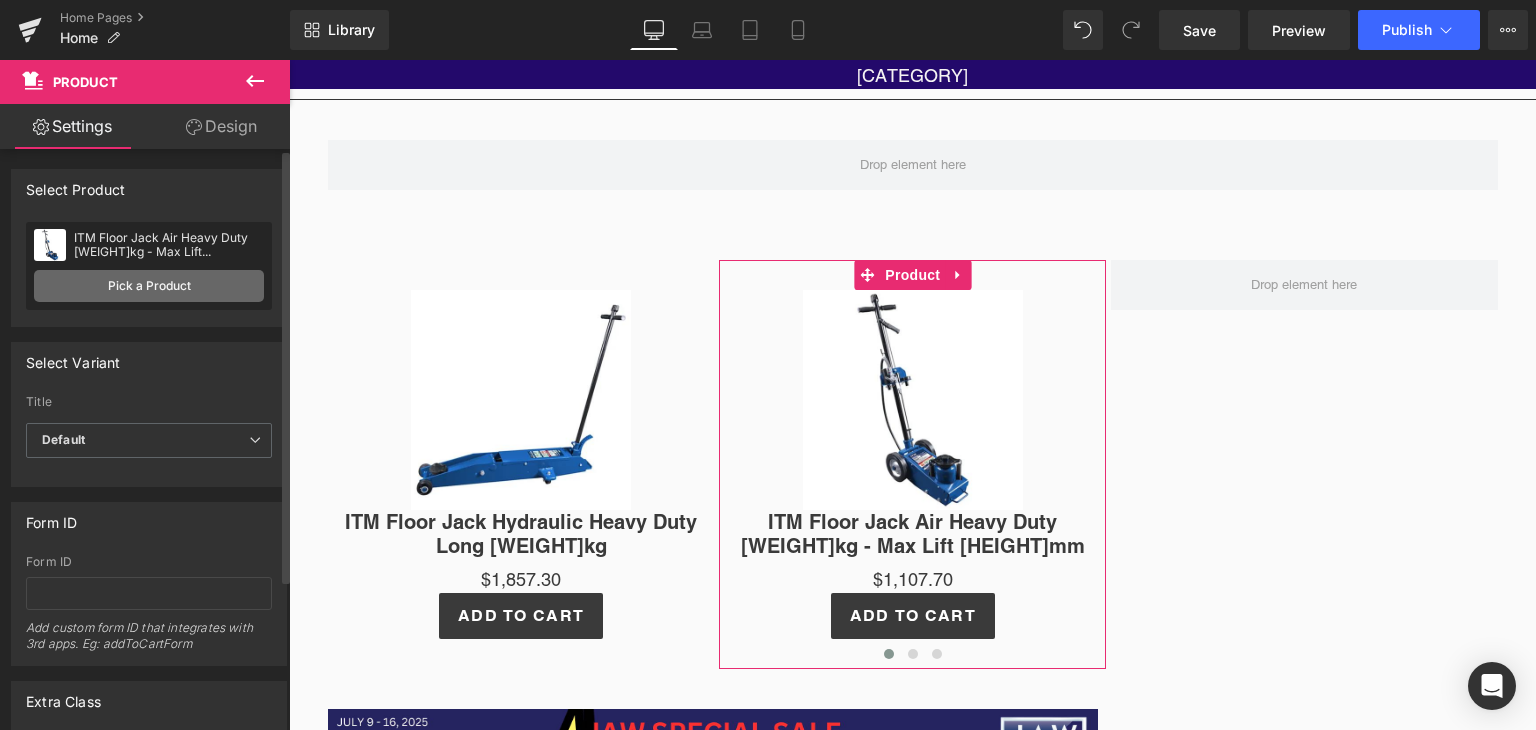 click on "Pick a Product" at bounding box center [149, 286] 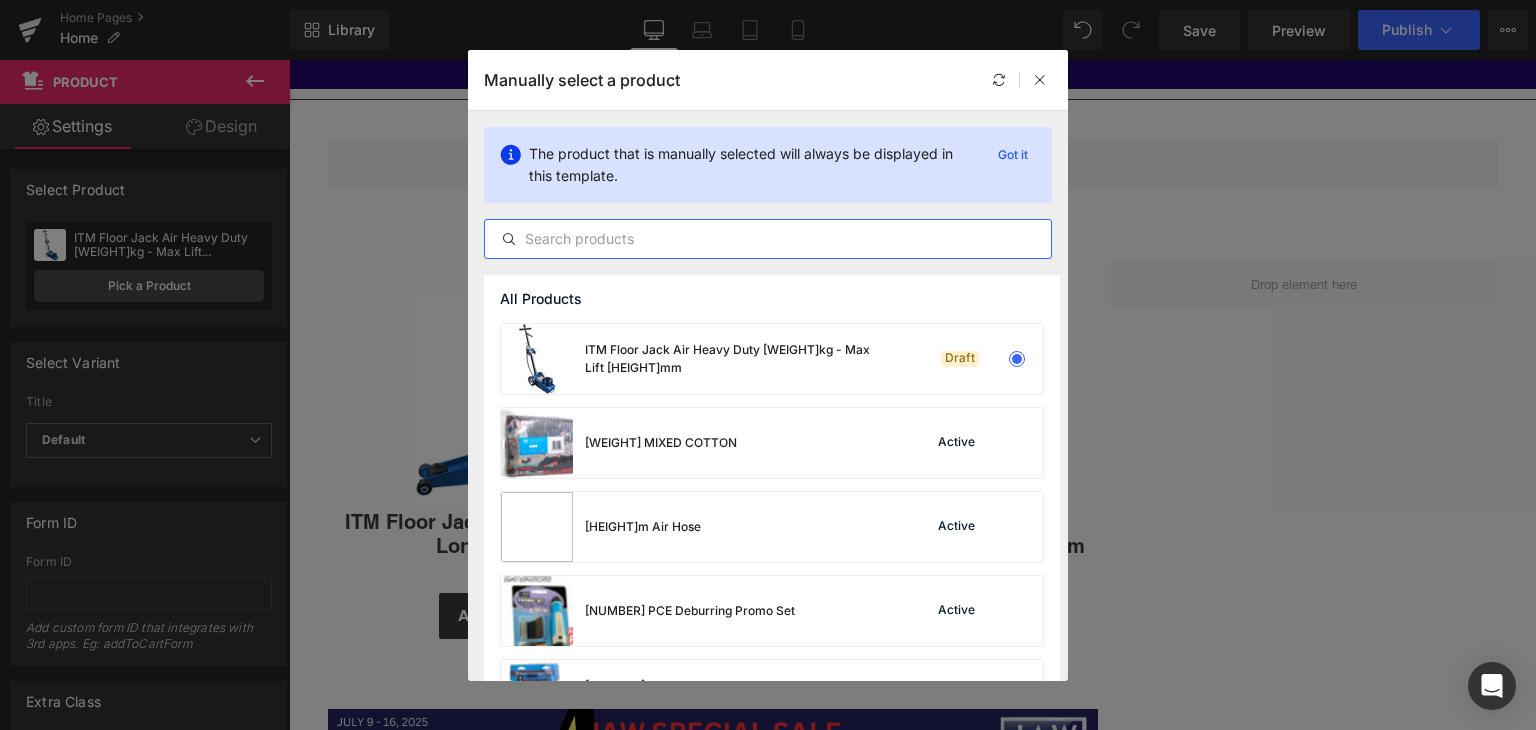 click at bounding box center [768, 239] 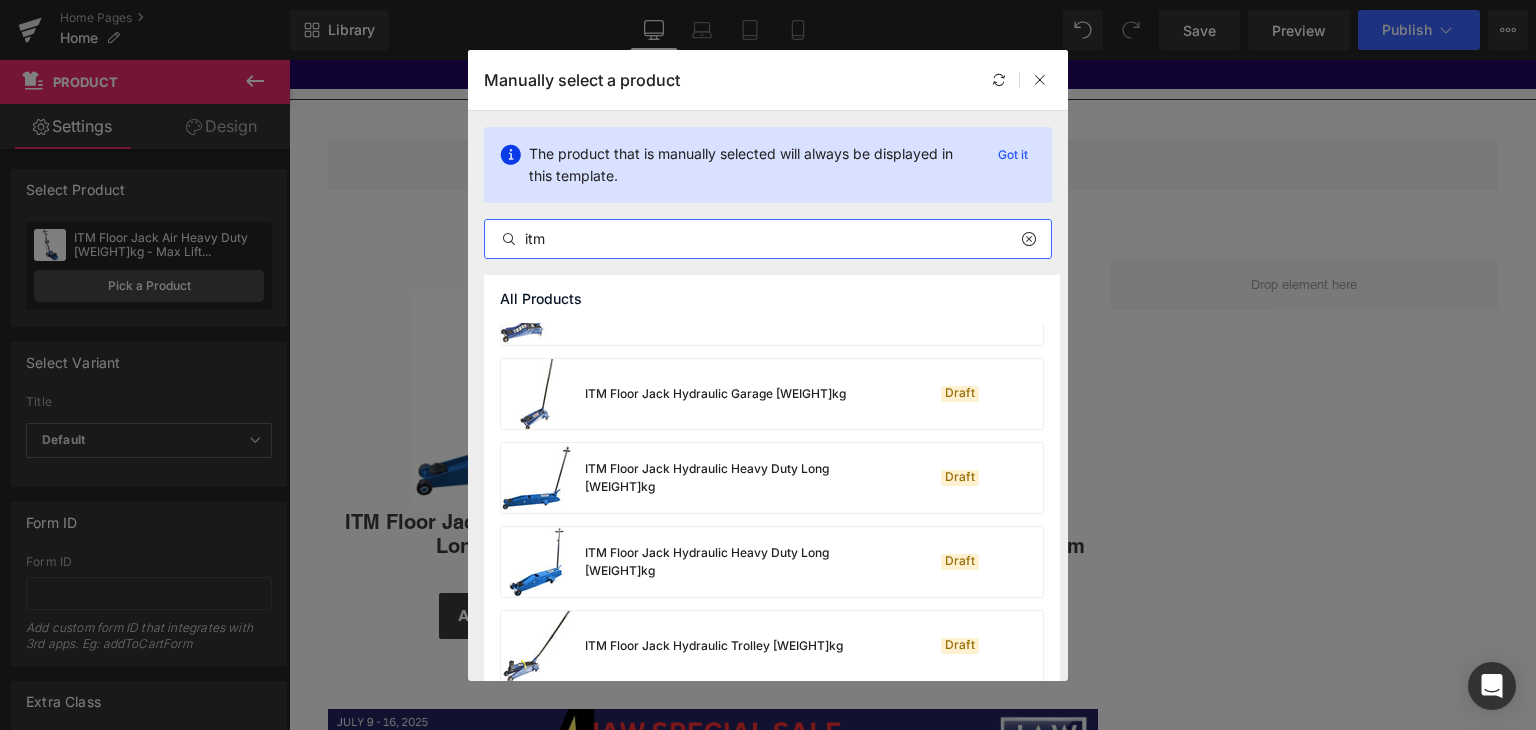 scroll, scrollTop: 990, scrollLeft: 0, axis: vertical 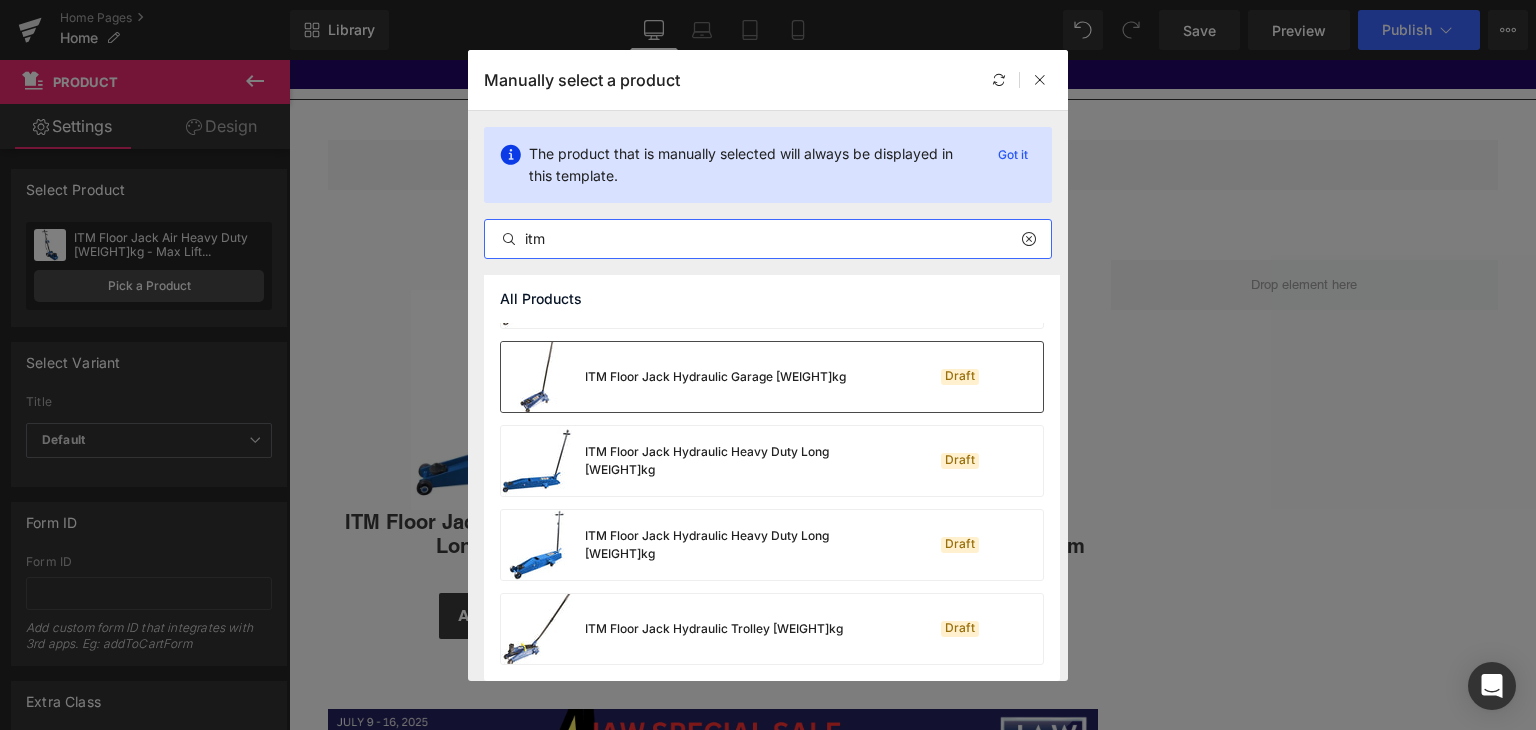 type on "itm" 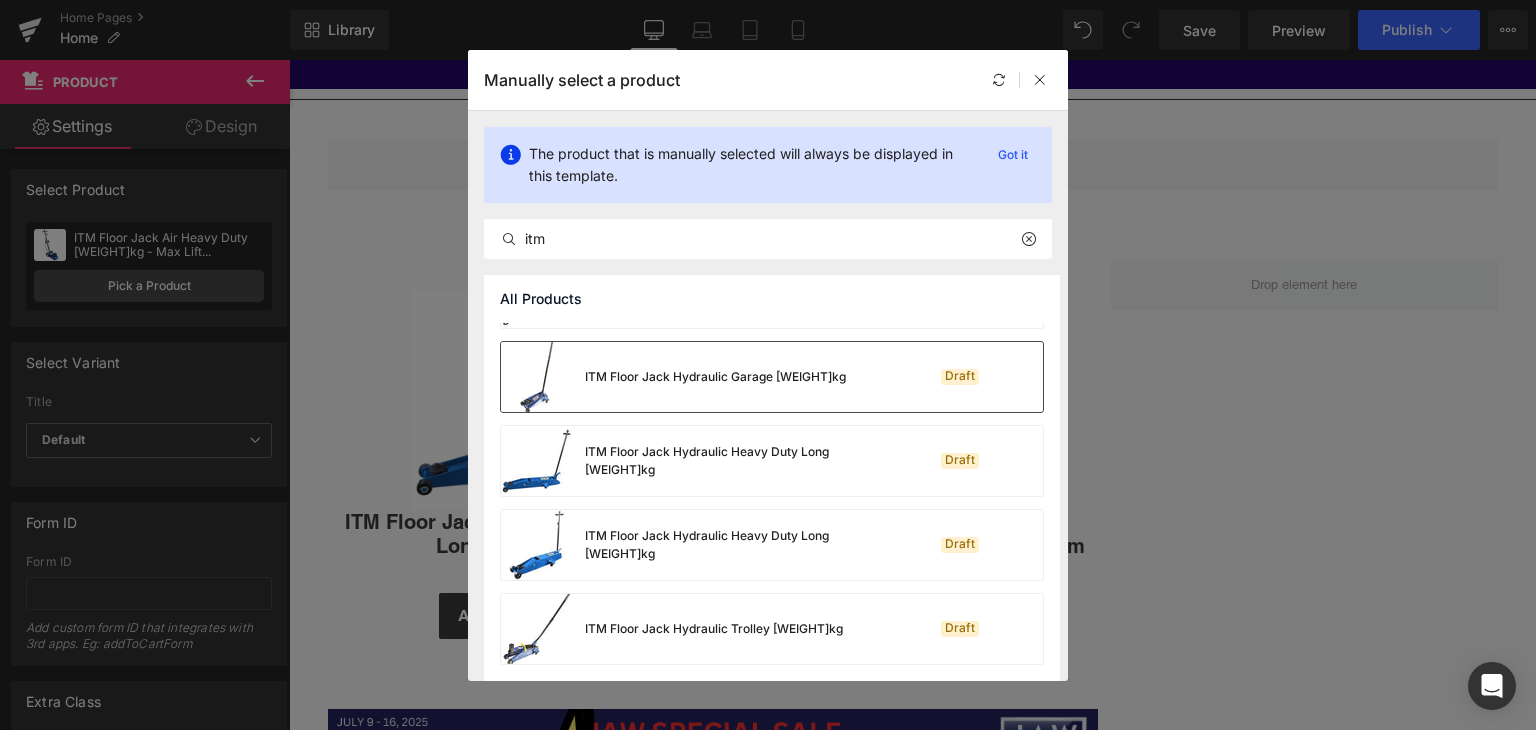 click on "ITM Floor Jack Hydraulic Garage [WEIGHT]kg" at bounding box center (715, 377) 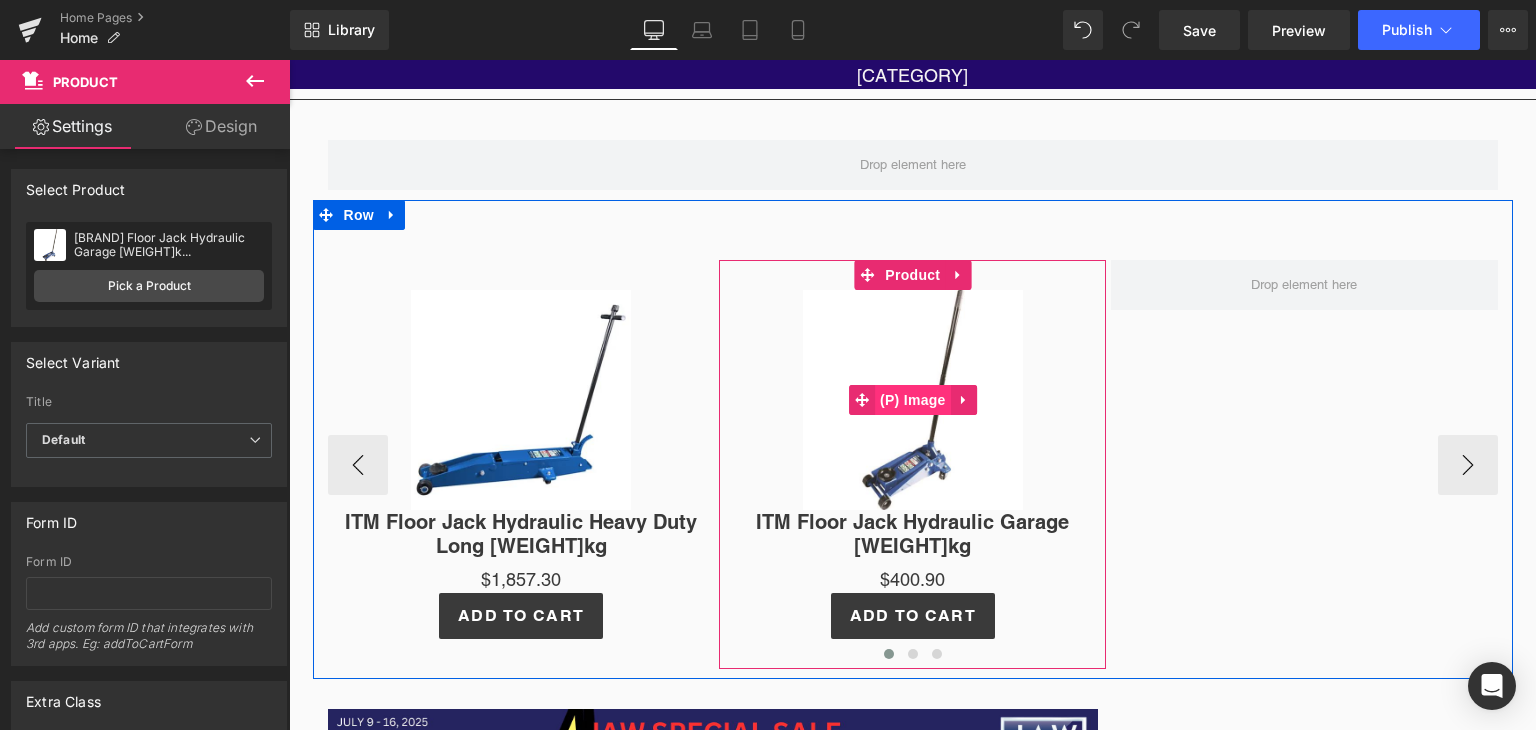 click on "(P) Image" at bounding box center [913, 400] 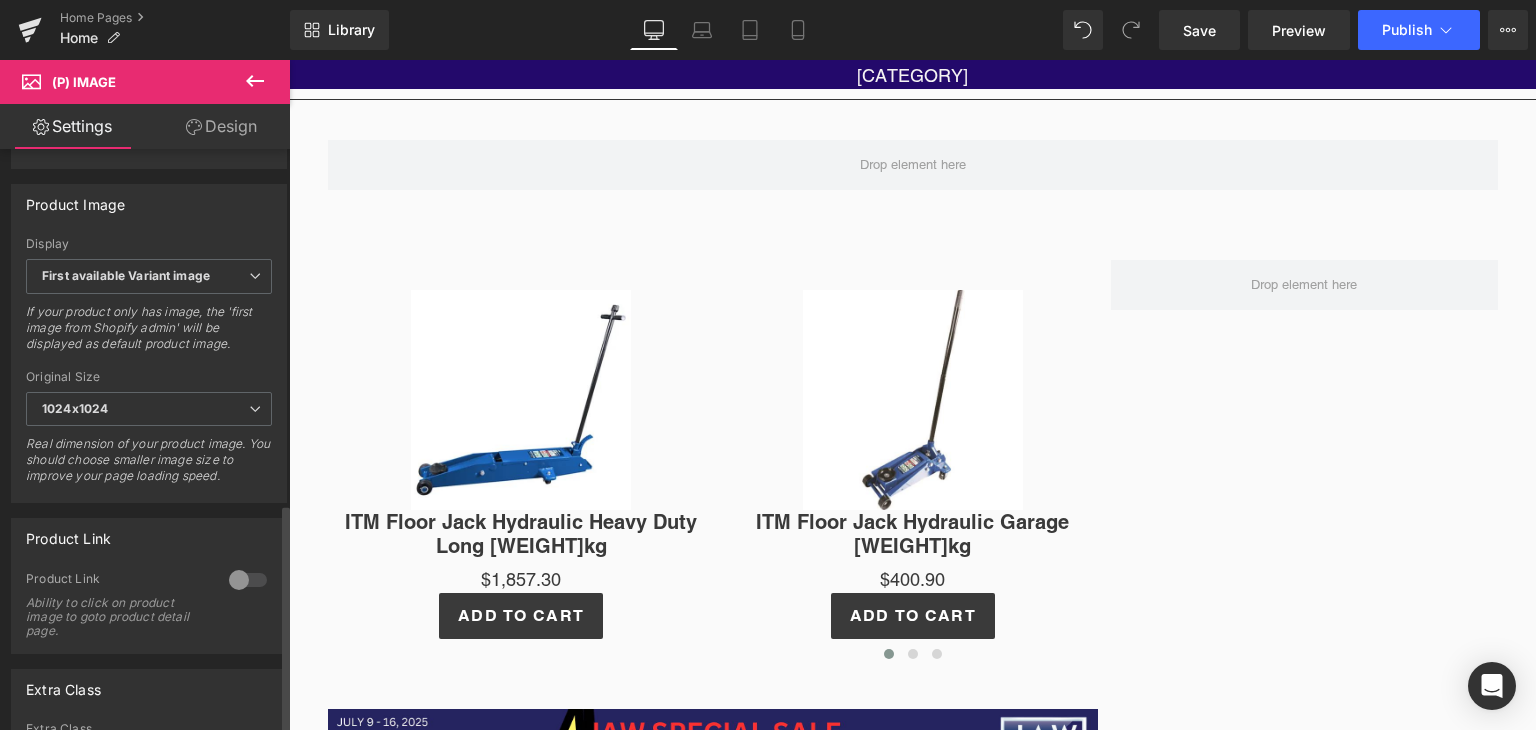 scroll, scrollTop: 895, scrollLeft: 0, axis: vertical 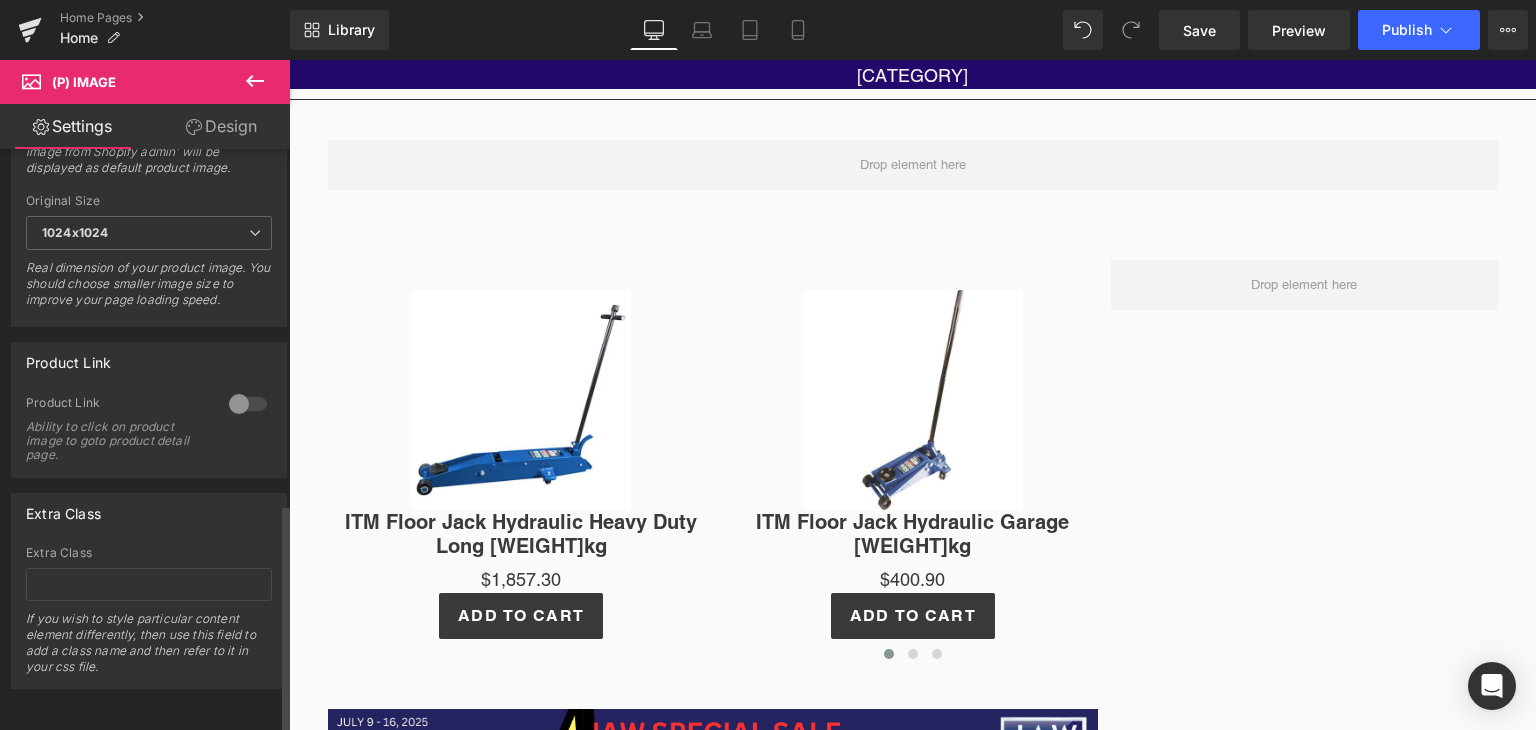 click at bounding box center [248, 404] 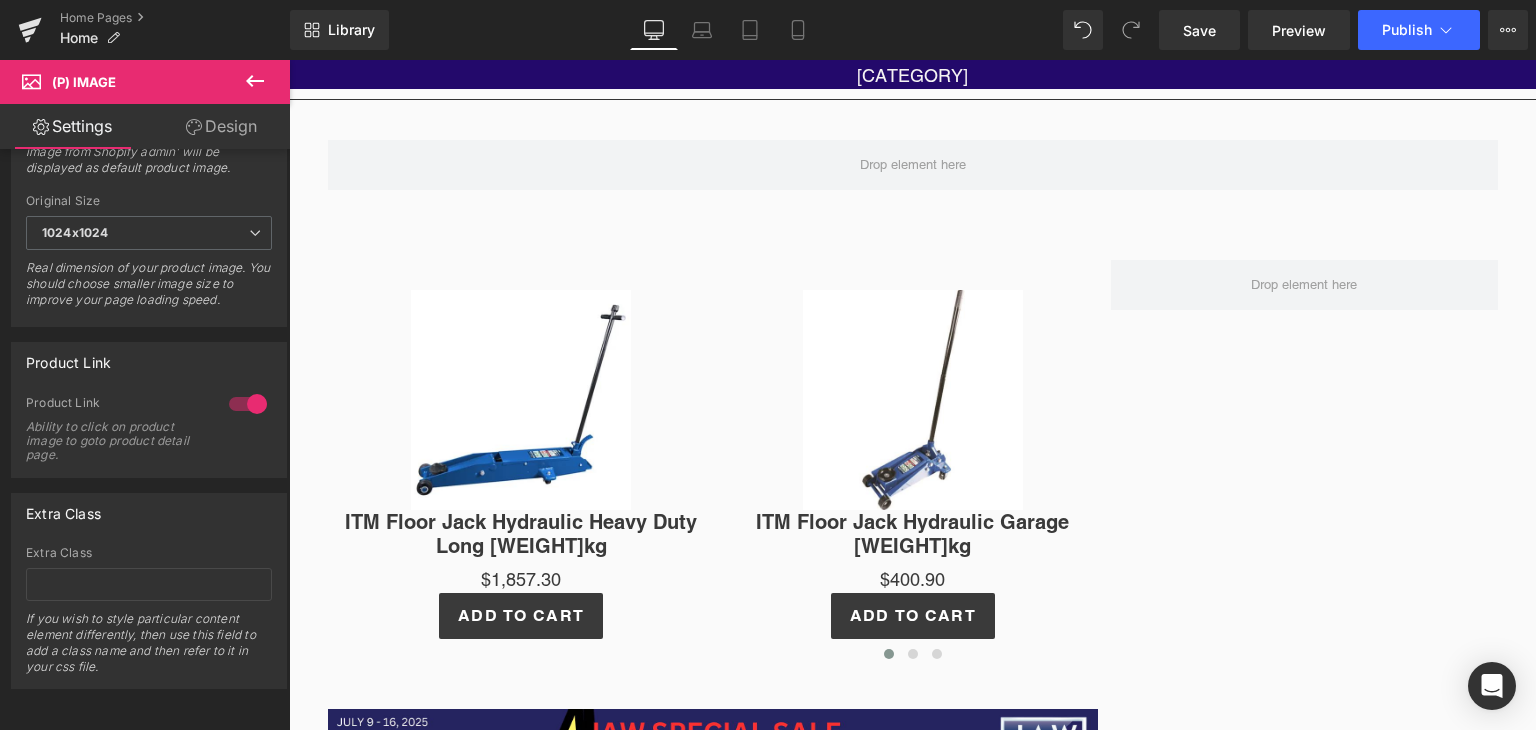 click 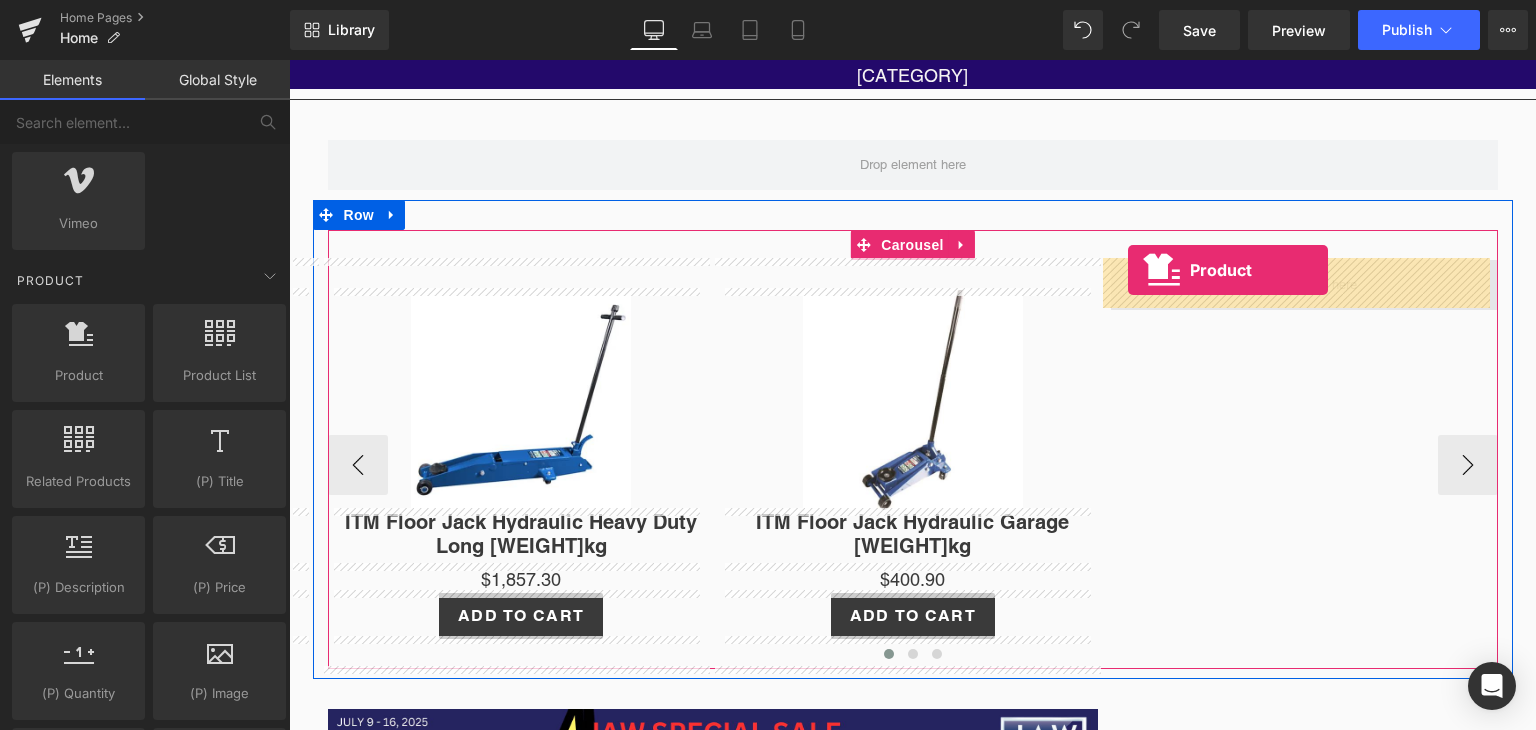 drag, startPoint x: 358, startPoint y: 425, endPoint x: 1128, endPoint y: 270, distance: 785.44574 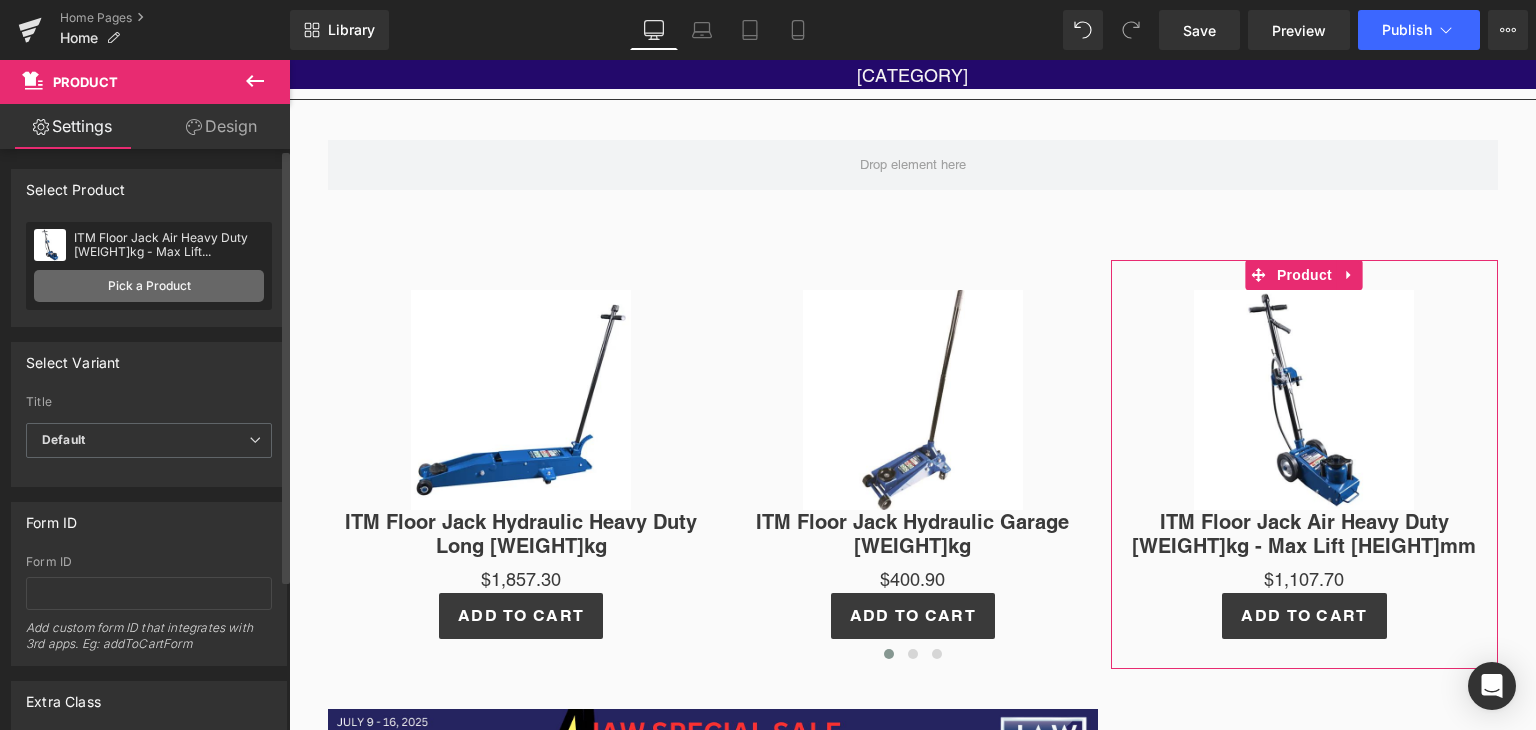 click on "Pick a Product" at bounding box center [149, 286] 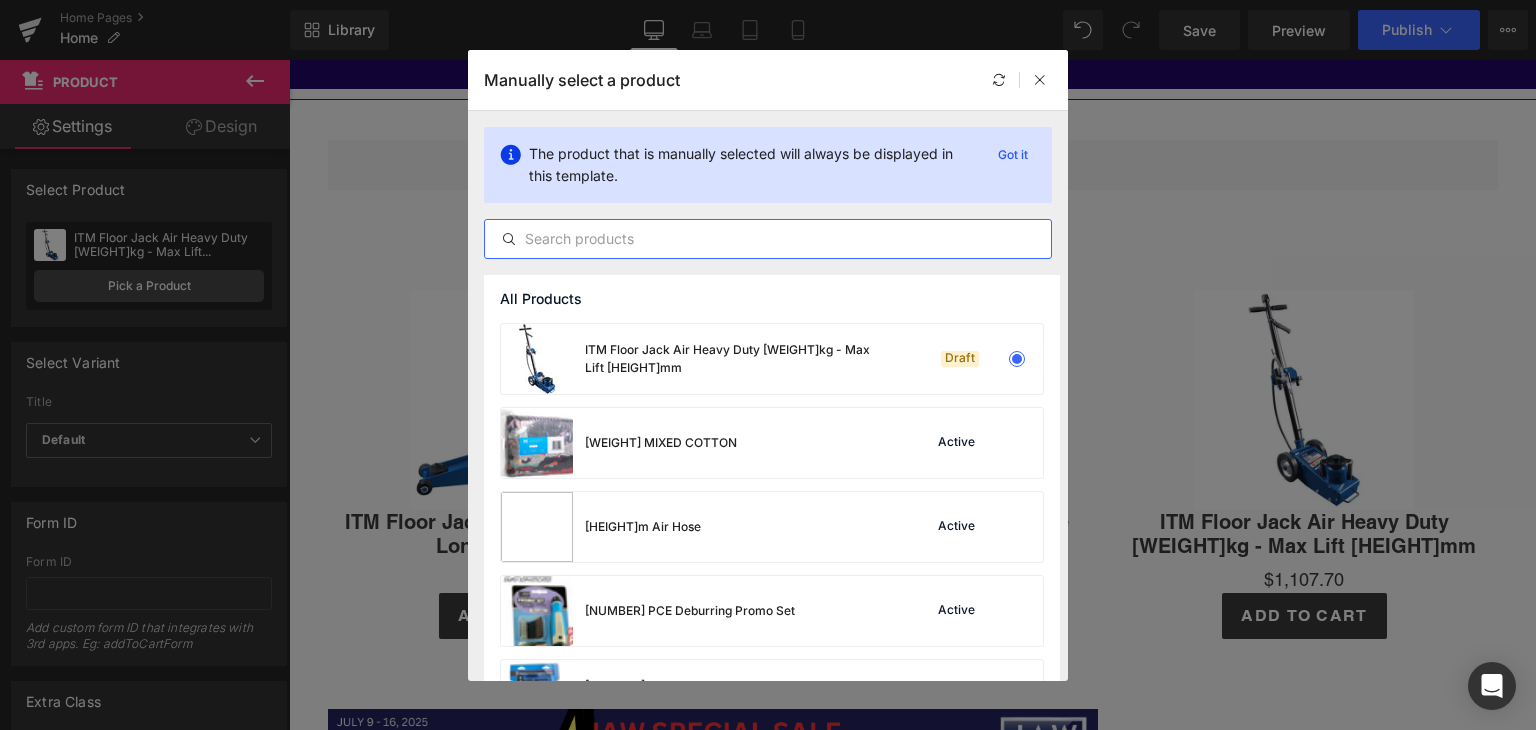 click at bounding box center (768, 239) 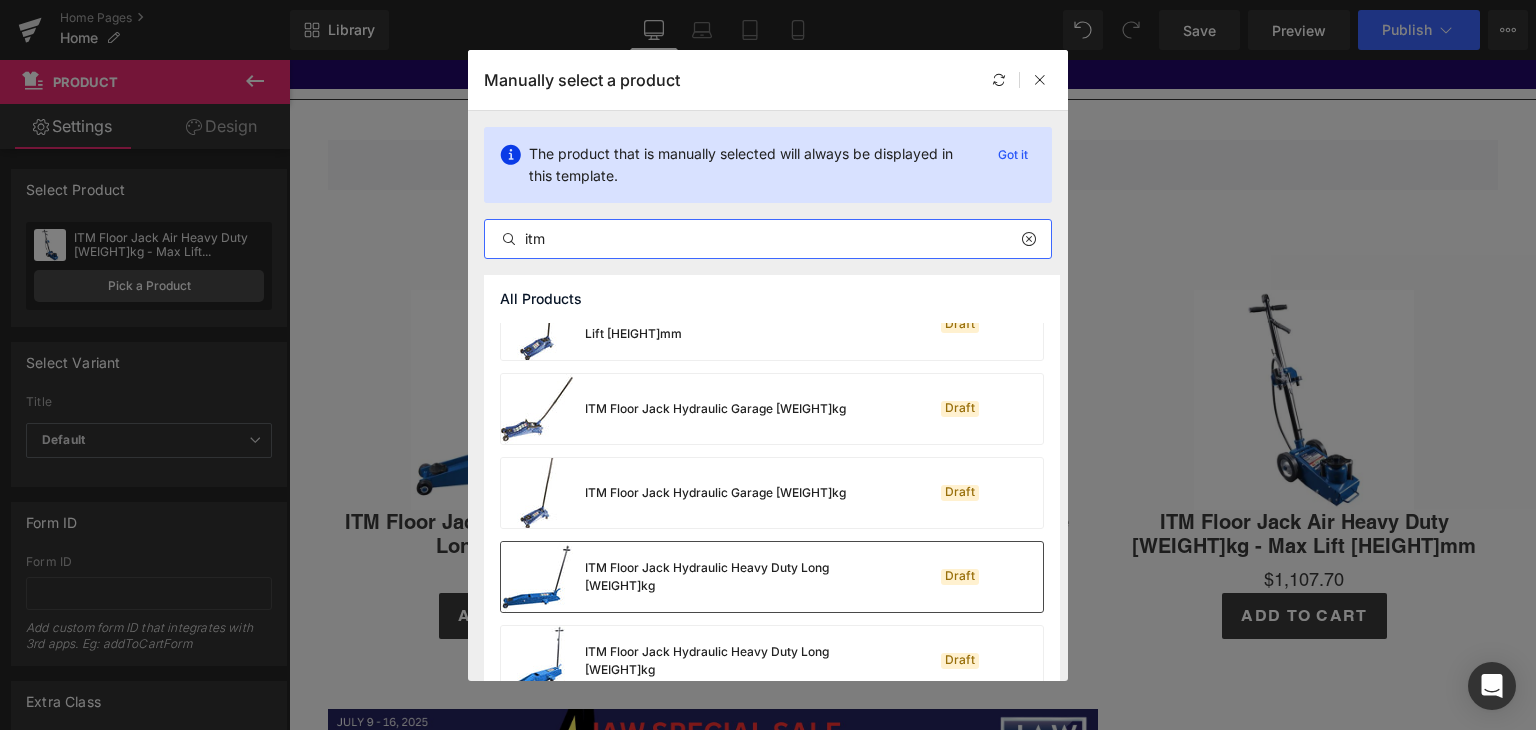 scroll, scrollTop: 841, scrollLeft: 0, axis: vertical 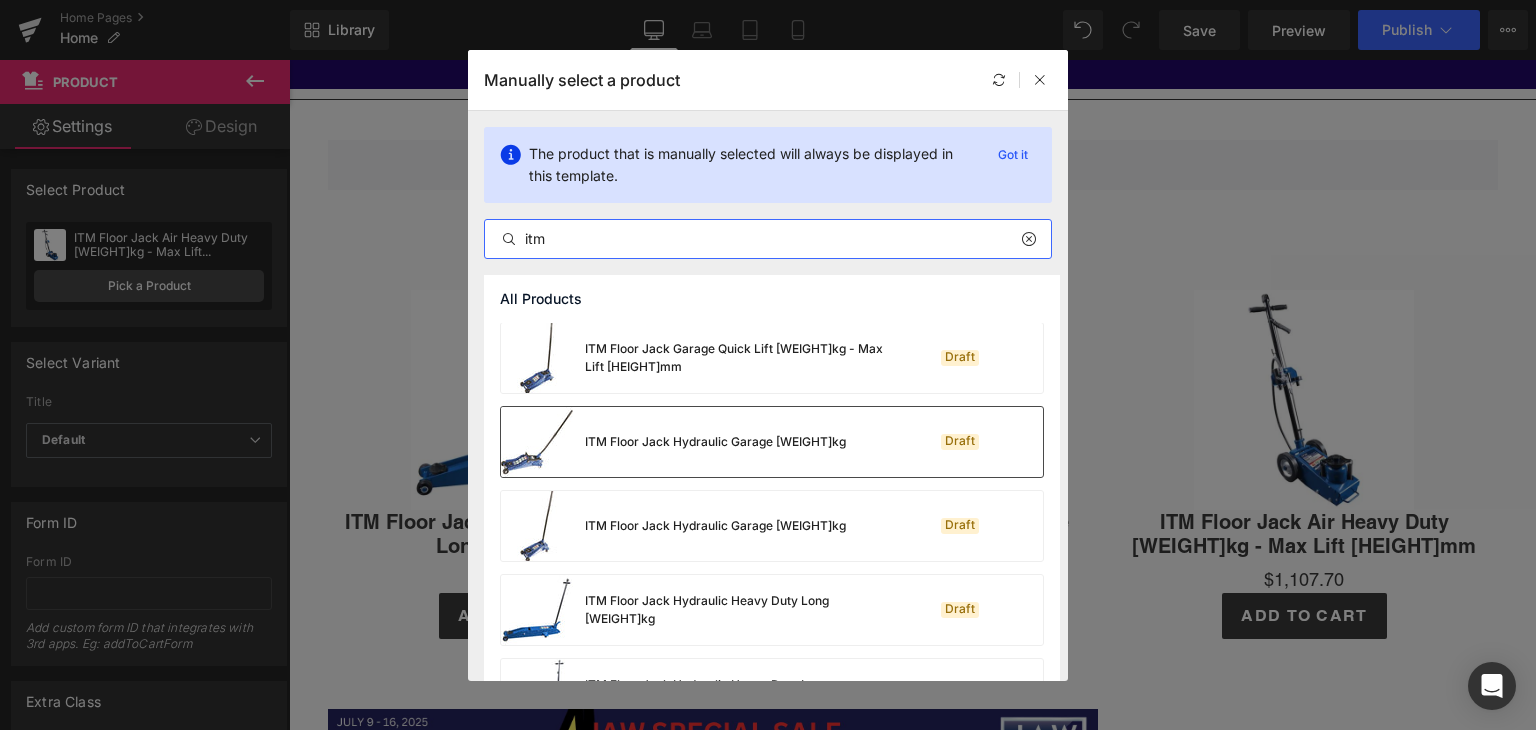 type on "itm" 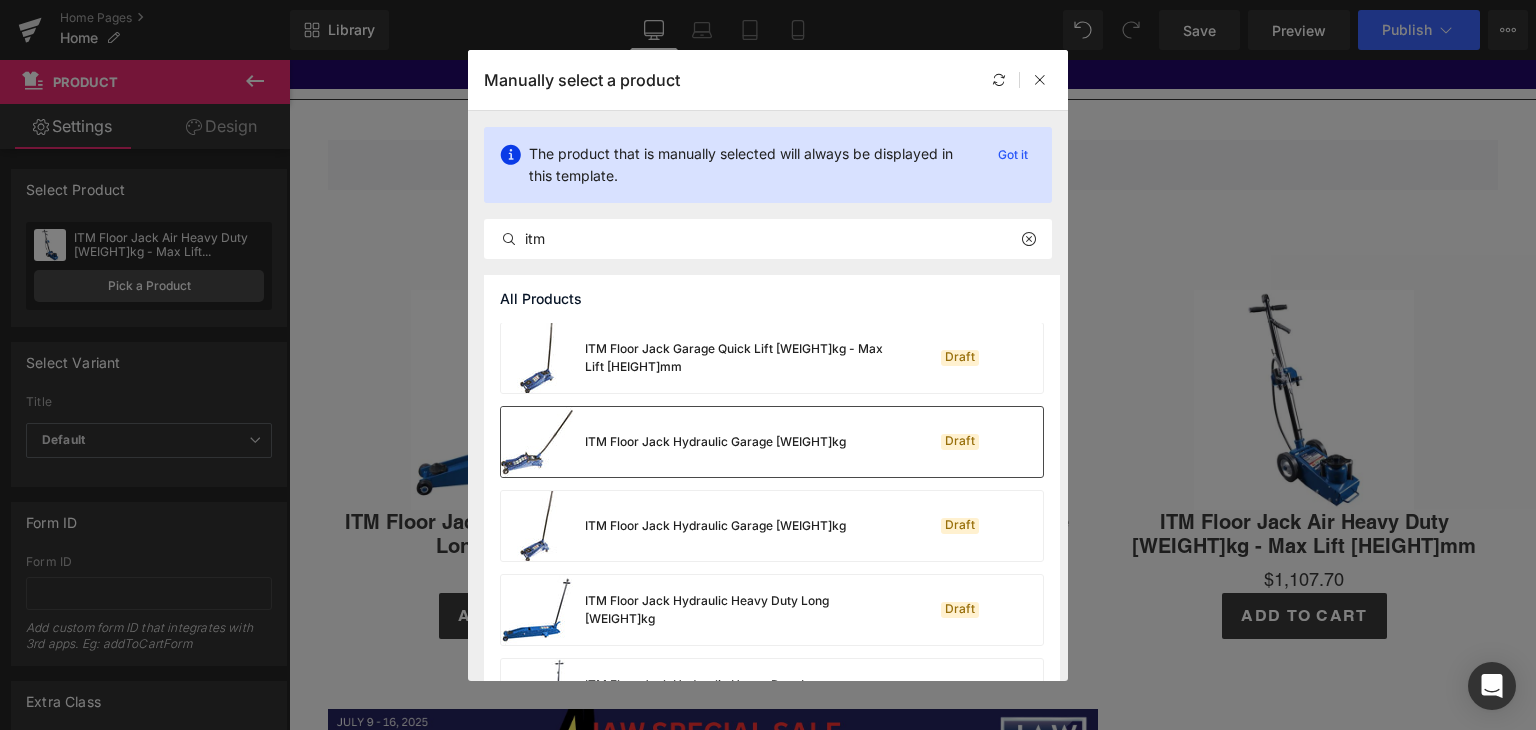 click on "ITM Floor Jack Hydraulic Garage [WEIGHT]kg" at bounding box center (715, 442) 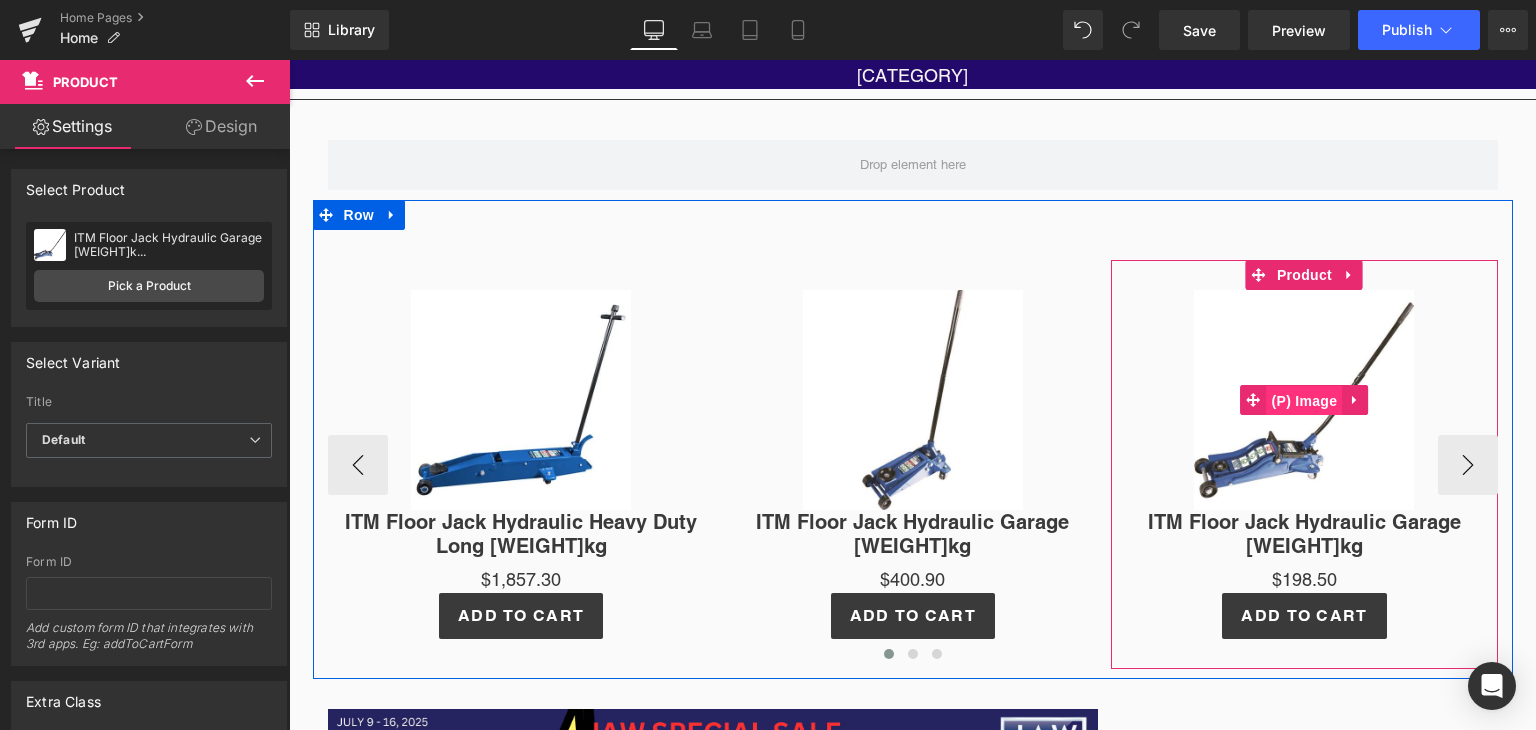 click on "(P) Image" at bounding box center [1305, 401] 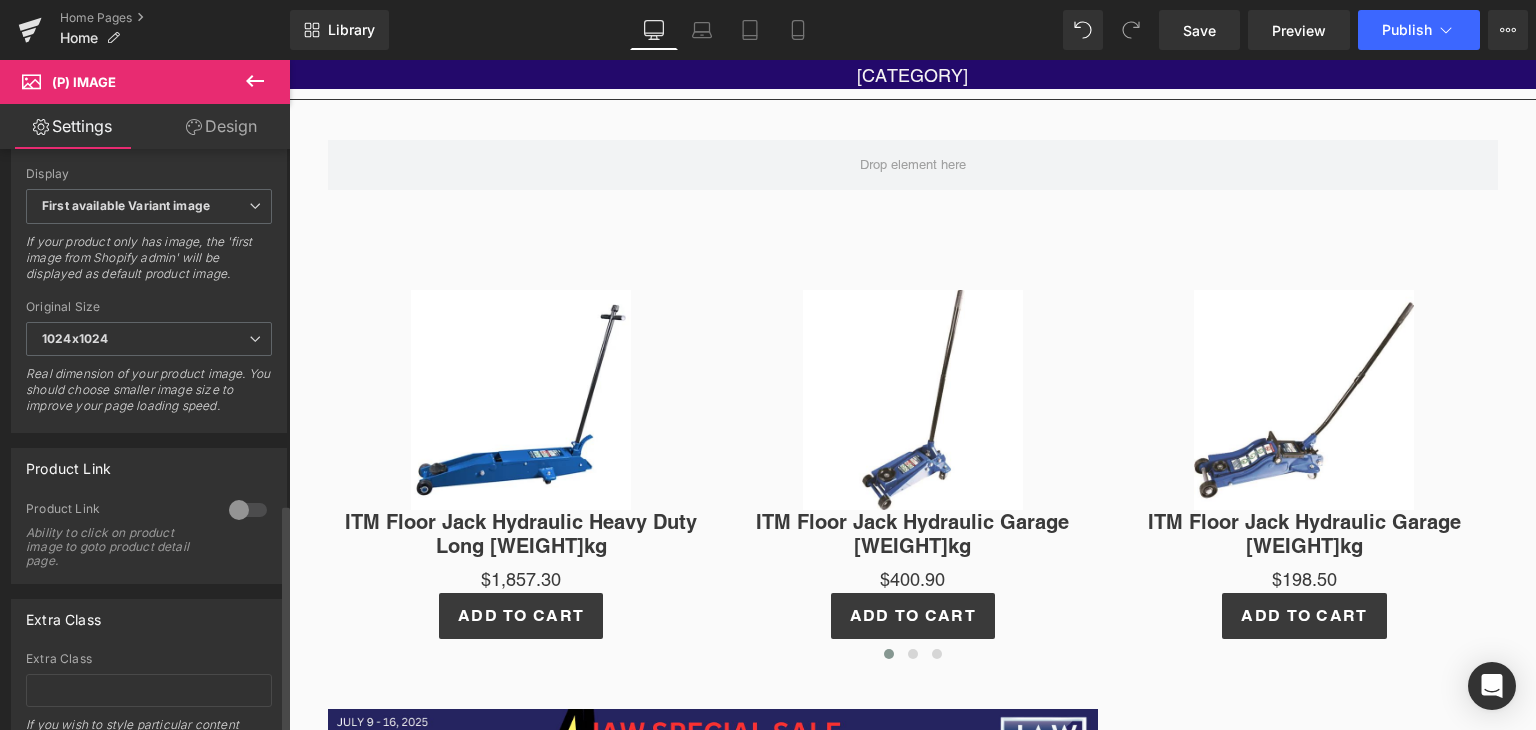 scroll, scrollTop: 895, scrollLeft: 0, axis: vertical 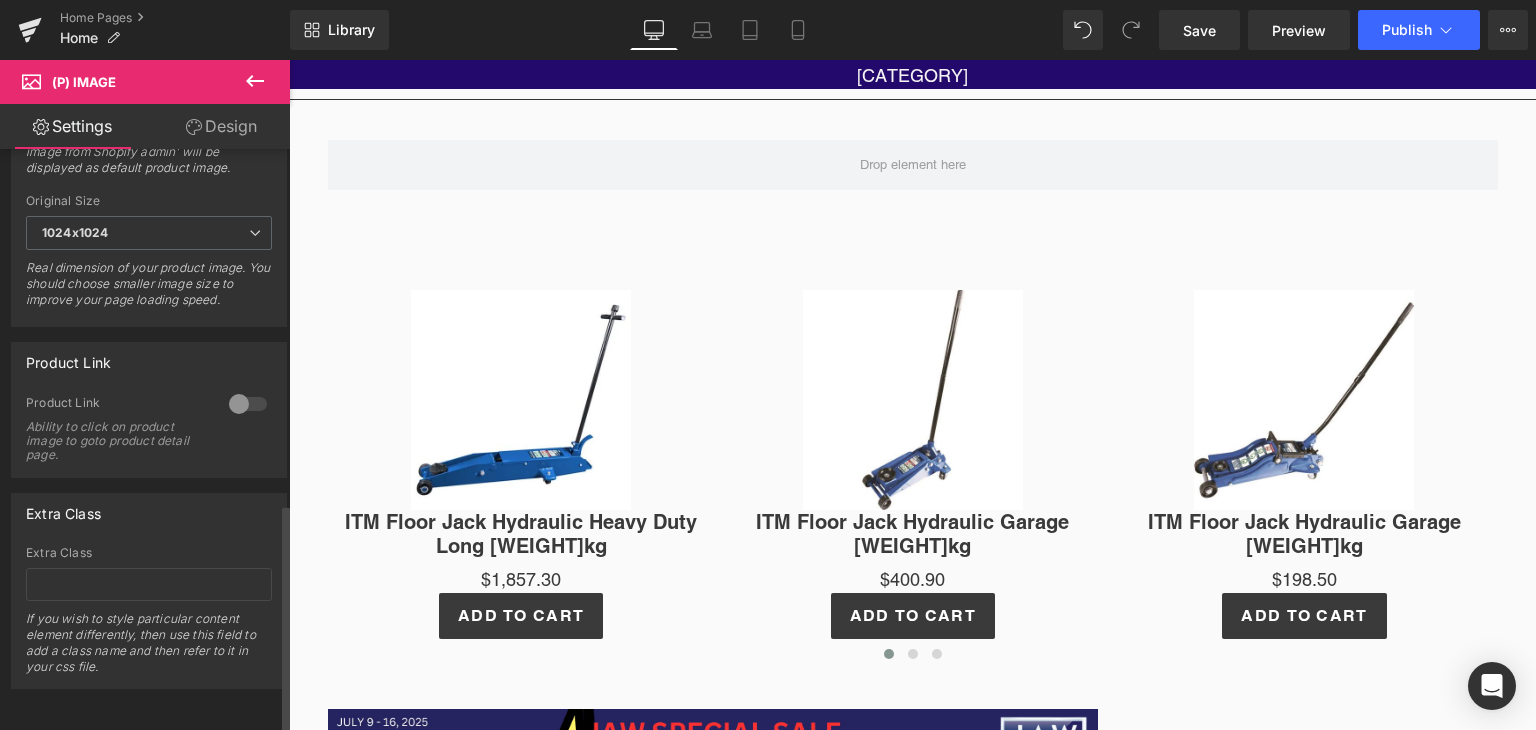 click at bounding box center [248, 404] 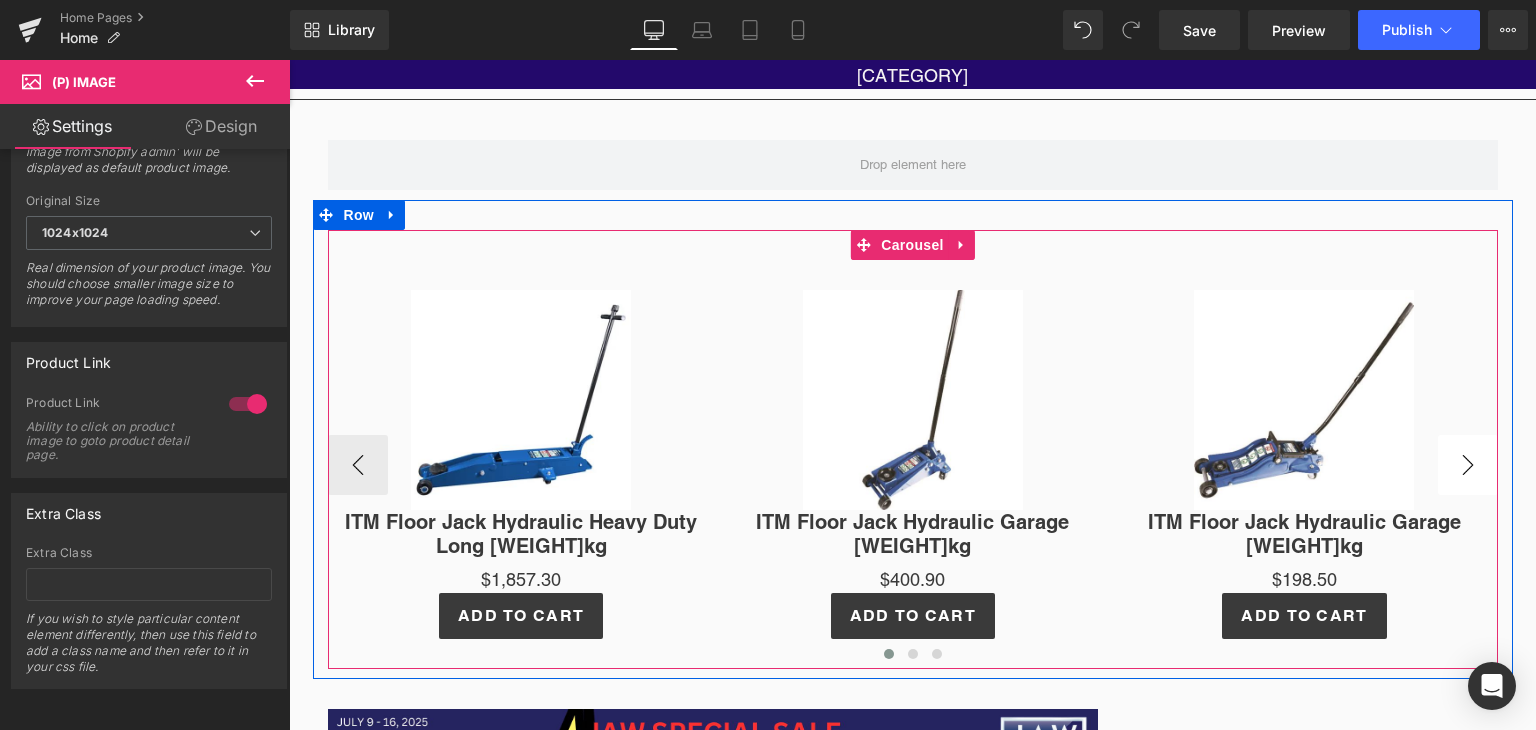 click on "›" at bounding box center [1468, 465] 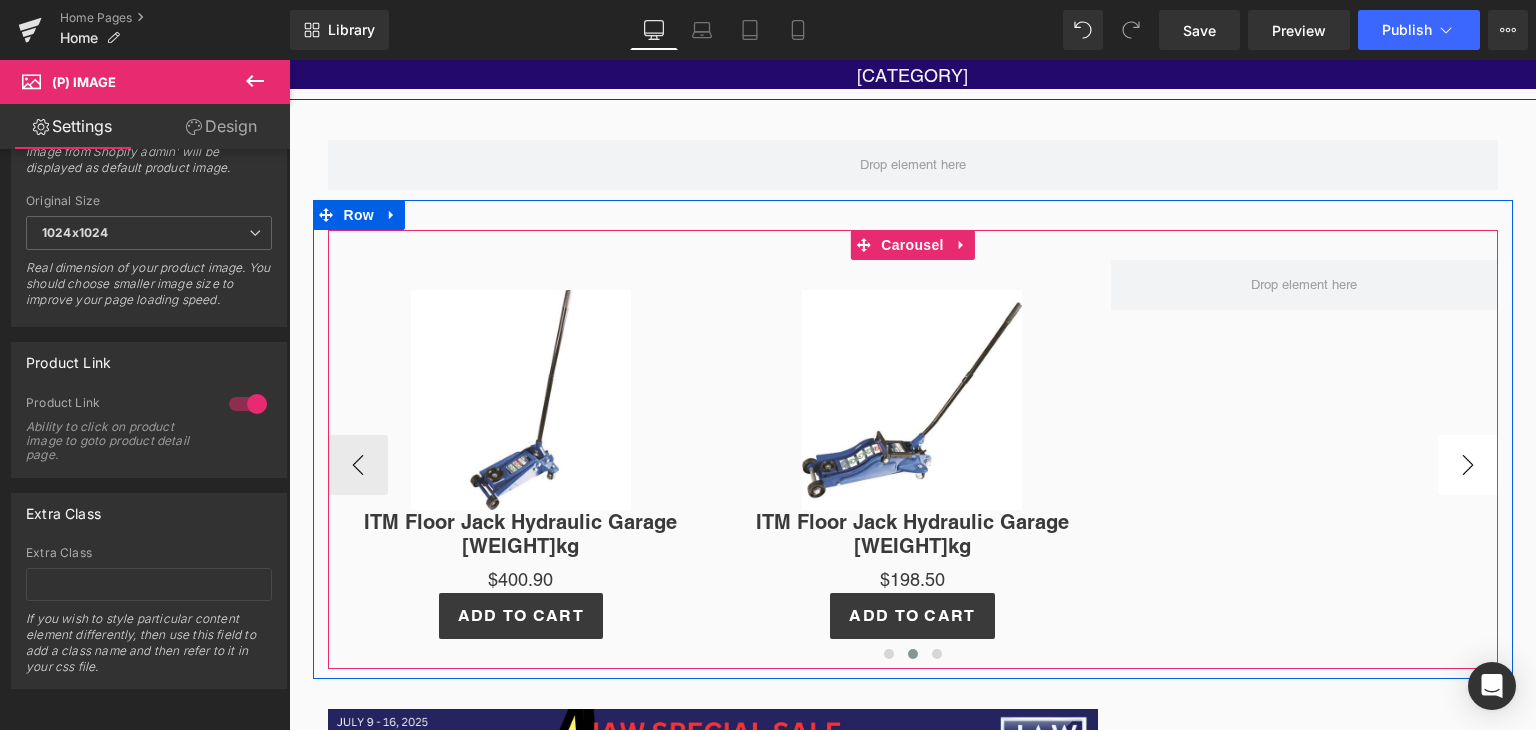 click on "›" at bounding box center (1468, 465) 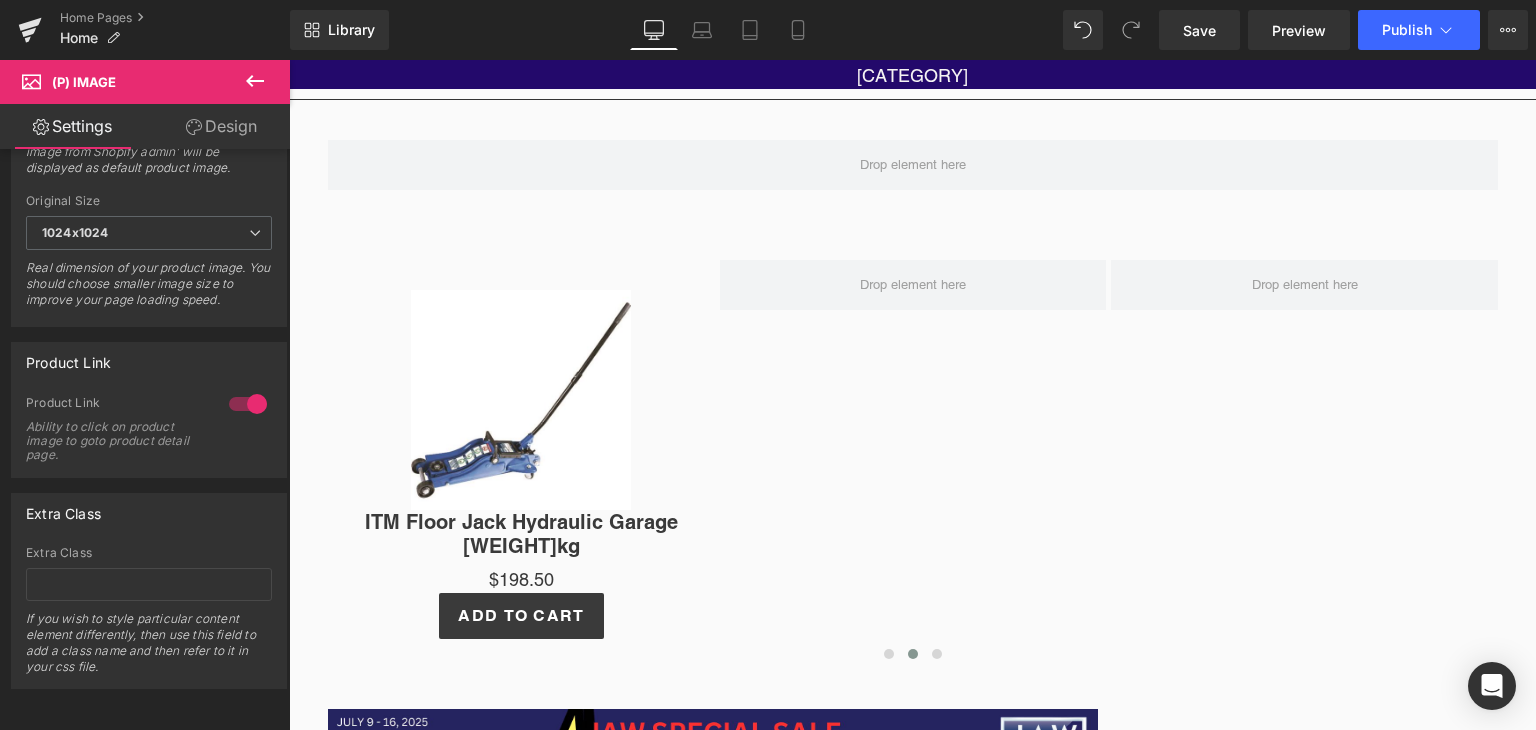 click 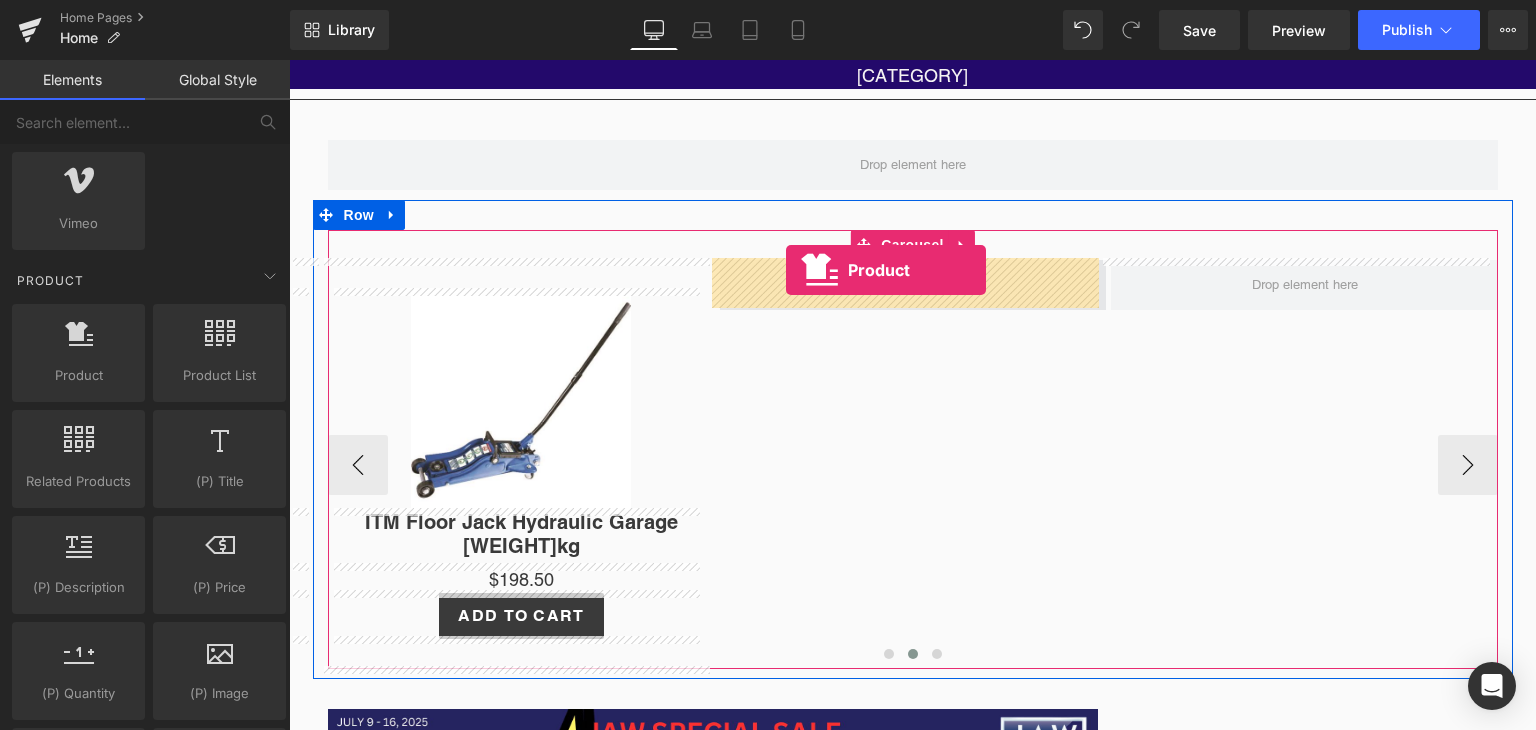 drag, startPoint x: 370, startPoint y: 401, endPoint x: 786, endPoint y: 270, distance: 436.13873 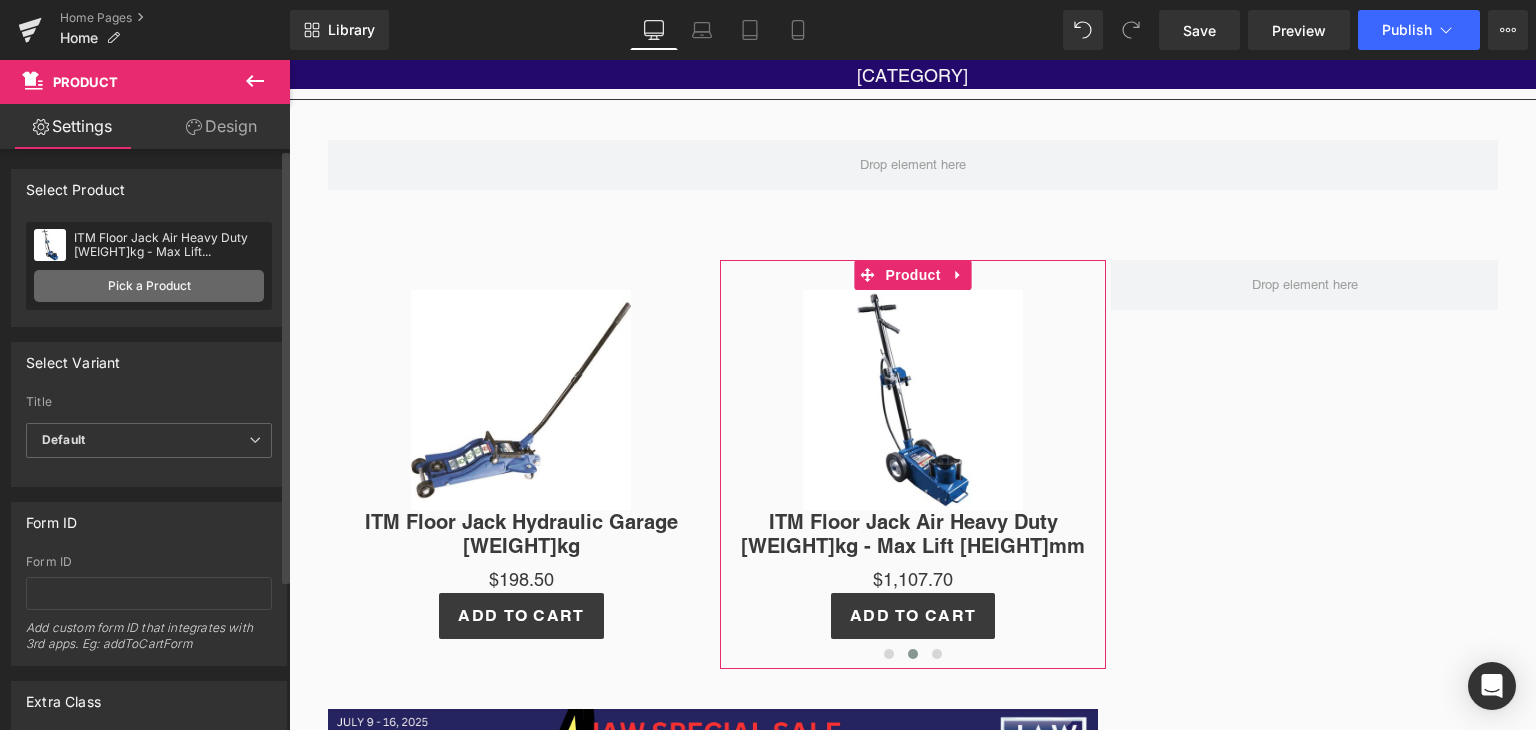 click on "Pick a Product" at bounding box center [149, 286] 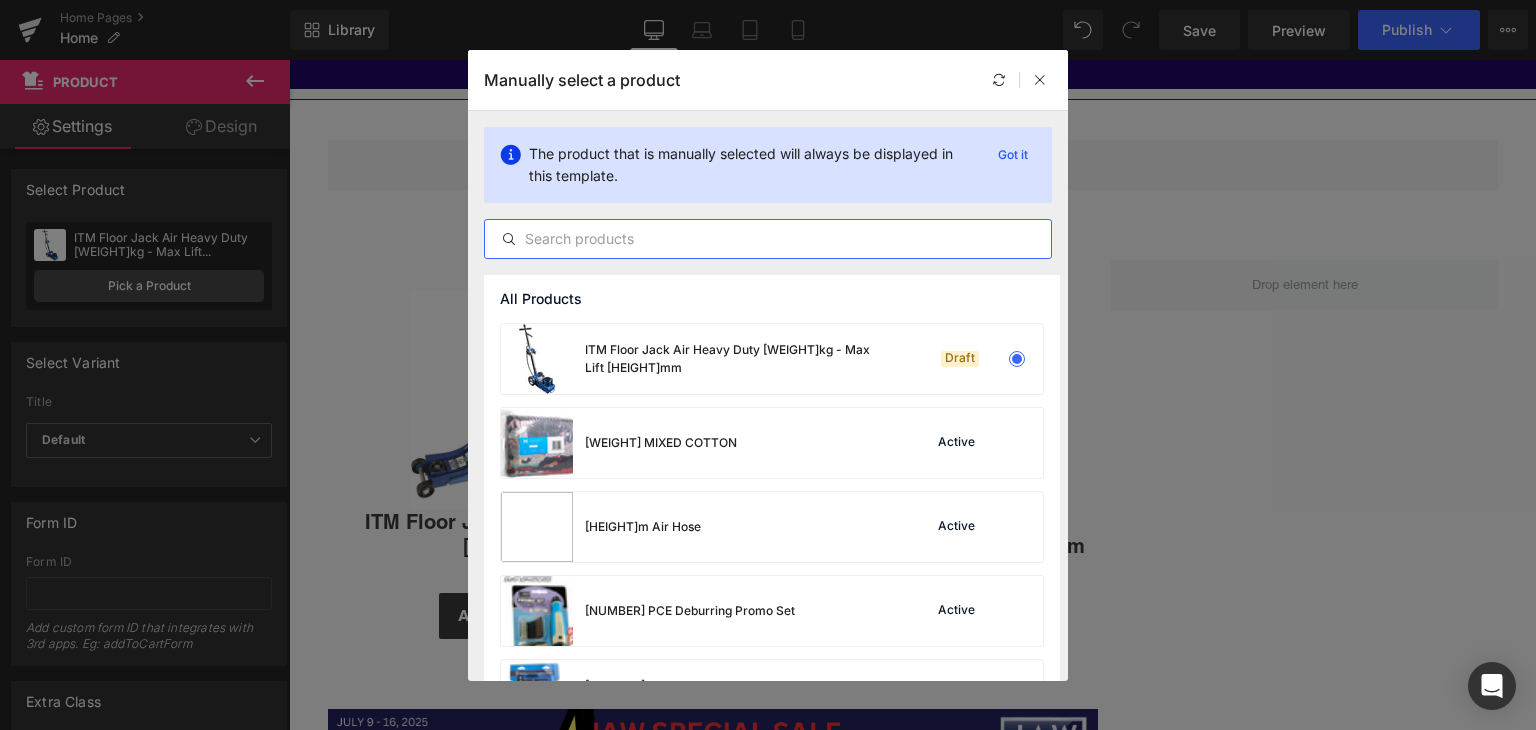 click at bounding box center (768, 239) 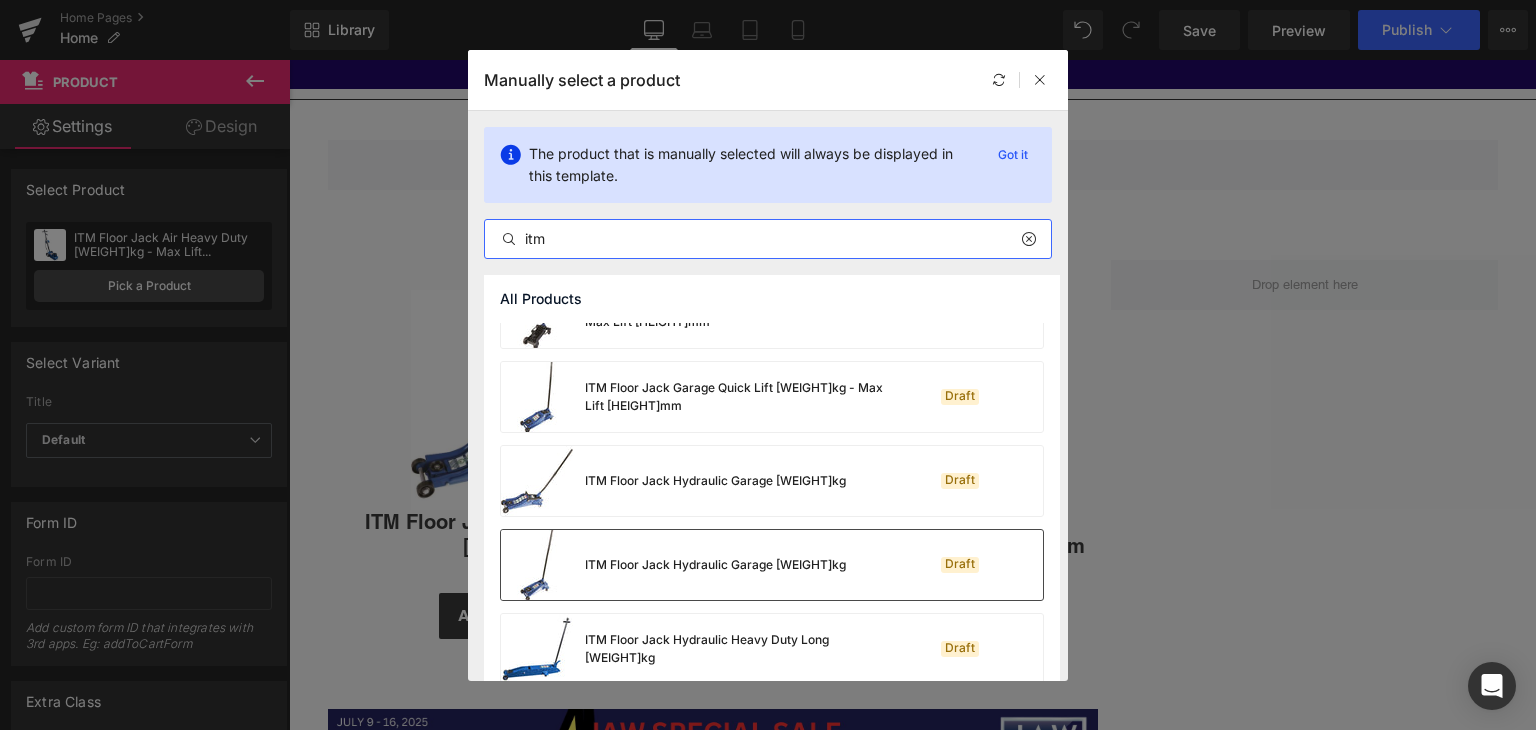 scroll, scrollTop: 808, scrollLeft: 0, axis: vertical 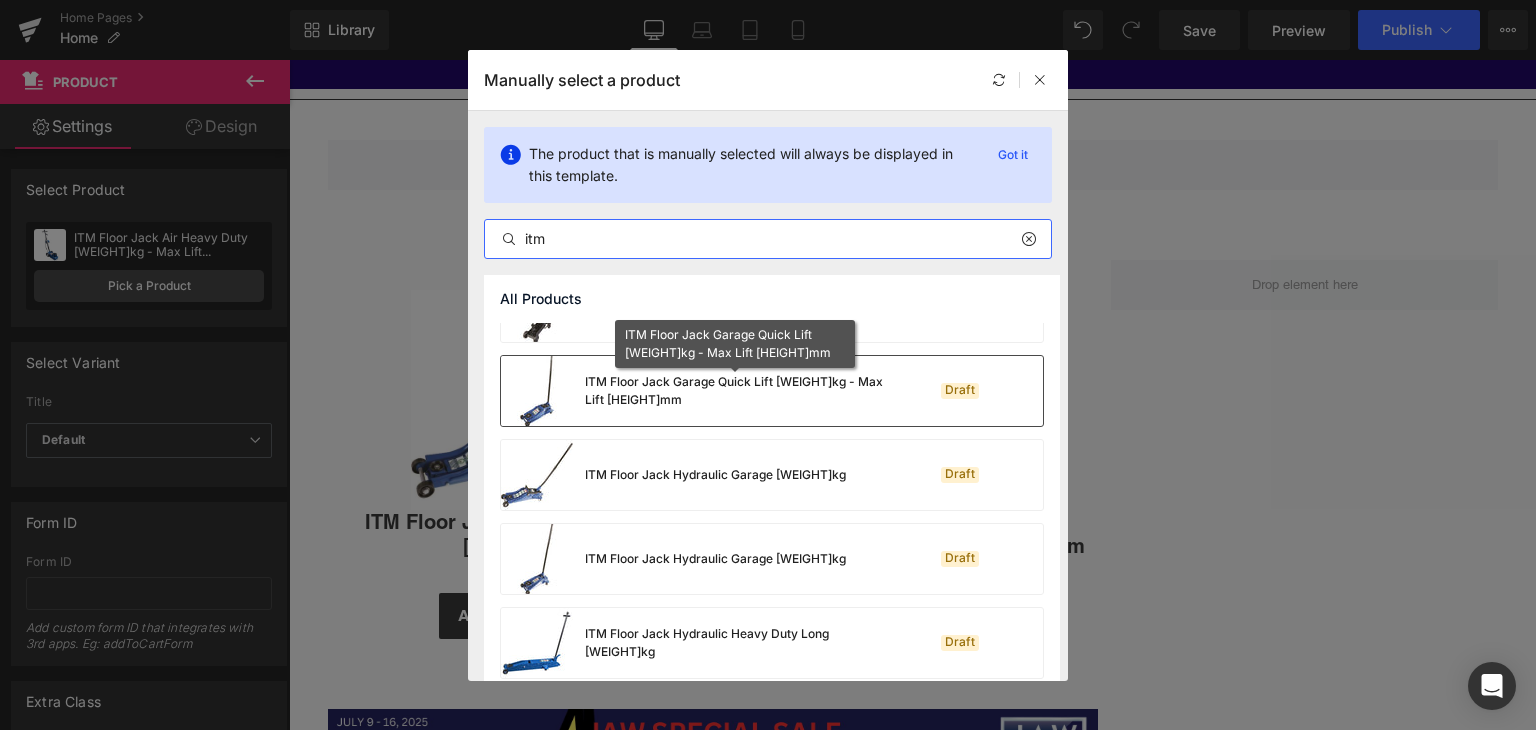type on "itm" 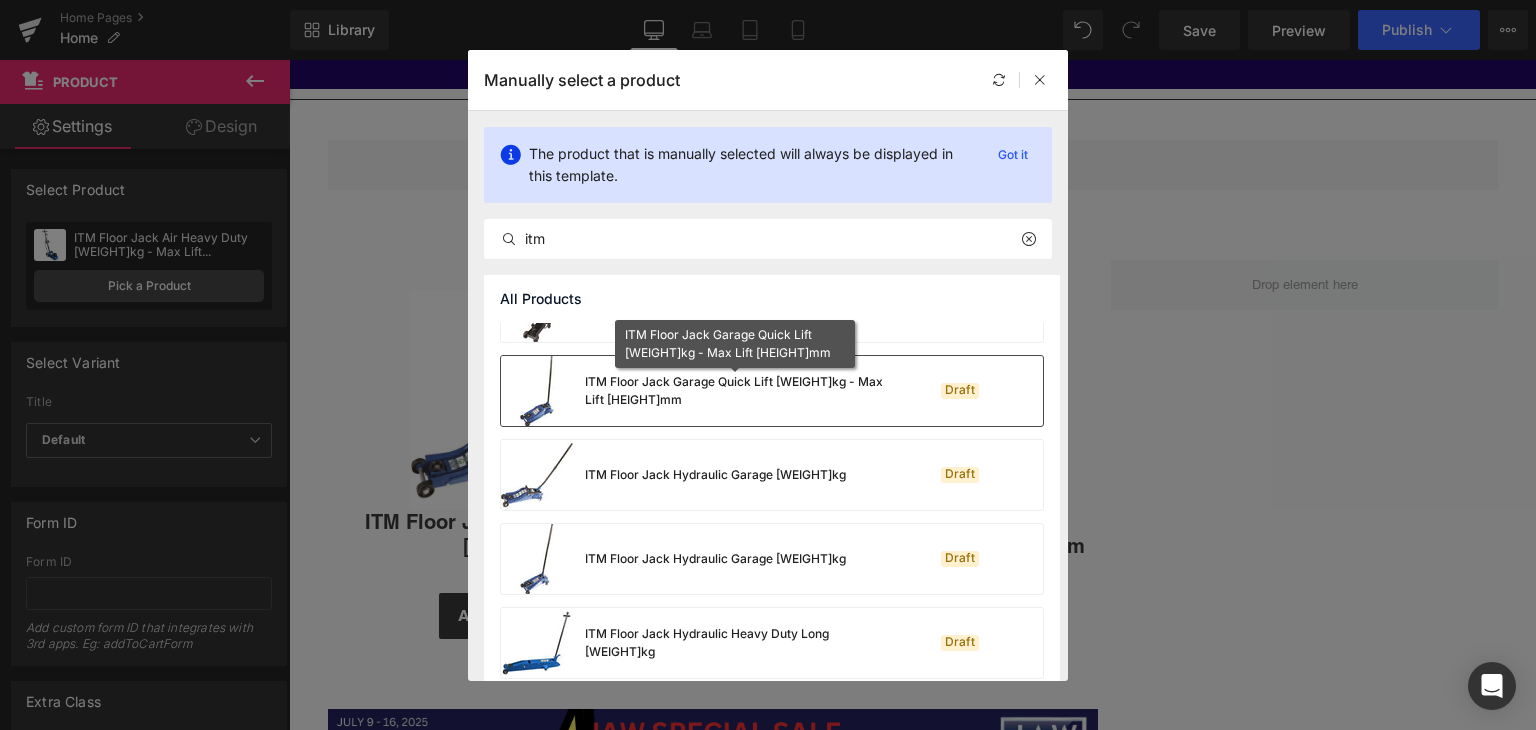click on "ITM Floor Jack Garage Quick Lift [WEIGHT]kg - Max Lift [HEIGHT]mm" at bounding box center (735, 391) 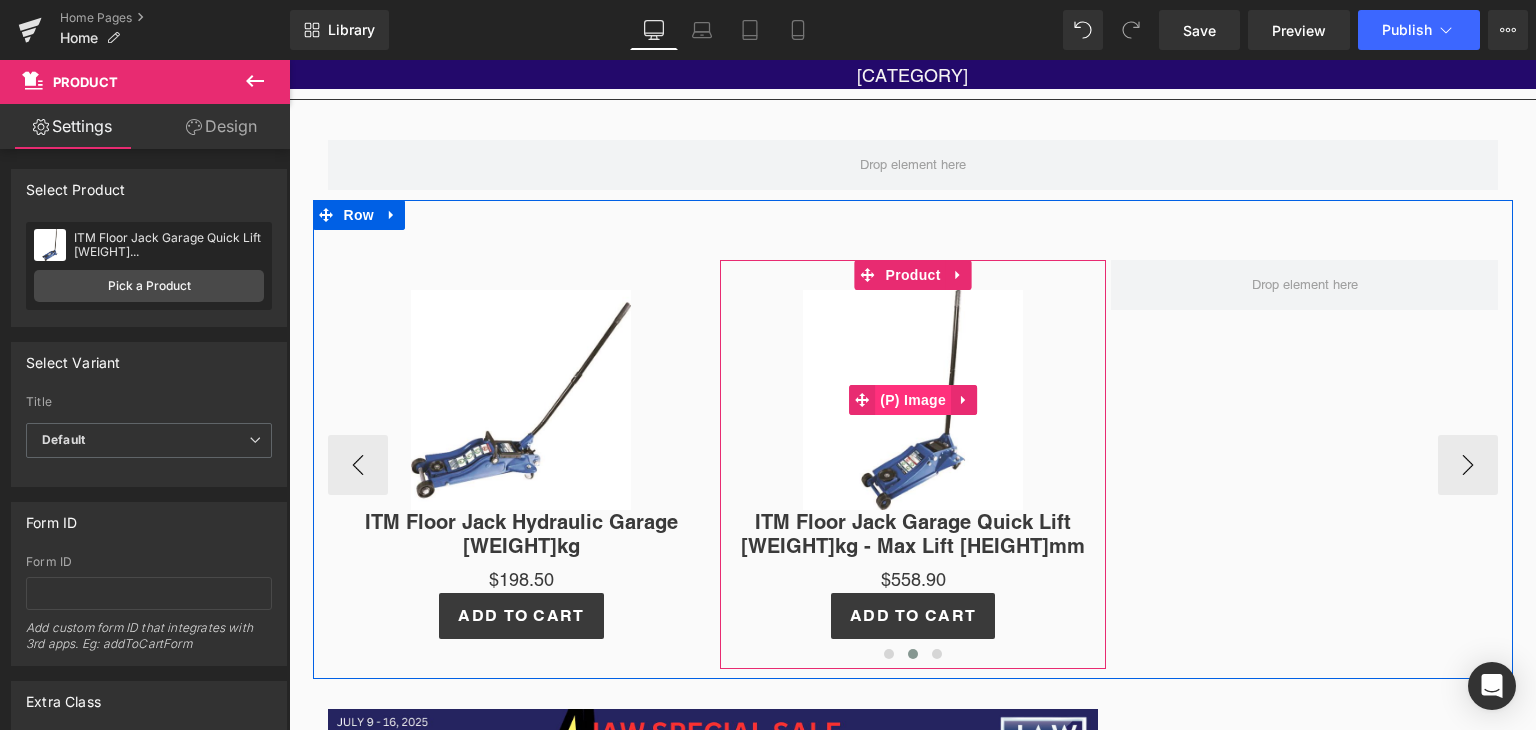 click on "(P) Image" at bounding box center (913, 400) 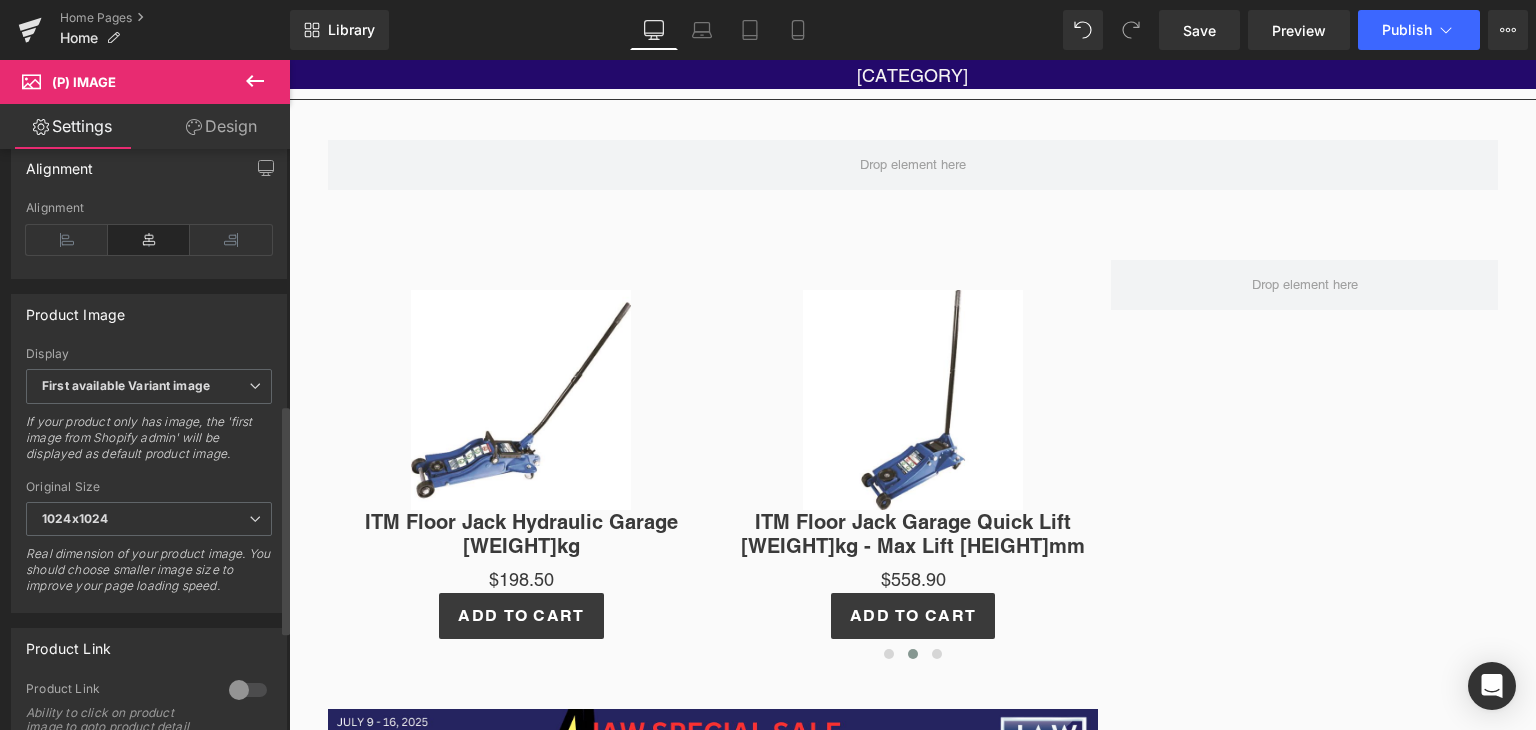 scroll, scrollTop: 895, scrollLeft: 0, axis: vertical 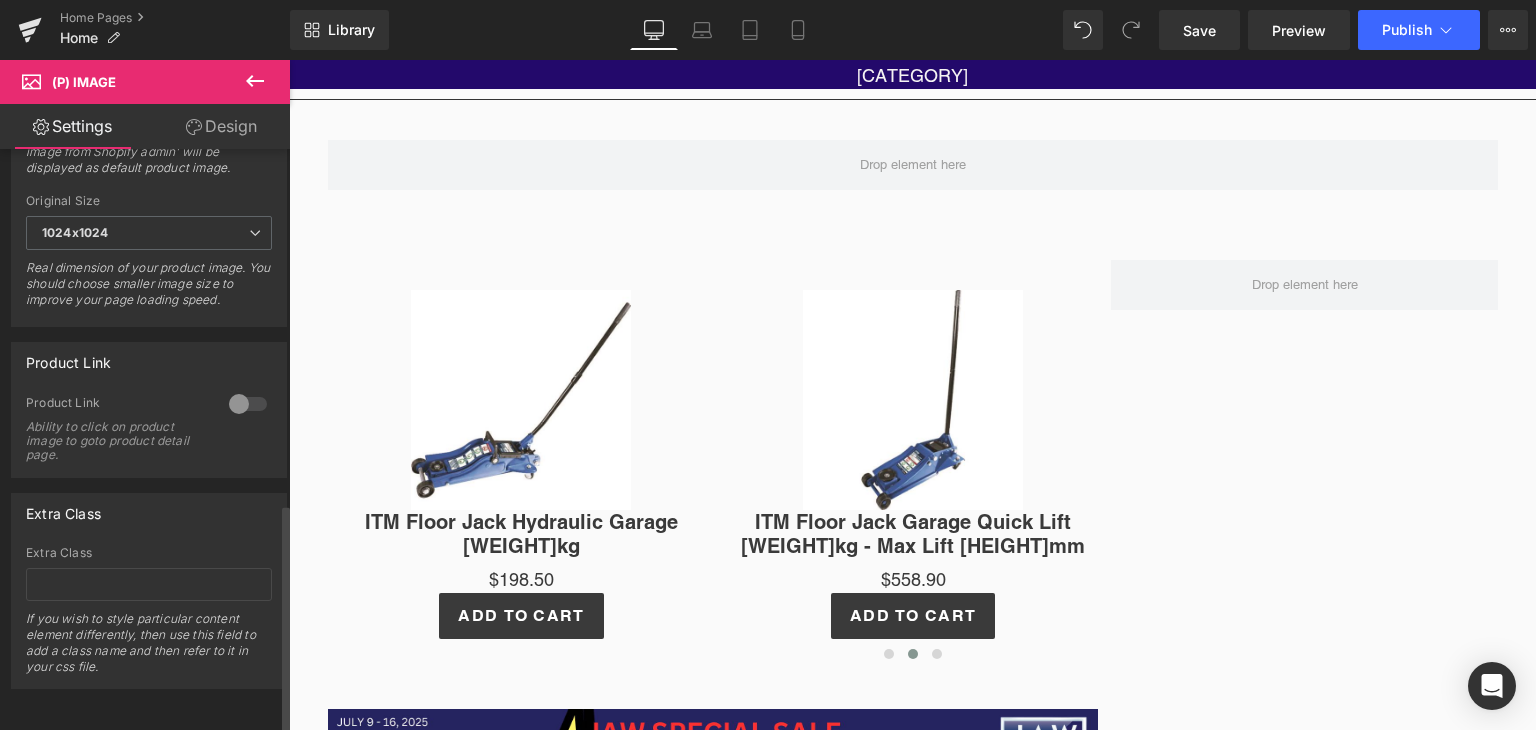 click at bounding box center (248, 404) 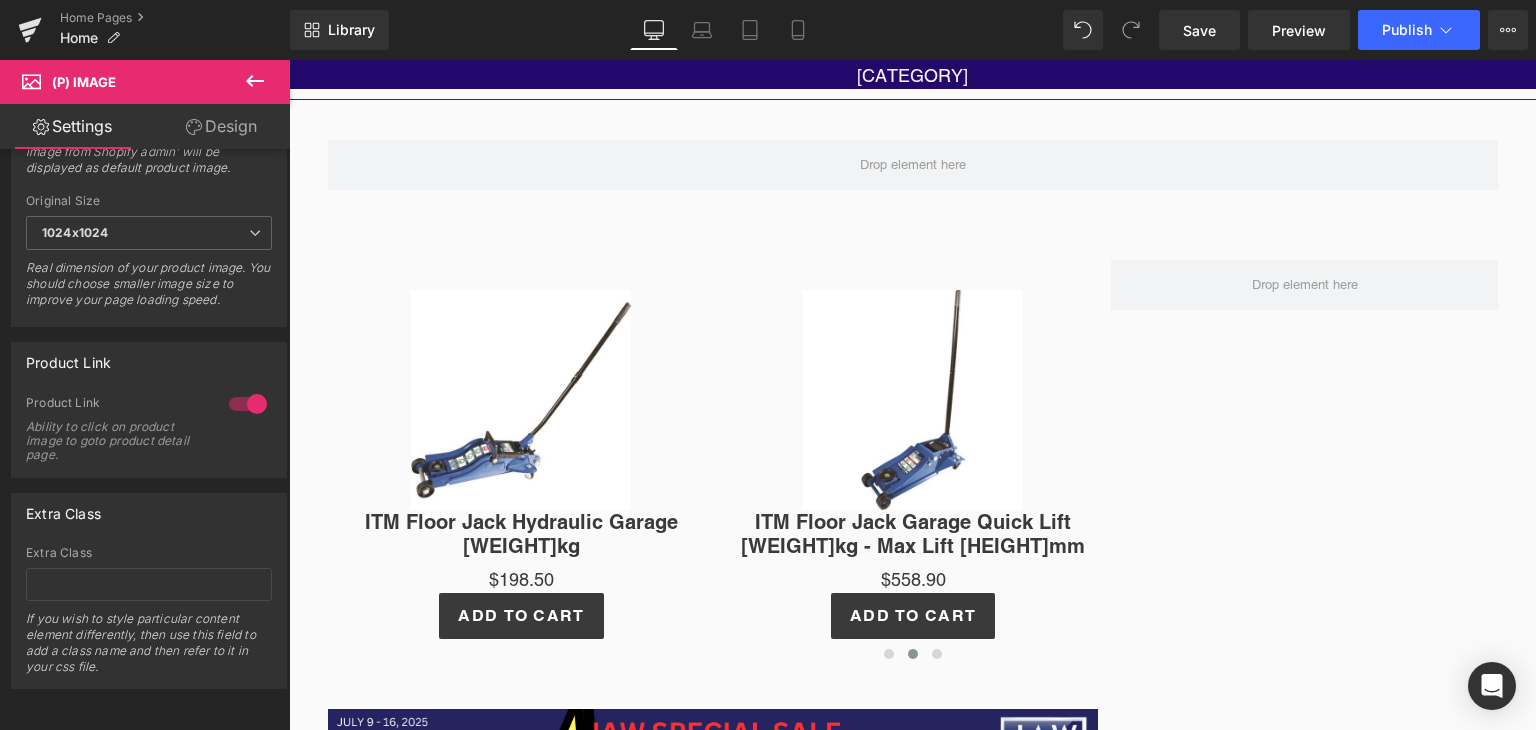 click 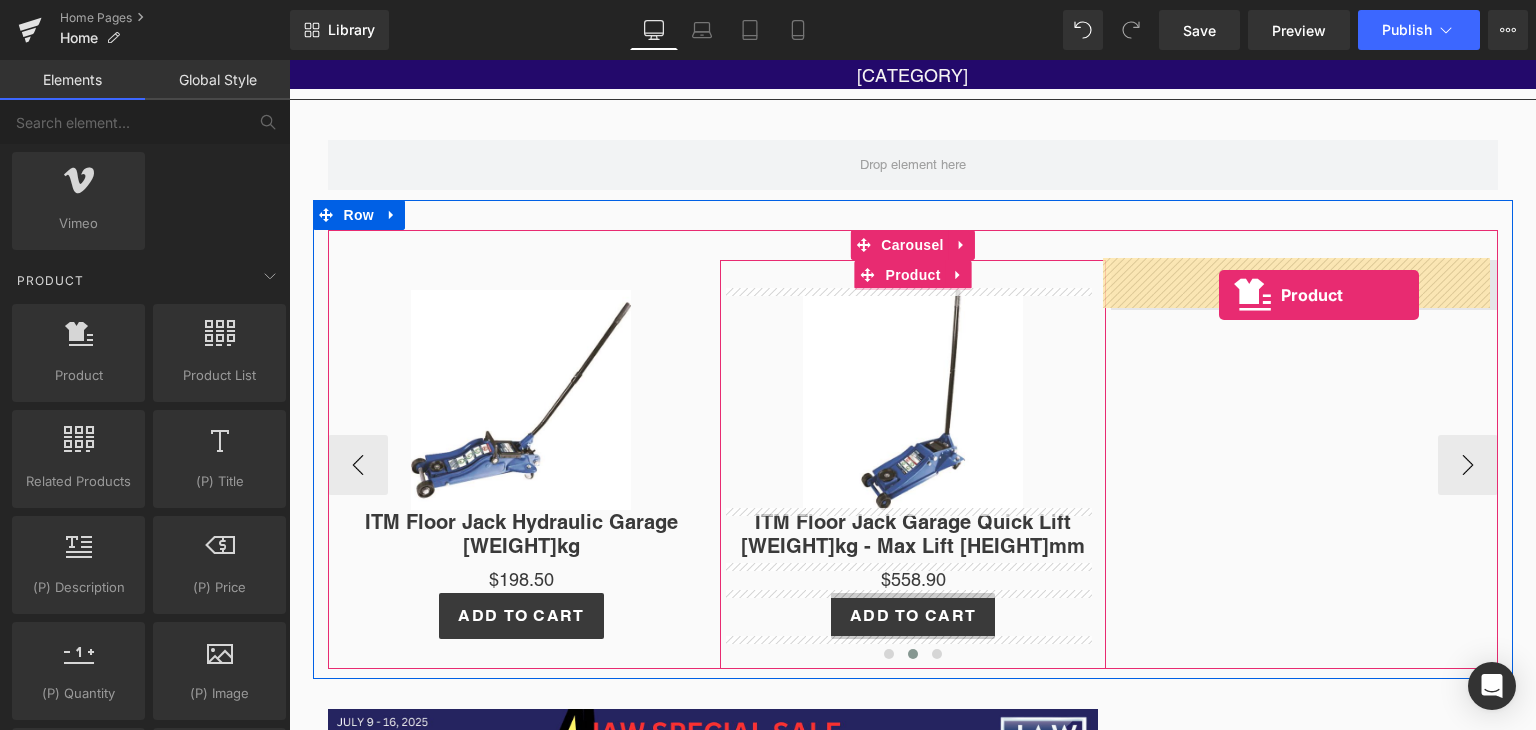 drag, startPoint x: 365, startPoint y: 416, endPoint x: 1219, endPoint y: 295, distance: 862.5294 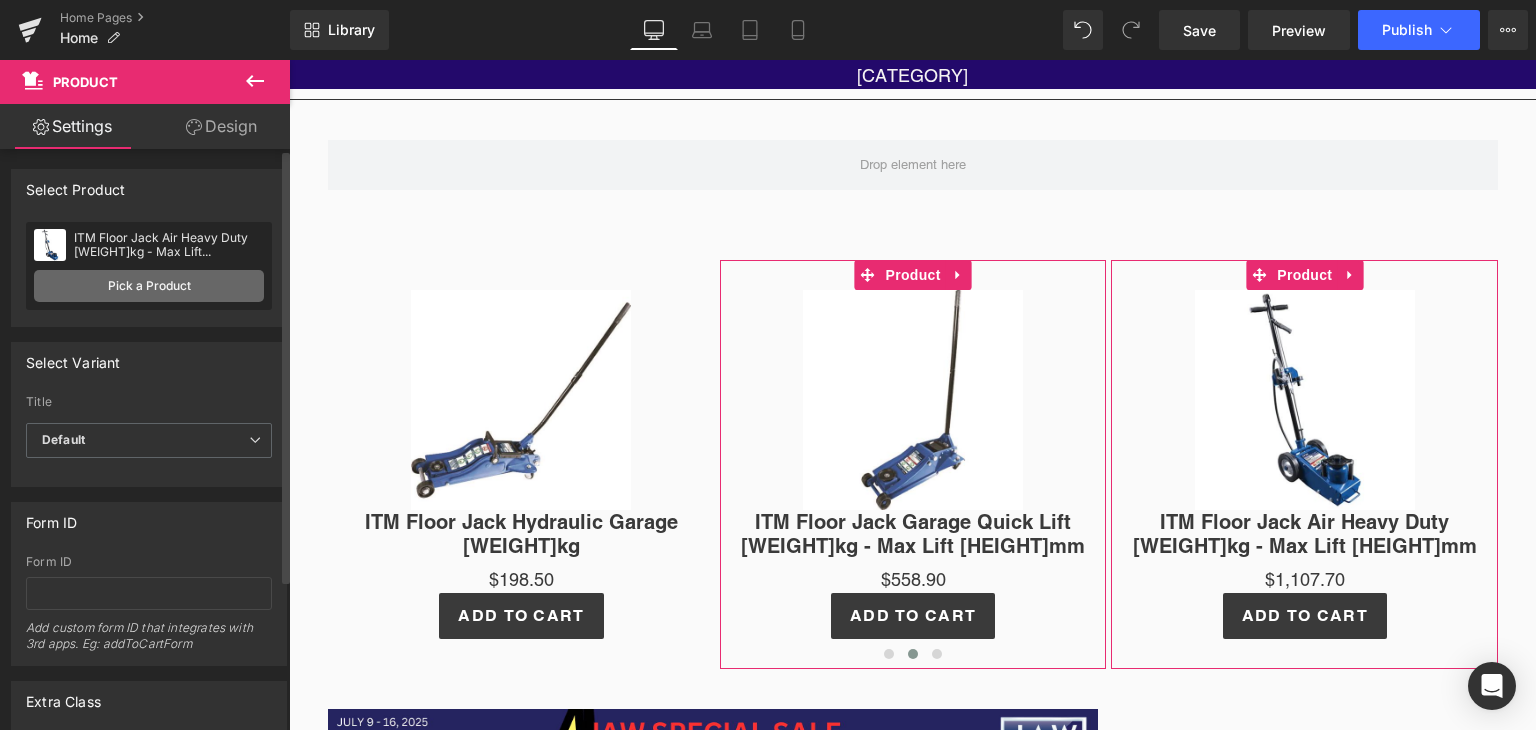 click on "Pick a Product" at bounding box center [149, 286] 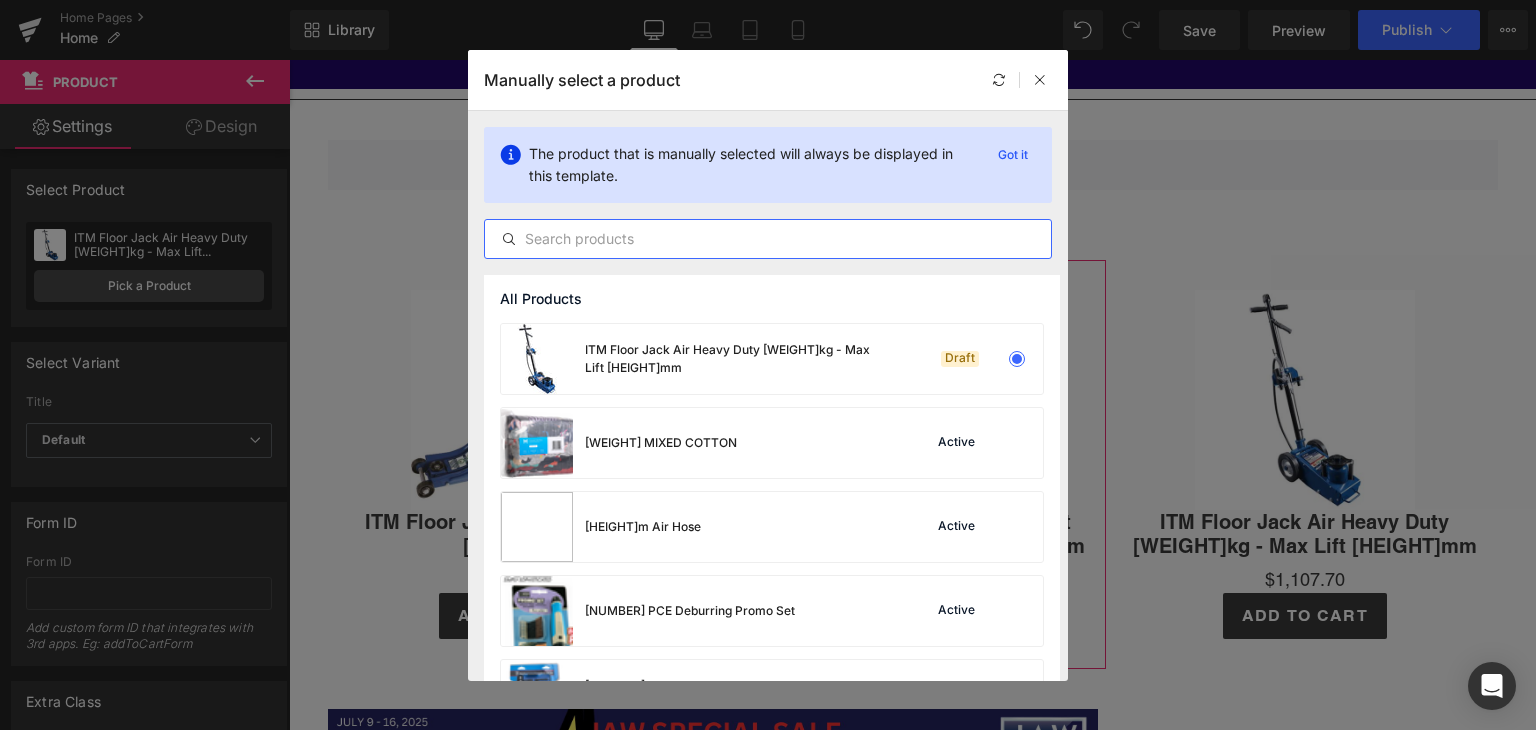 click at bounding box center (768, 239) 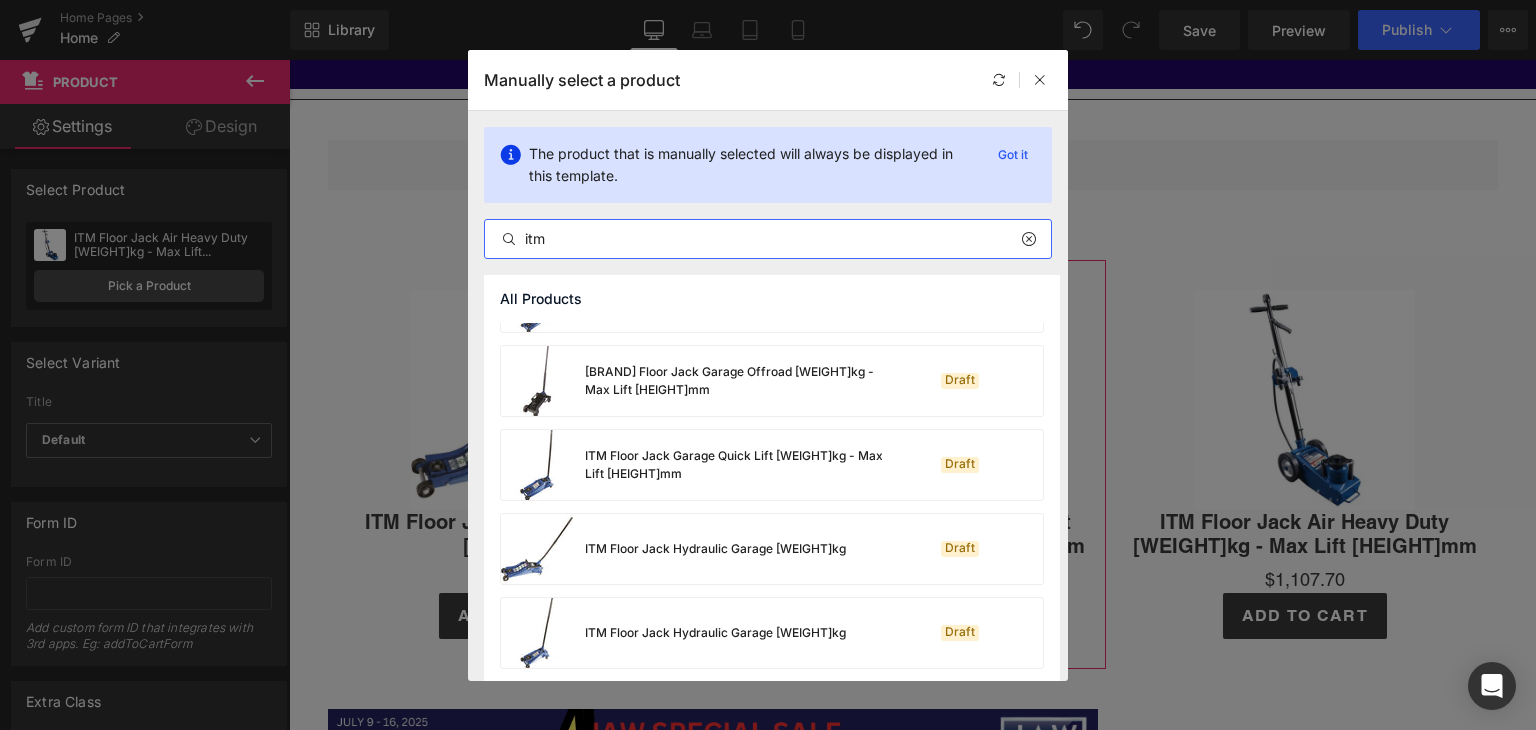 scroll, scrollTop: 730, scrollLeft: 0, axis: vertical 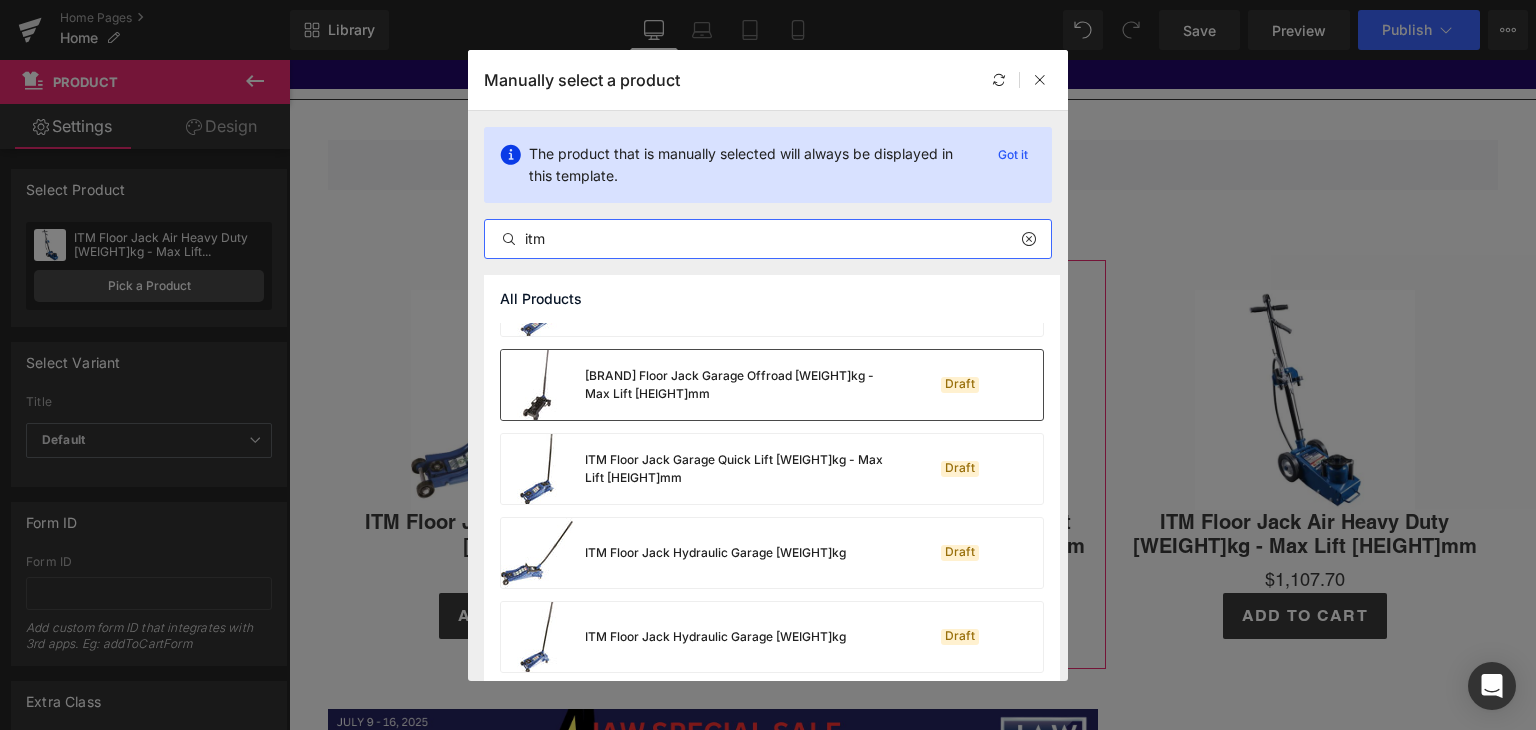 type on "itm" 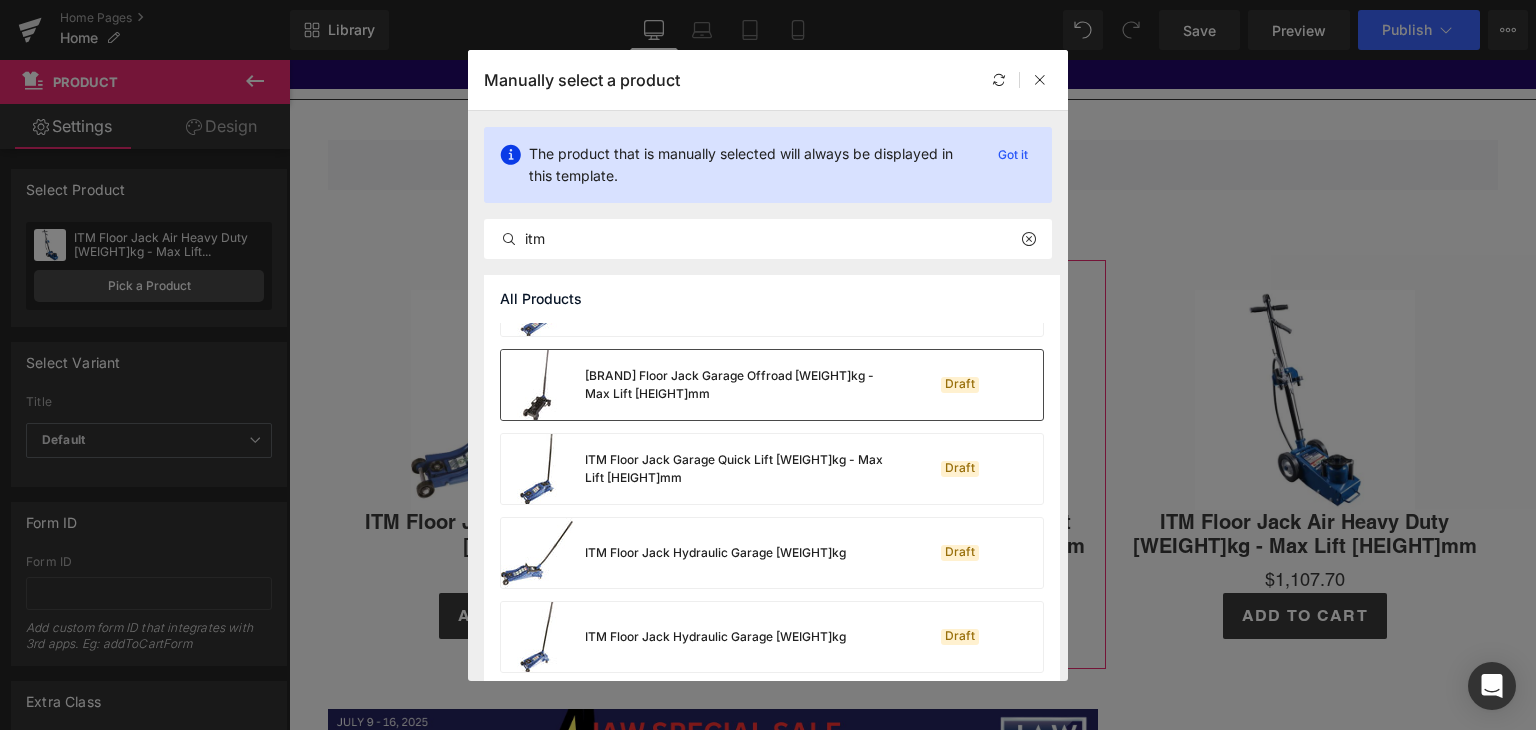 click on "[BRAND] Floor Jack Garage Offroad [WEIGHT]kg - Max Lift [HEIGHT]mm" at bounding box center (735, 385) 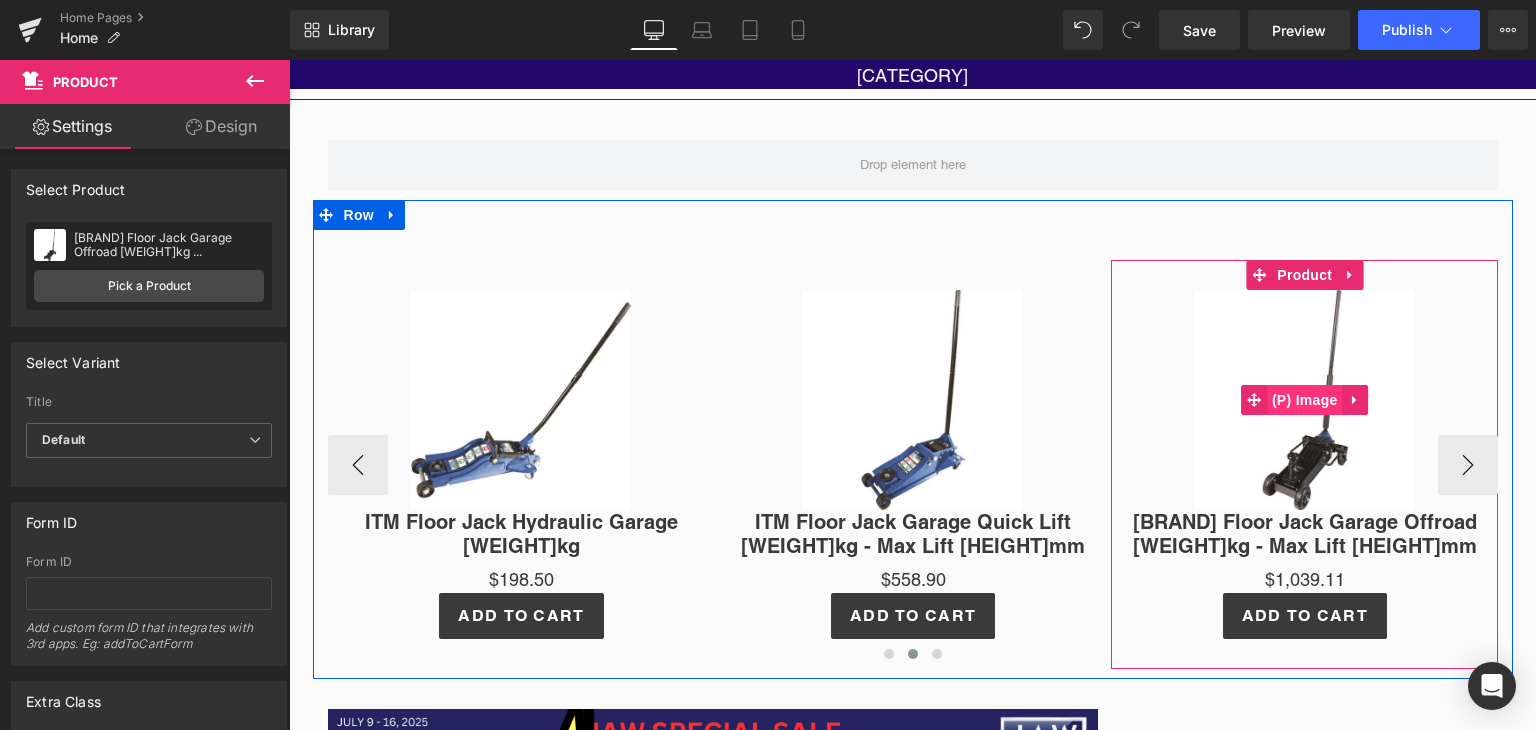 click on "(P) Image" at bounding box center [1305, 400] 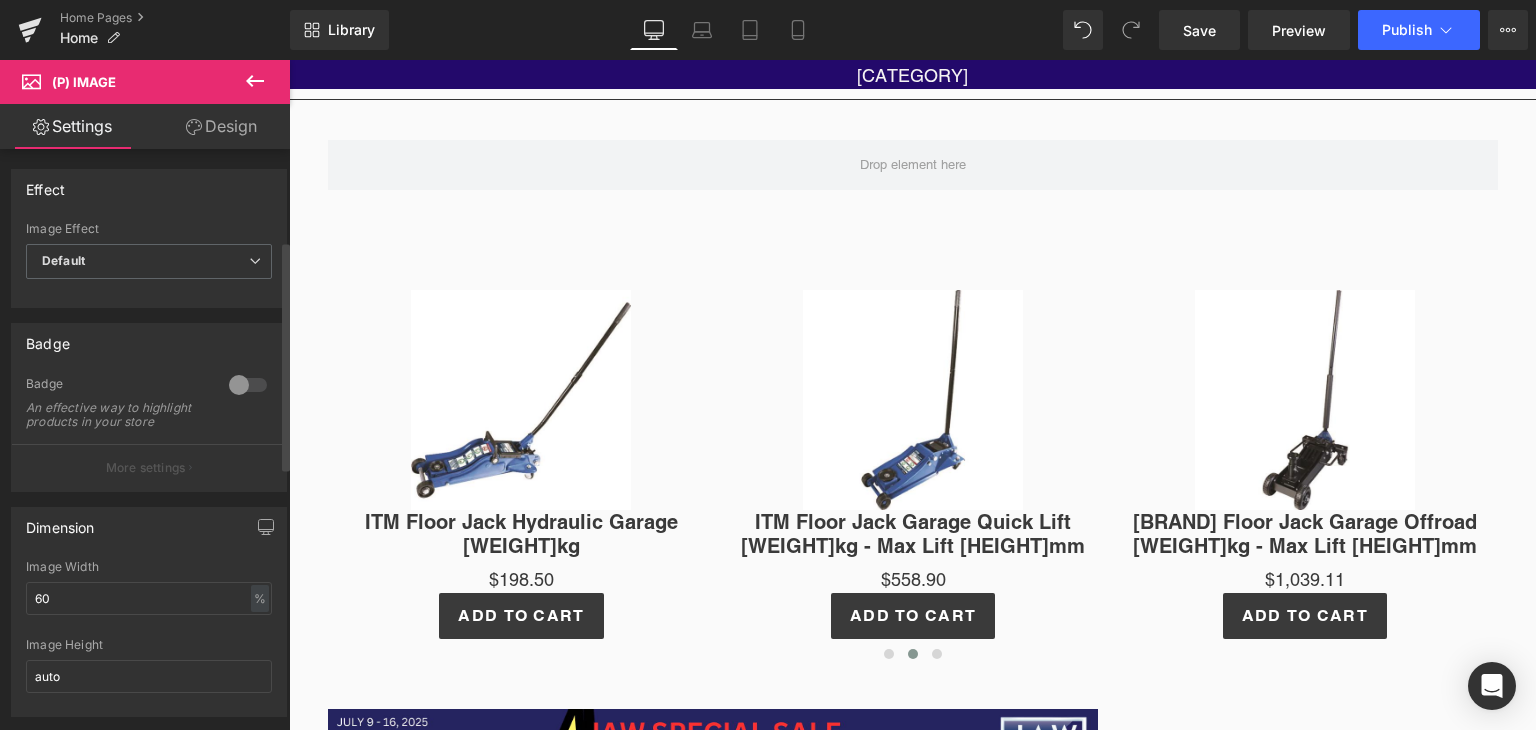 scroll, scrollTop: 895, scrollLeft: 0, axis: vertical 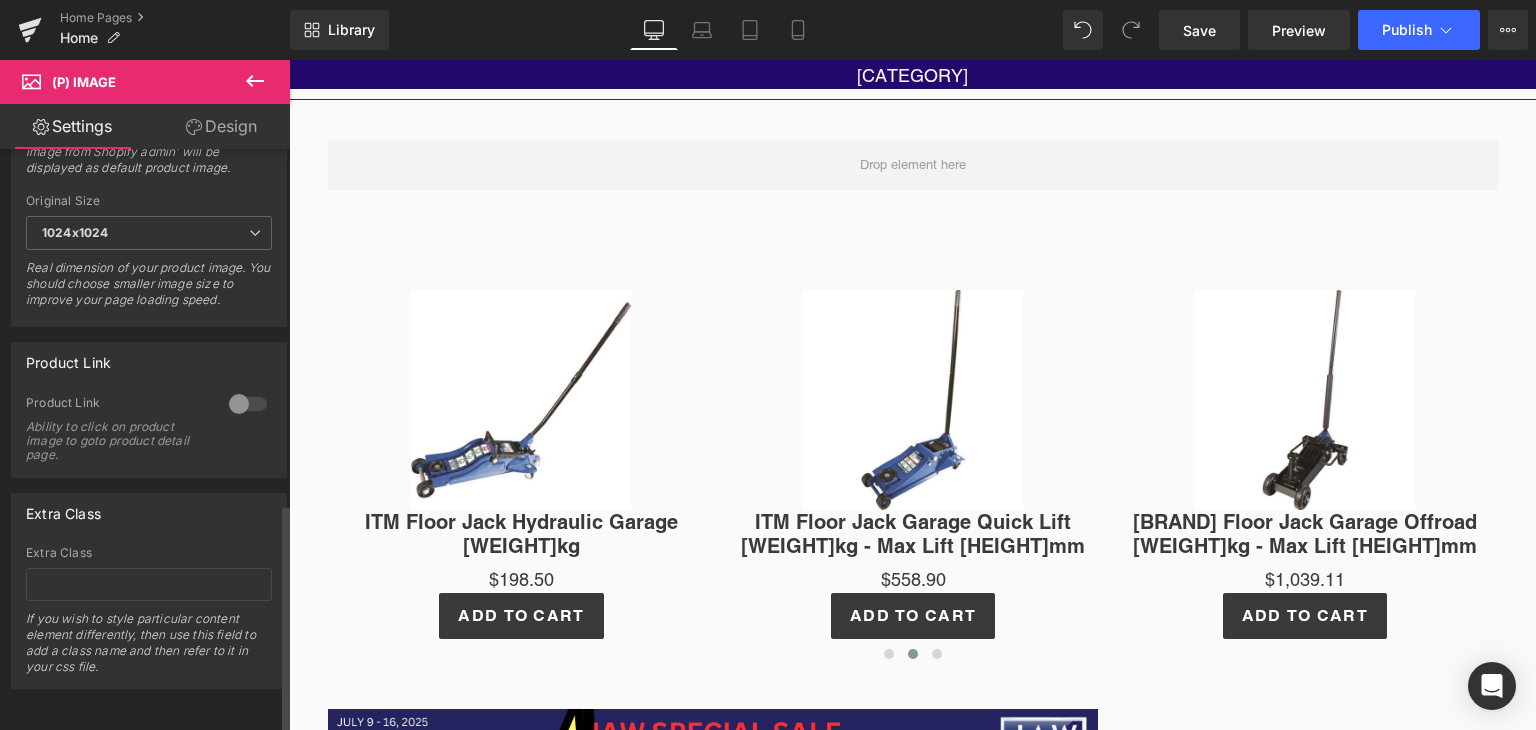 click at bounding box center [248, 404] 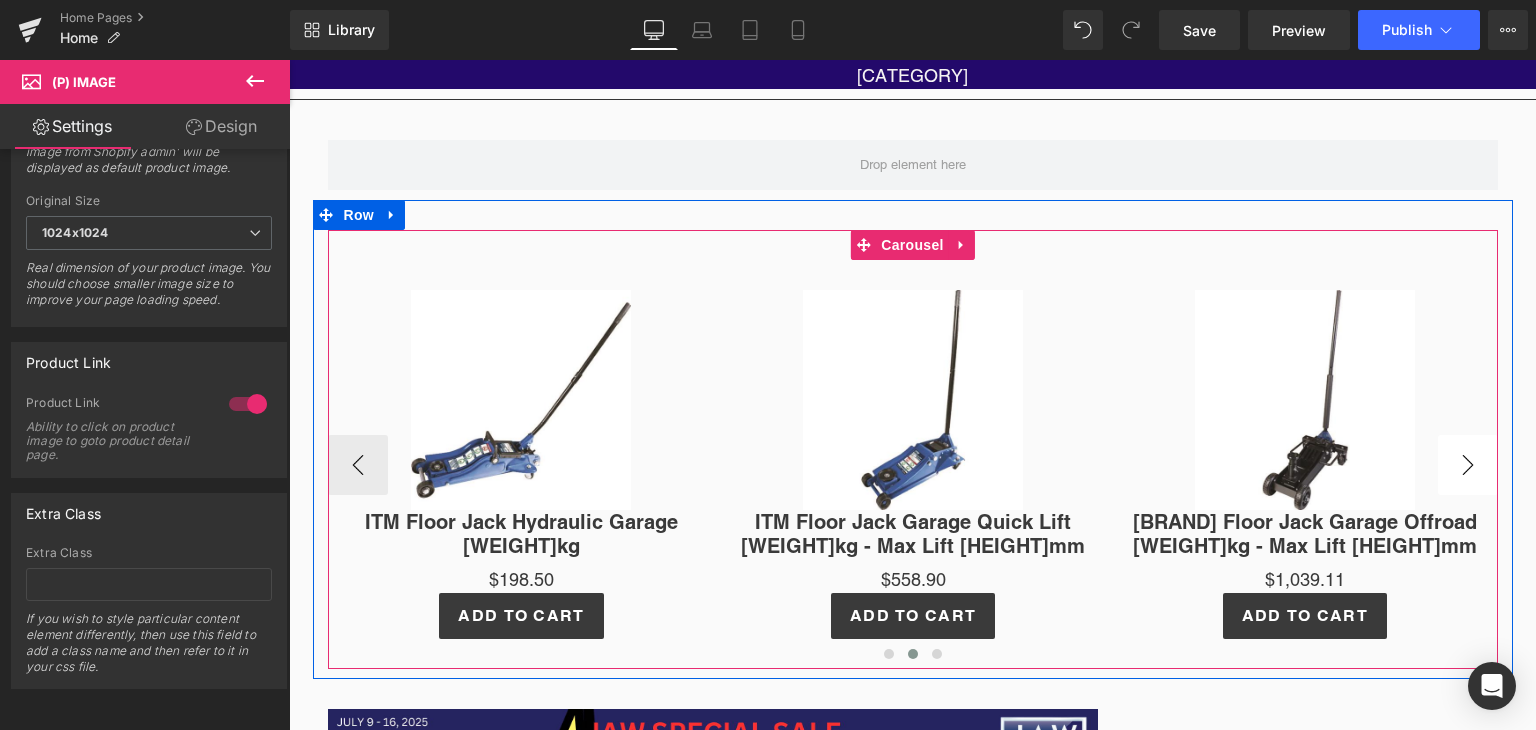 click on "›" at bounding box center [1468, 465] 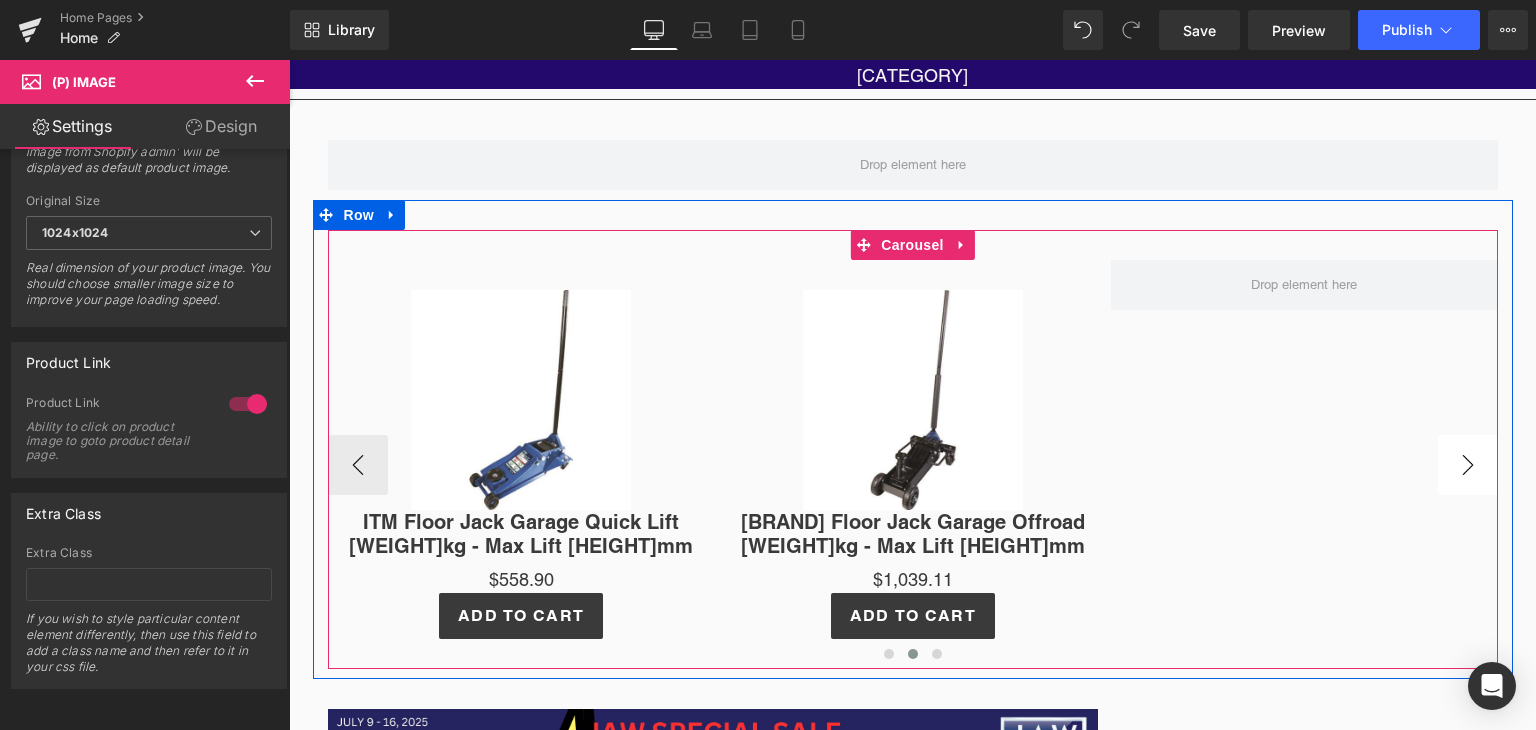 click on "›" at bounding box center [1468, 465] 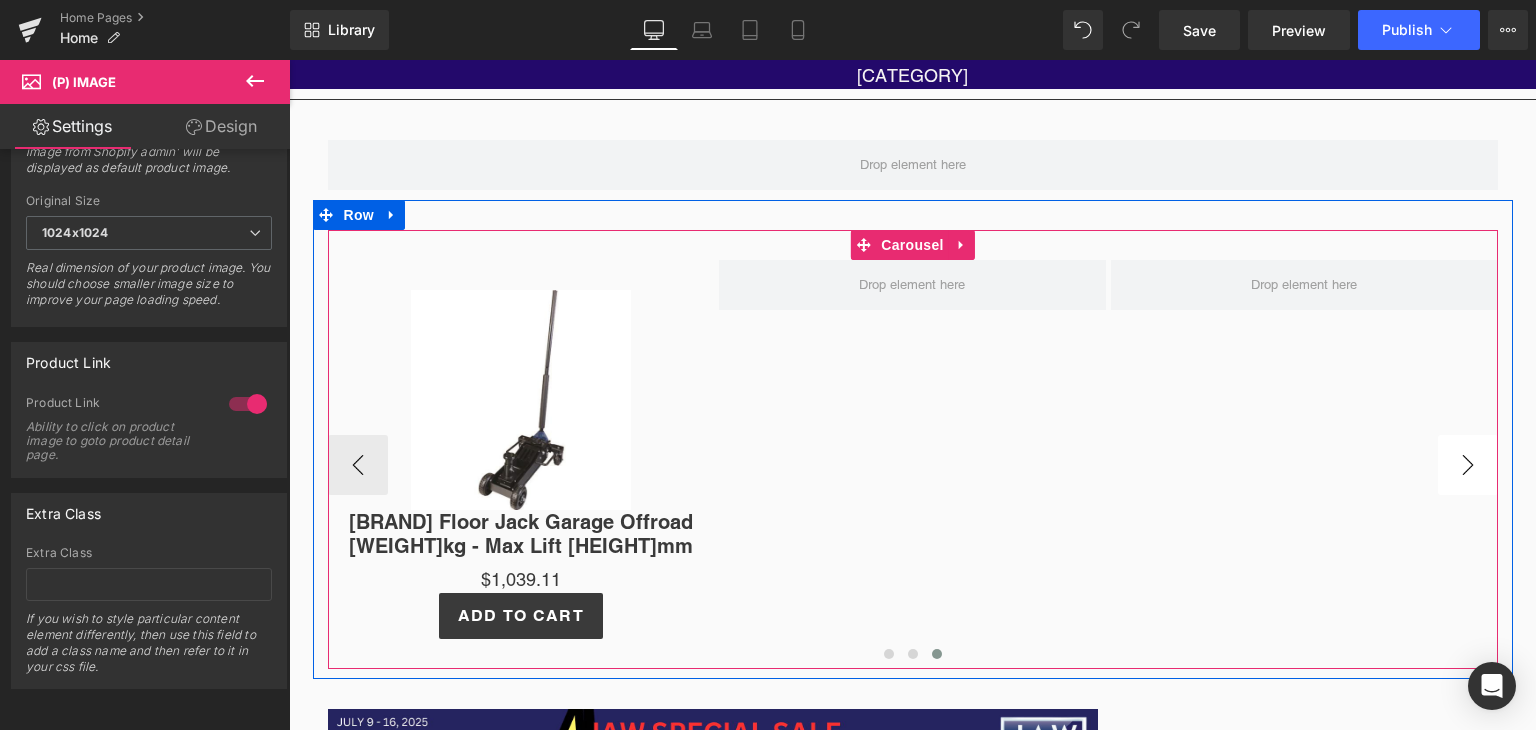 click on "›" at bounding box center (1468, 465) 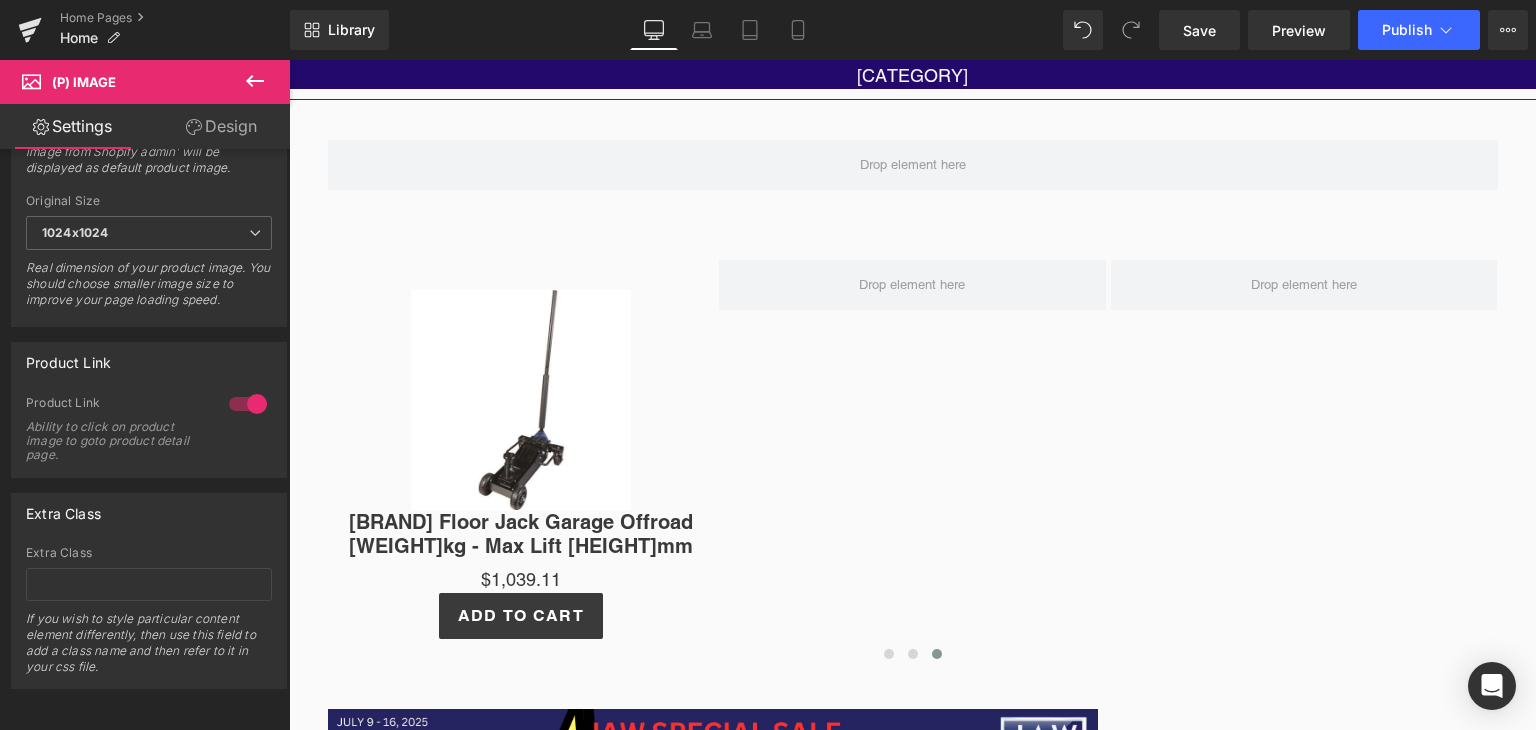 click 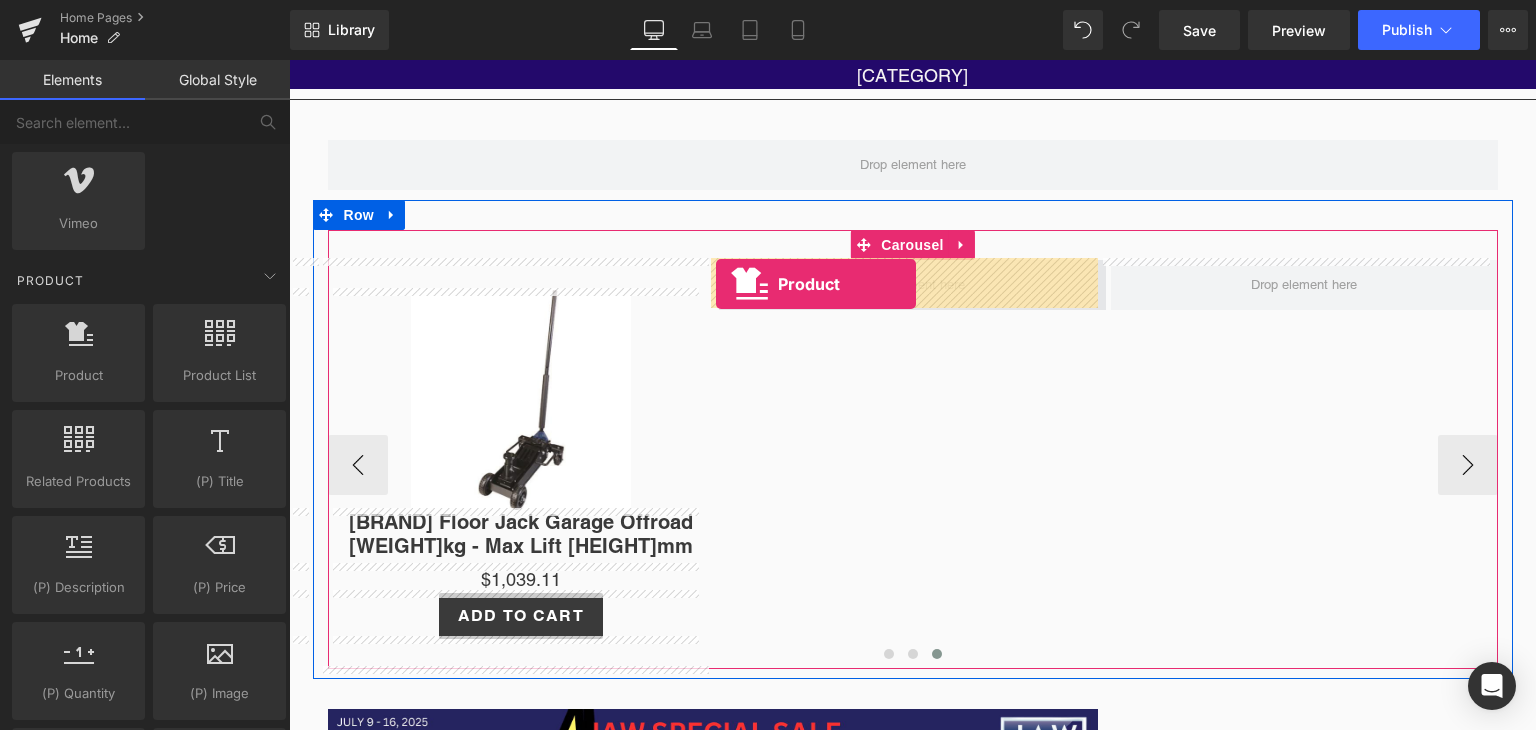 drag, startPoint x: 370, startPoint y: 420, endPoint x: 716, endPoint y: 285, distance: 371.40408 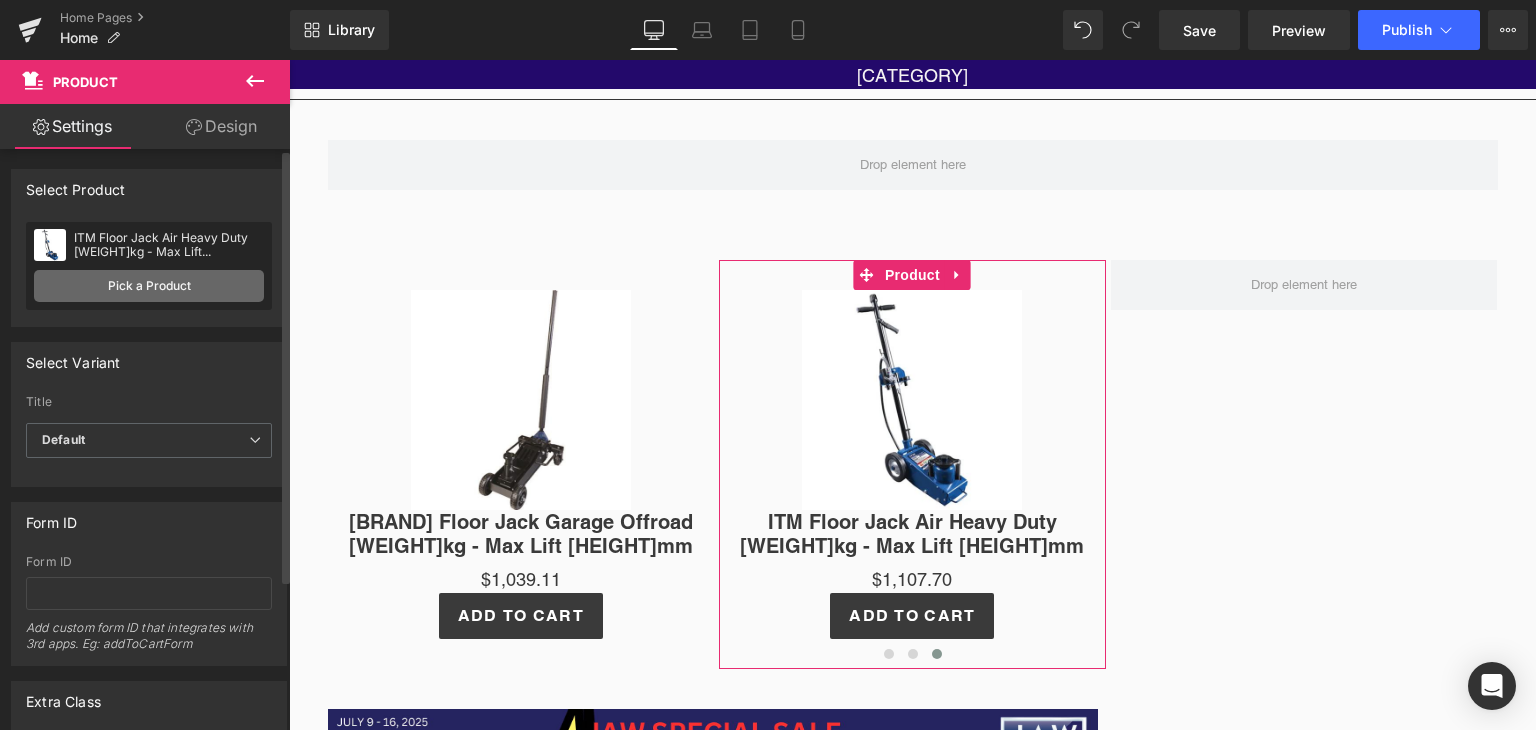 click on "Pick a Product" at bounding box center [149, 286] 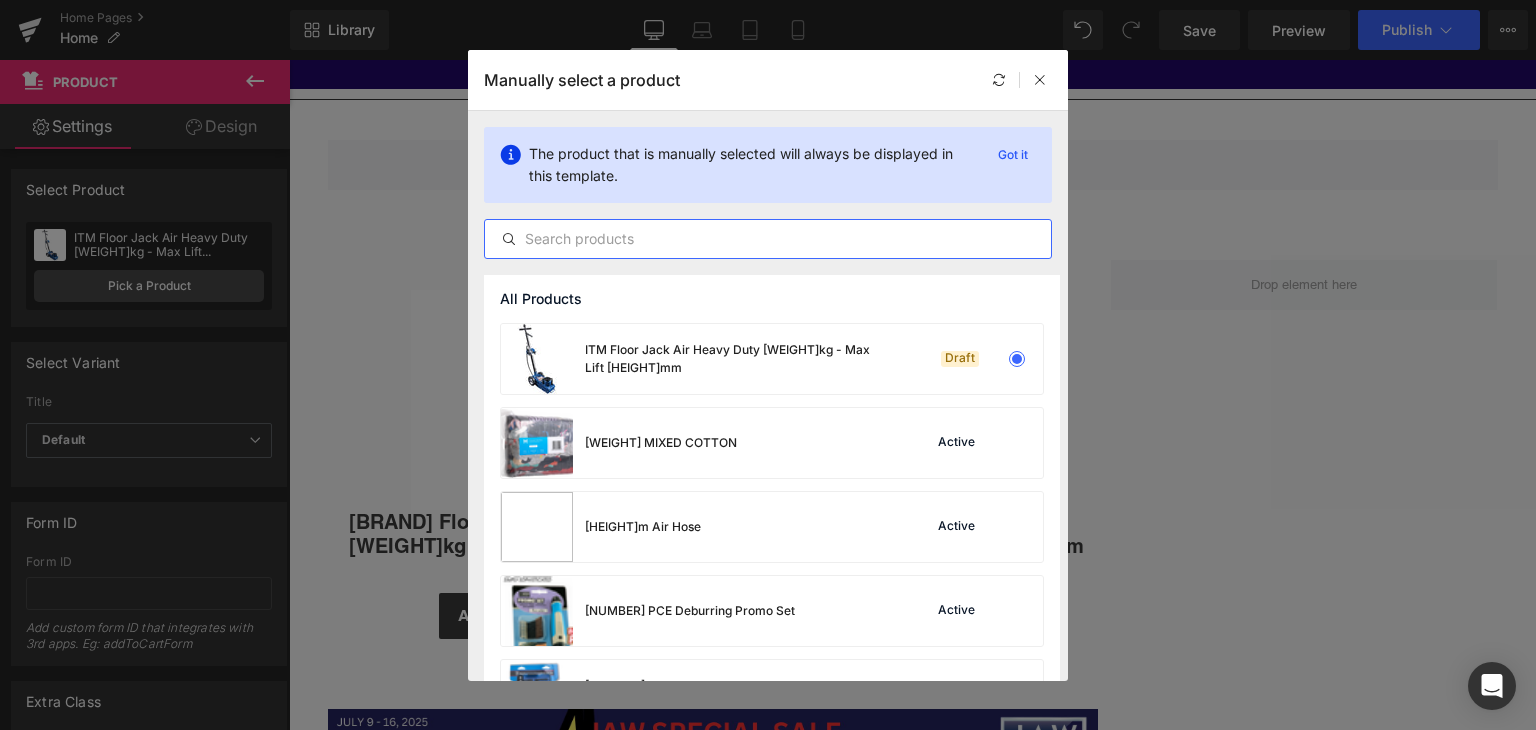 click at bounding box center (768, 239) 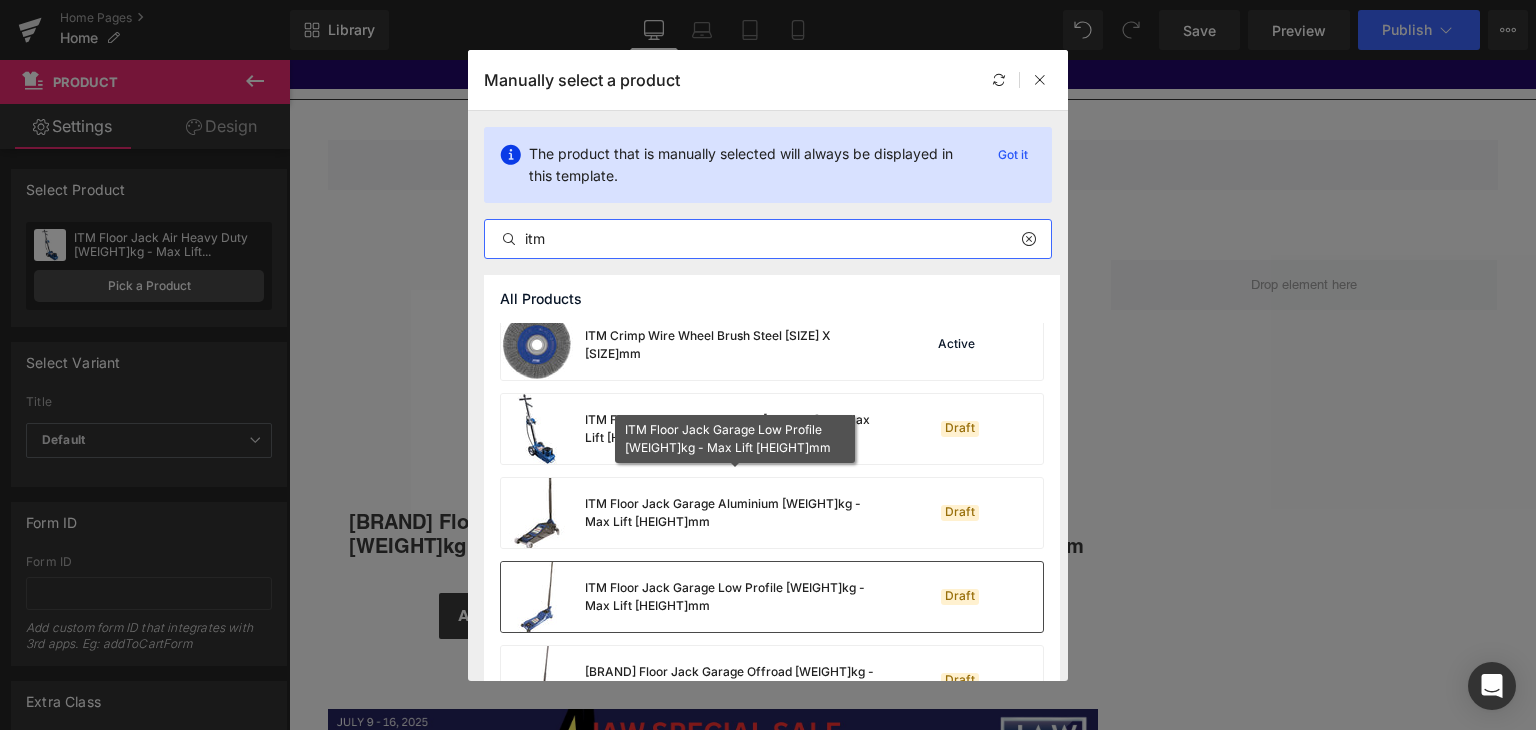 scroll, scrollTop: 412, scrollLeft: 0, axis: vertical 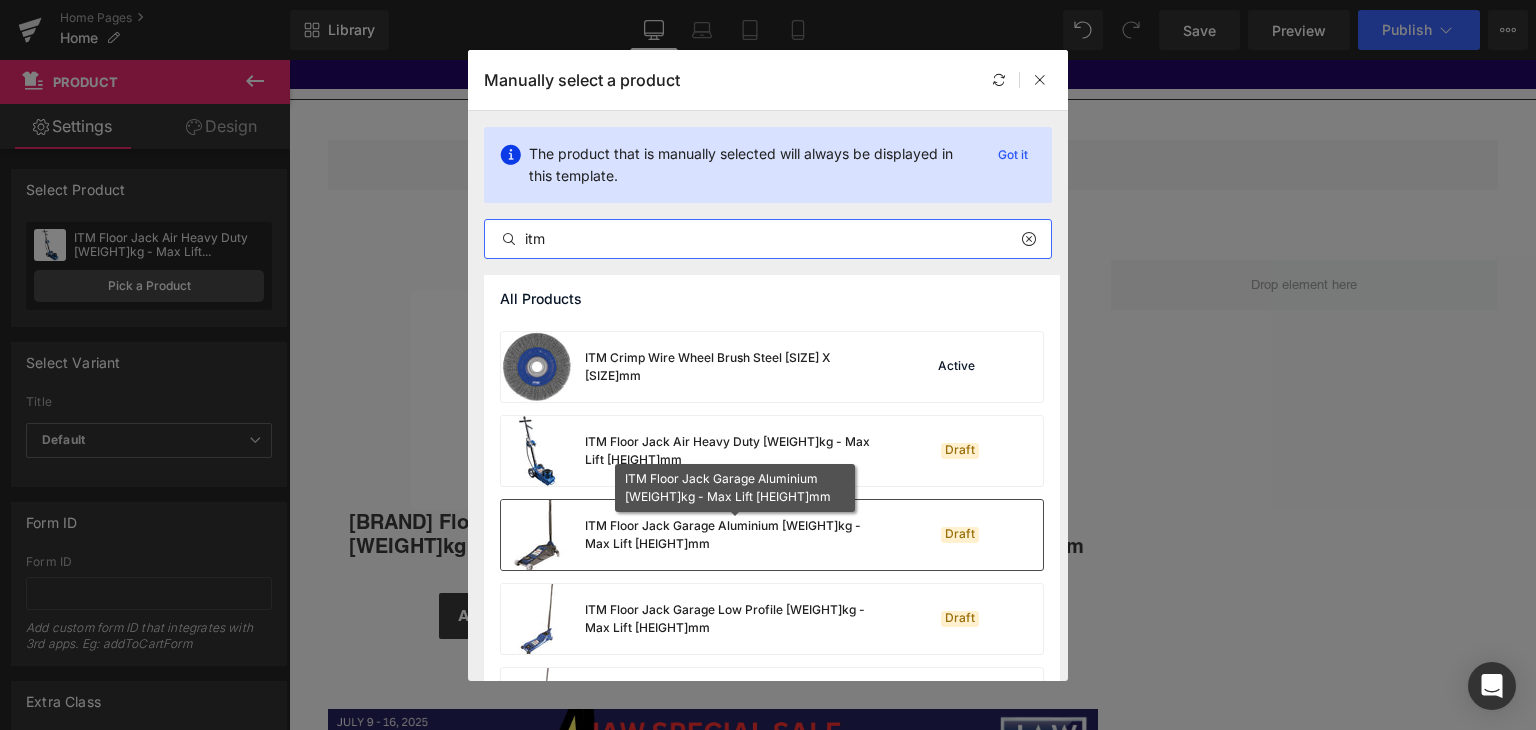 type on "itm" 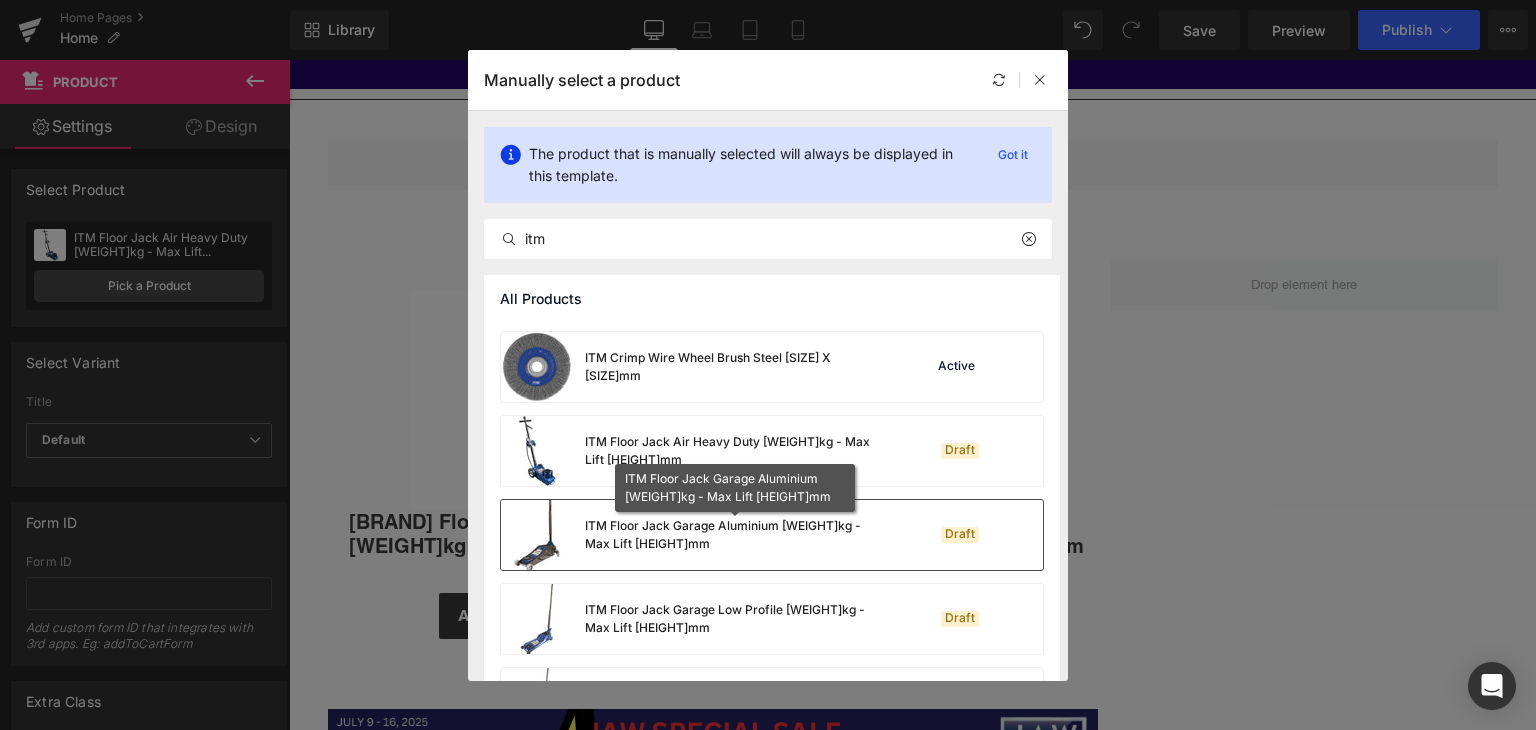 click on "ITM Floor Jack Garage Aluminium [WEIGHT]kg - Max Lift [HEIGHT]mm" at bounding box center [735, 535] 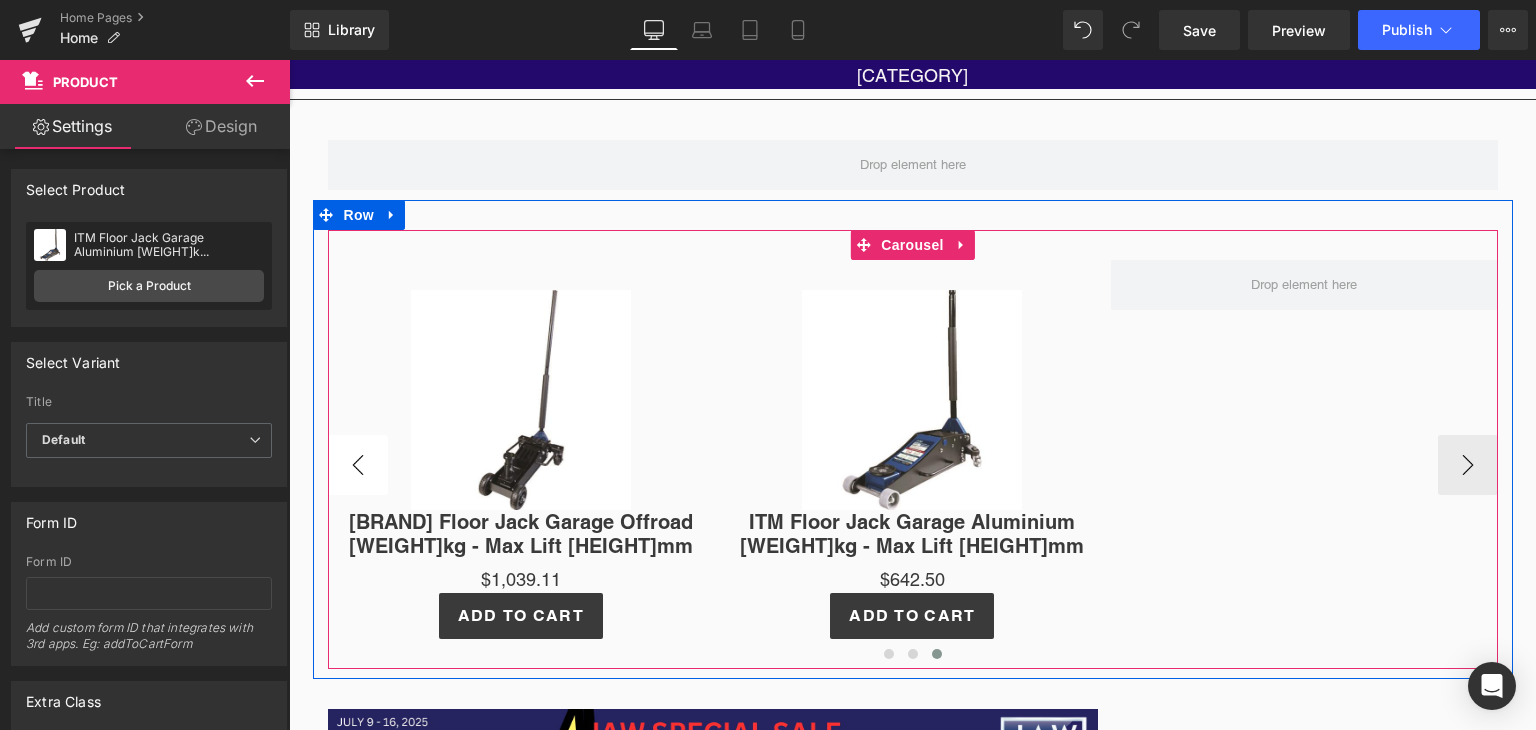 click on "‹" at bounding box center (358, 465) 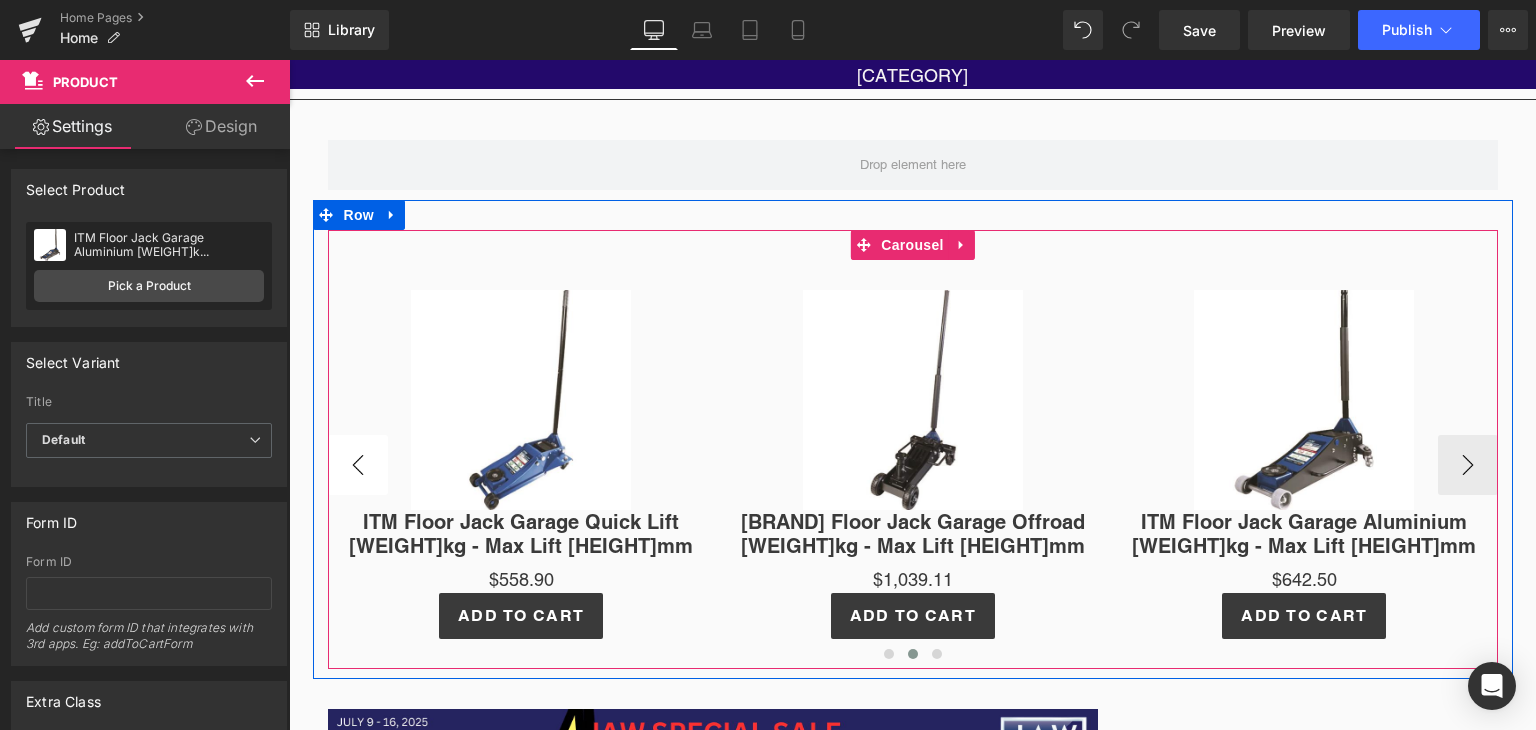 click on "‹" at bounding box center (358, 465) 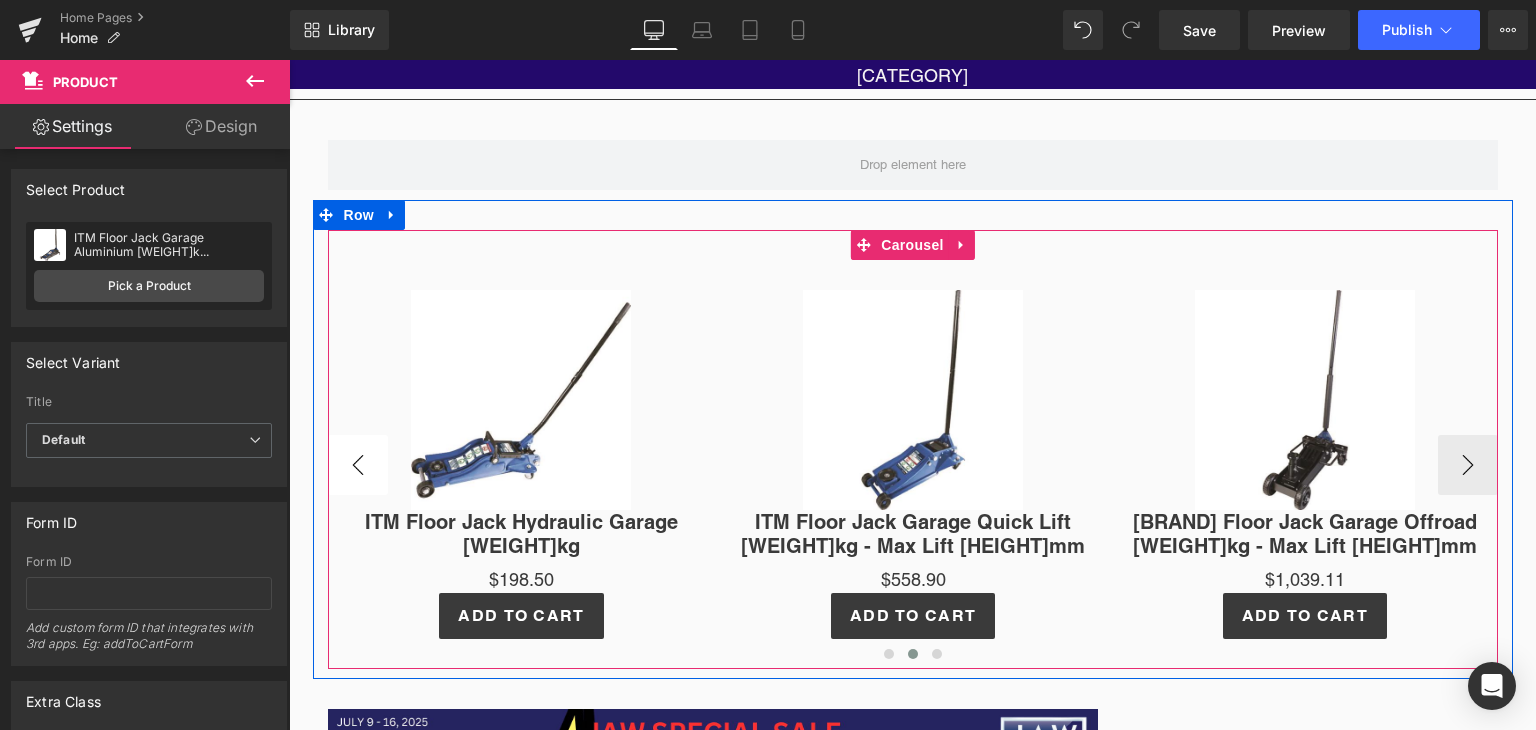 click on "‹" at bounding box center [358, 465] 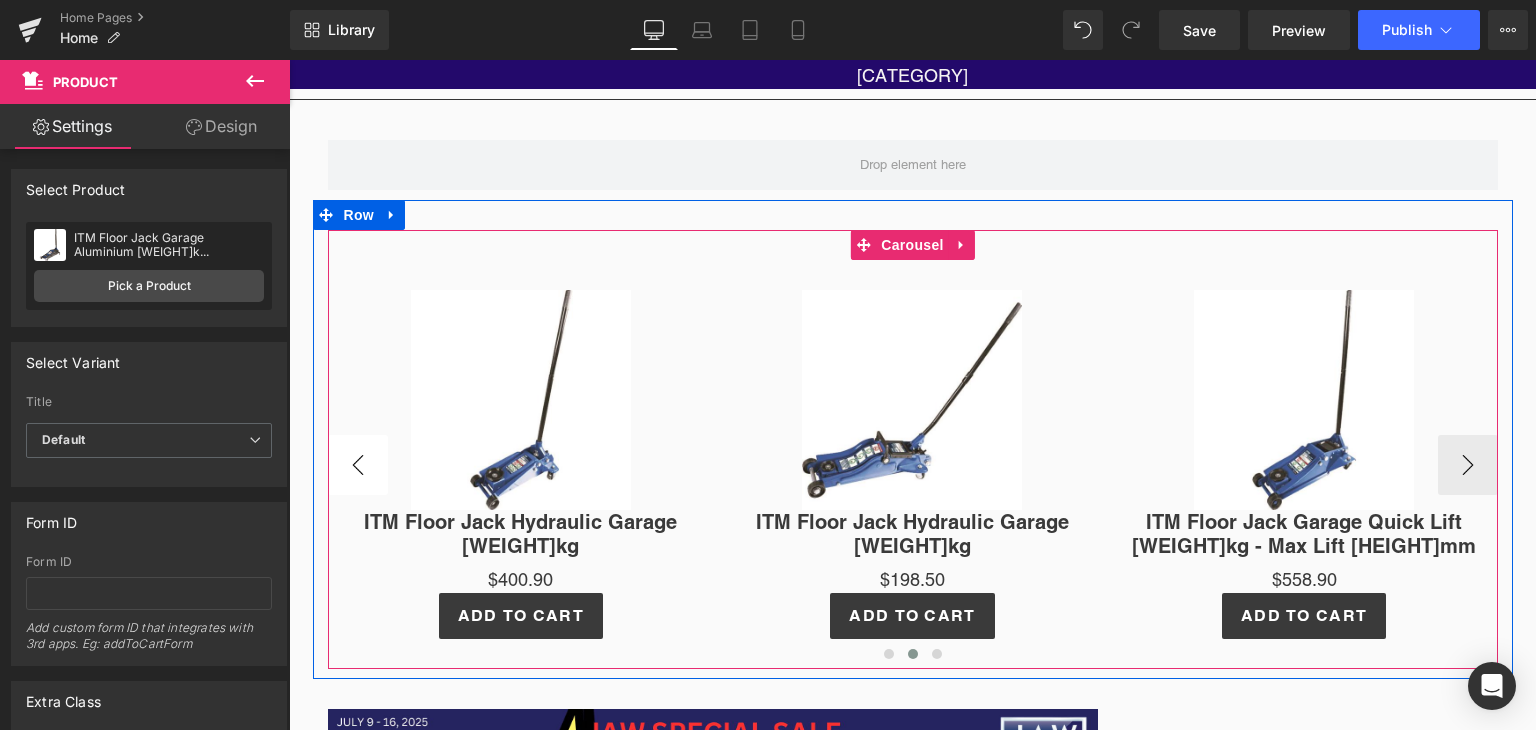 click on "‹" at bounding box center [358, 465] 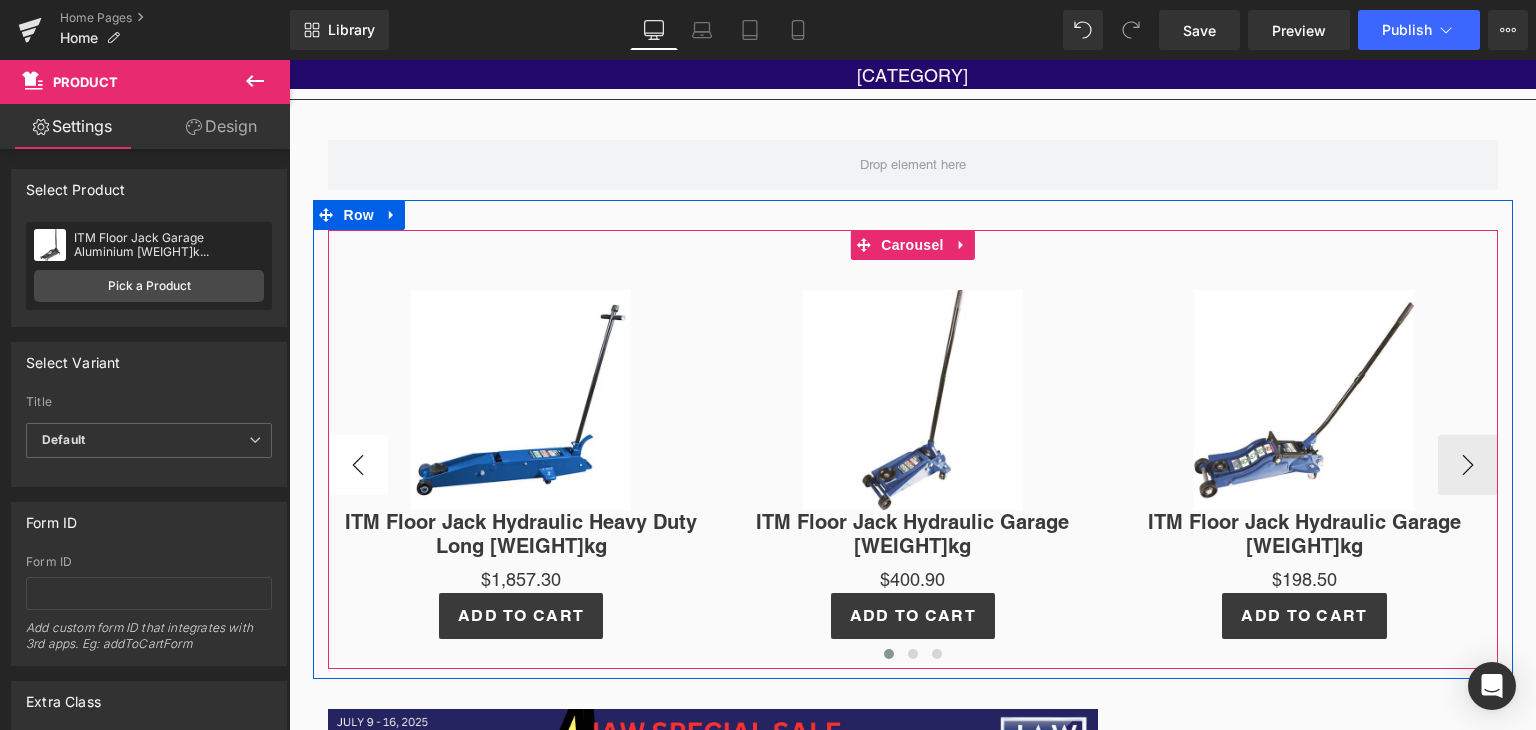 click on "‹" at bounding box center [358, 465] 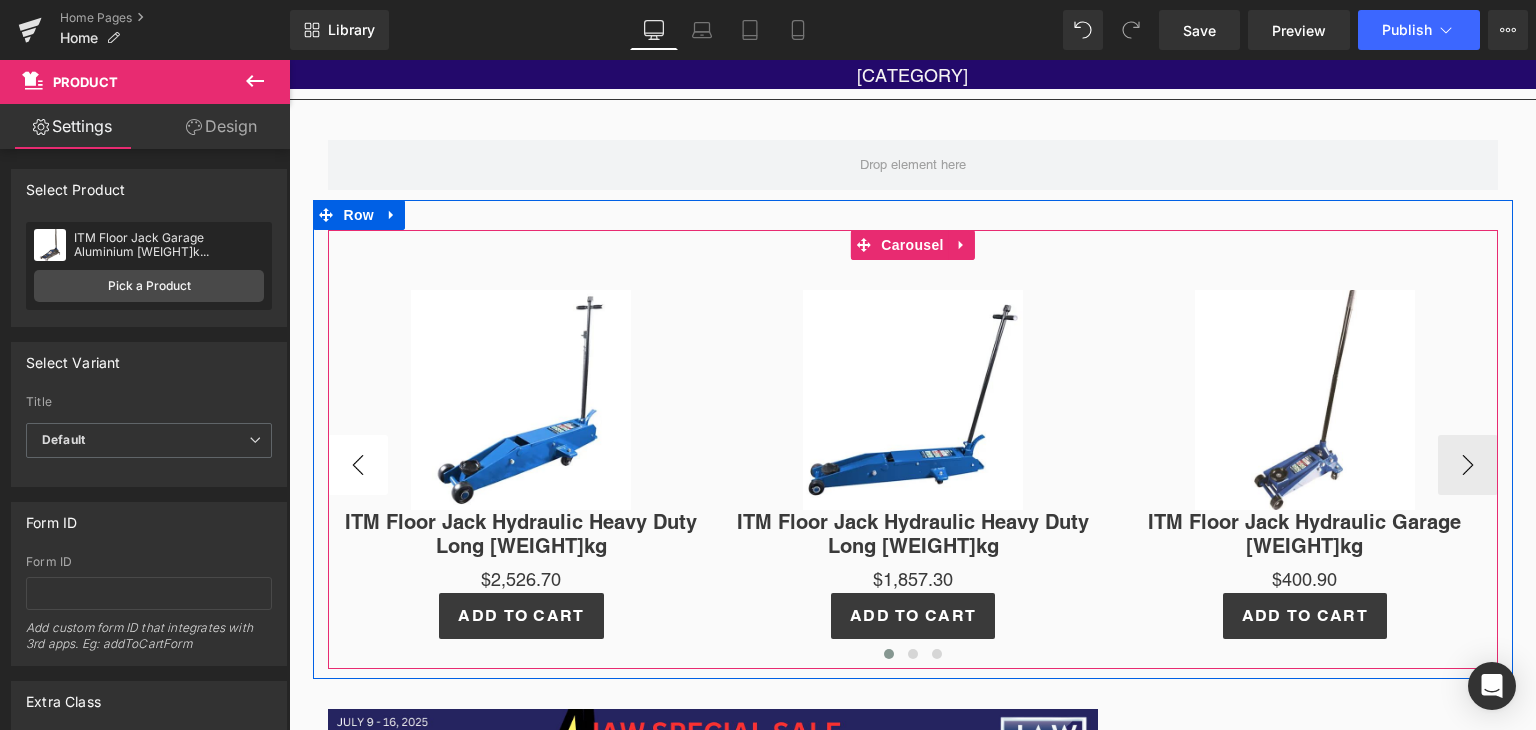 click on "‹" at bounding box center [358, 465] 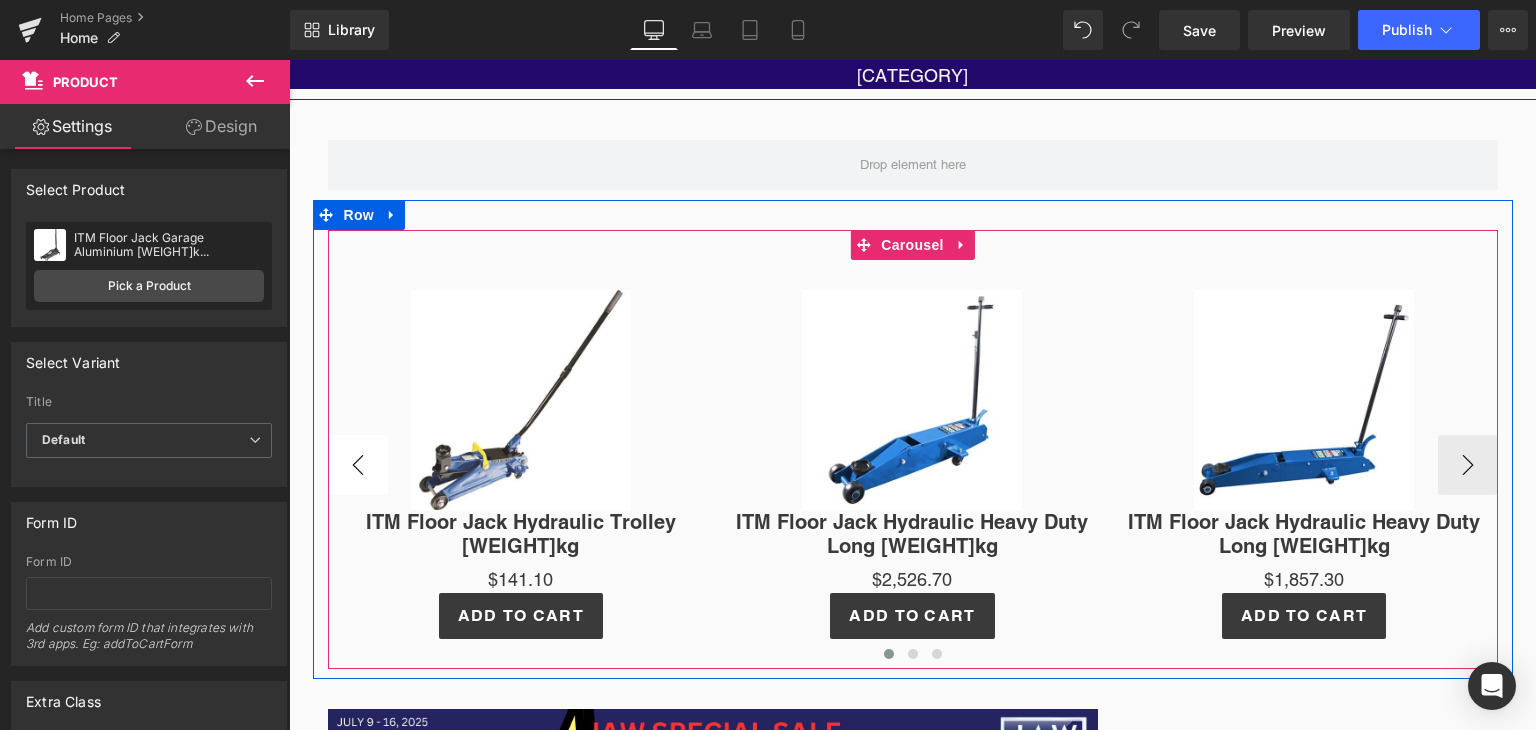click on "‹" at bounding box center [358, 465] 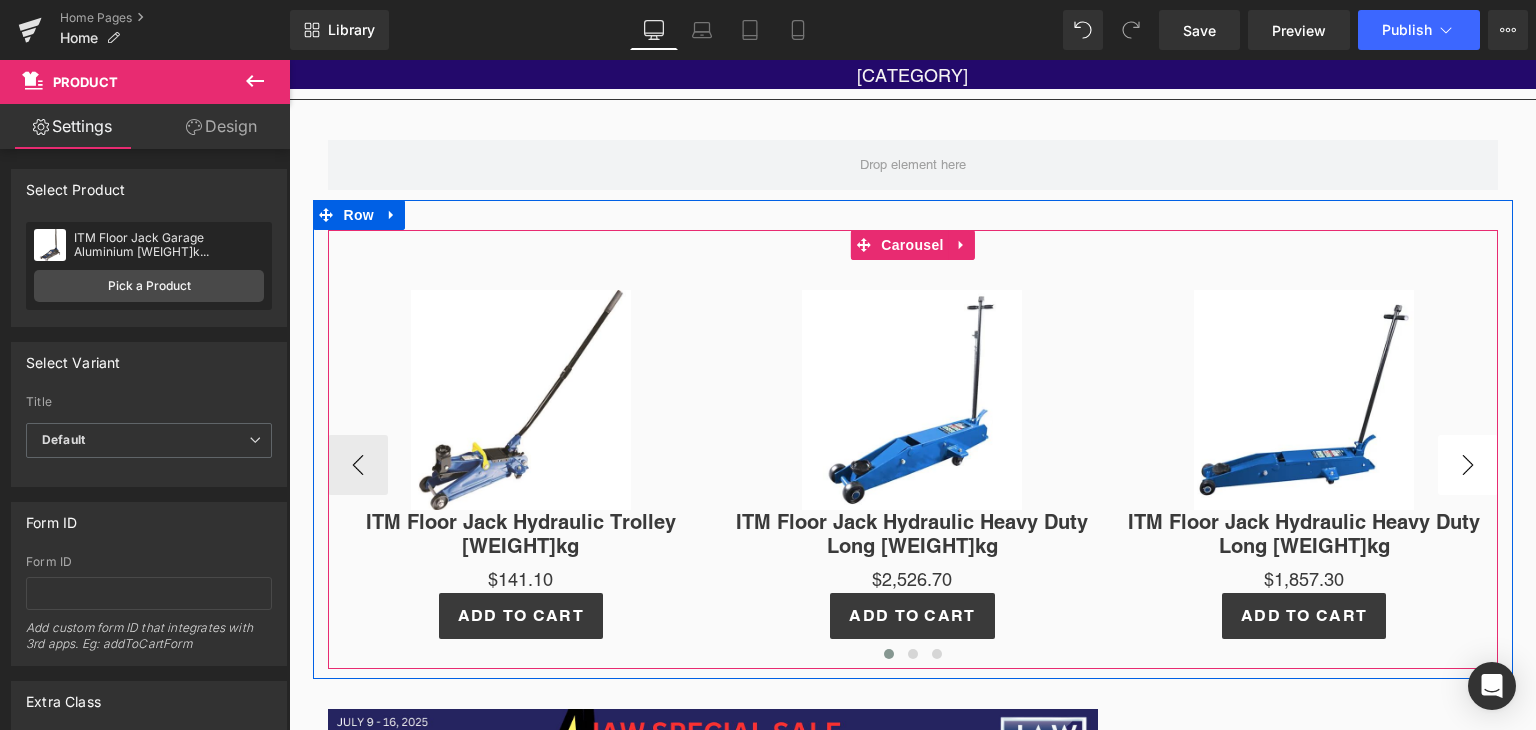 click on "›" at bounding box center [1468, 465] 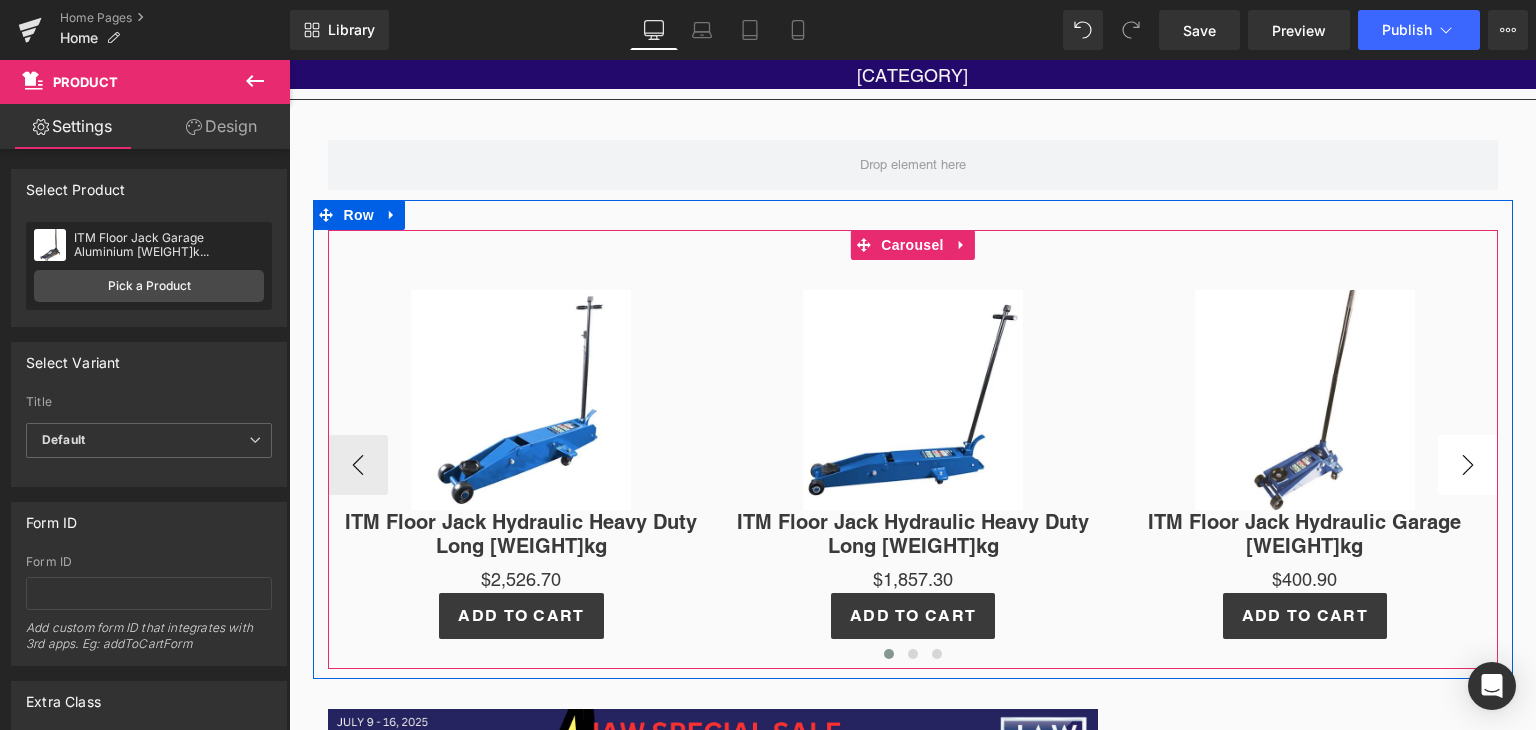click on "›" at bounding box center [1468, 465] 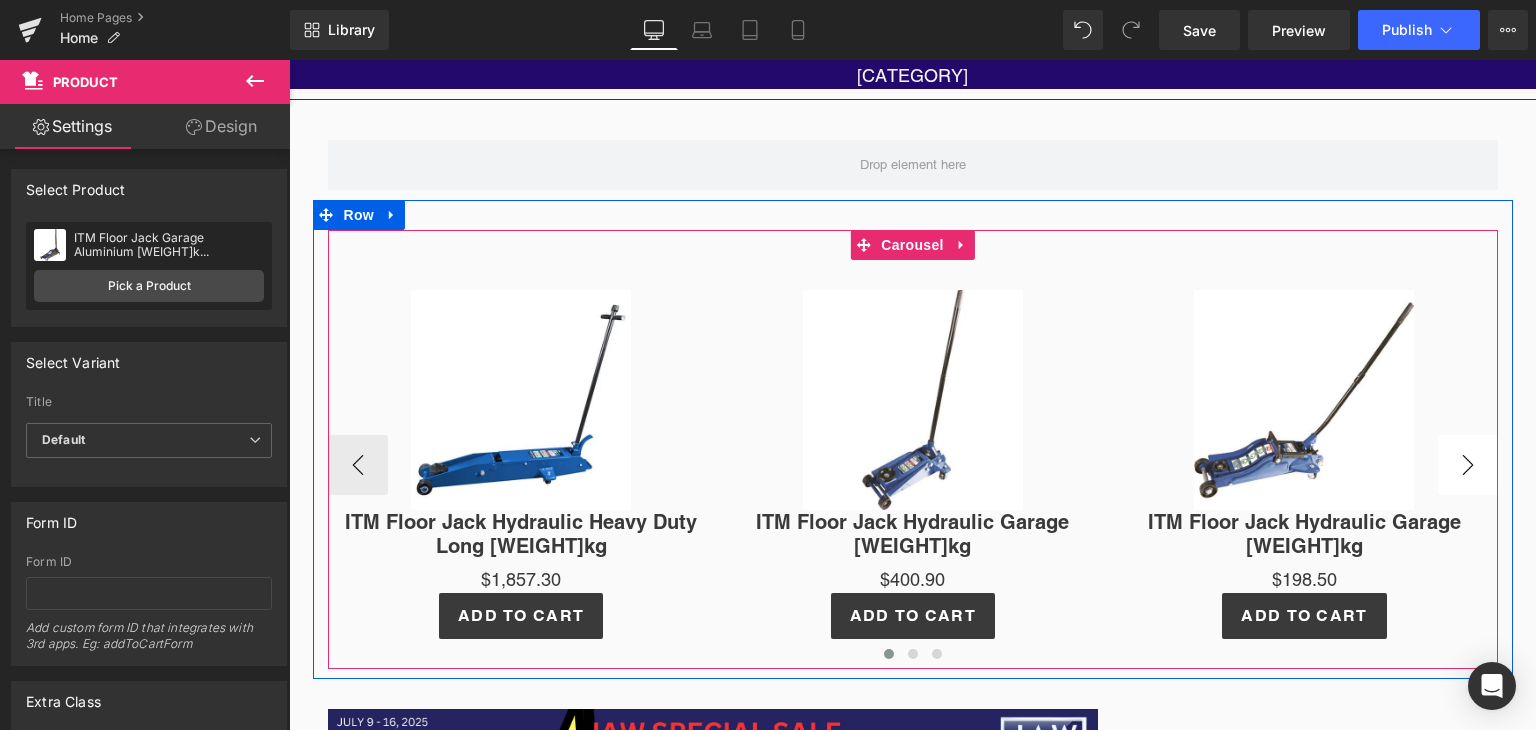 click on "›" at bounding box center [1468, 465] 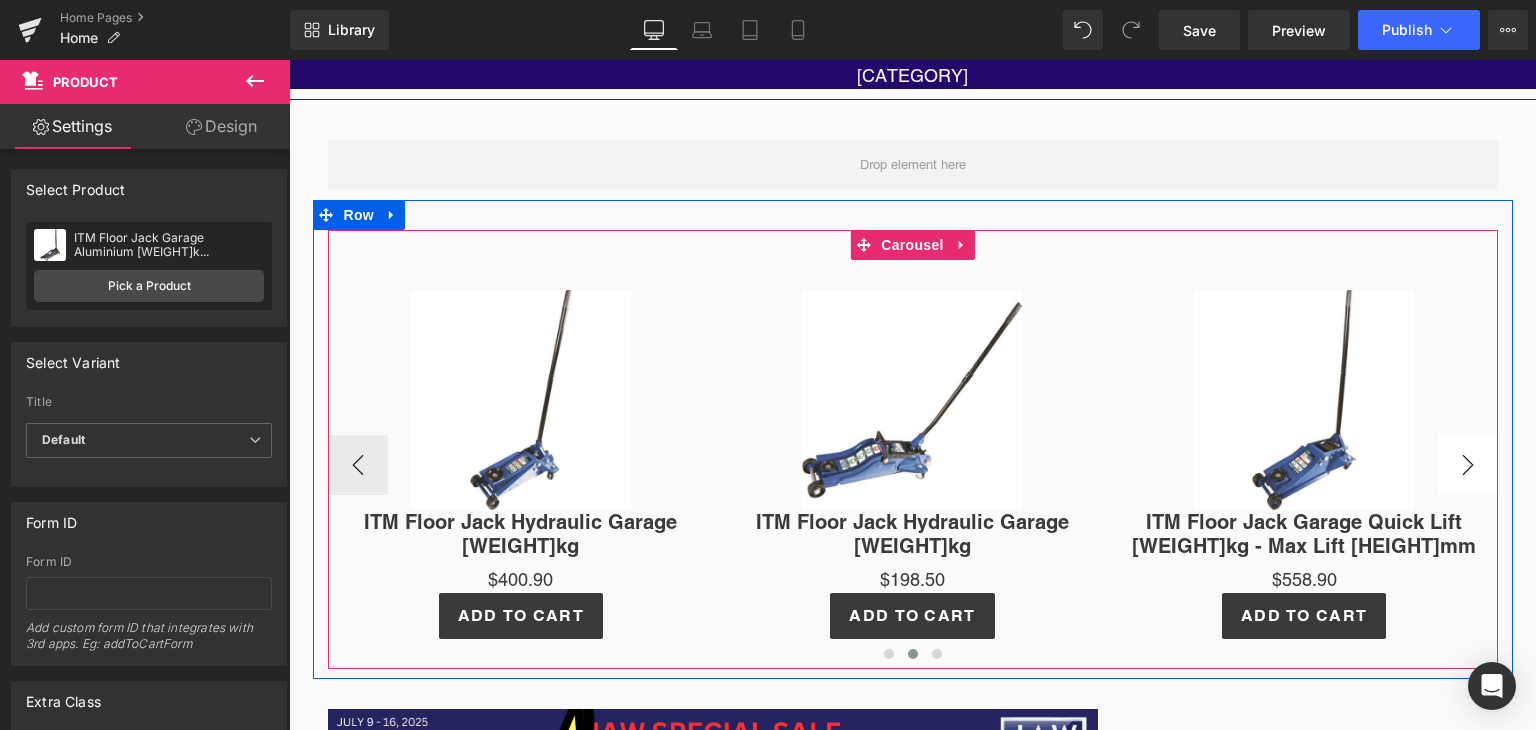 click on "›" at bounding box center (1468, 465) 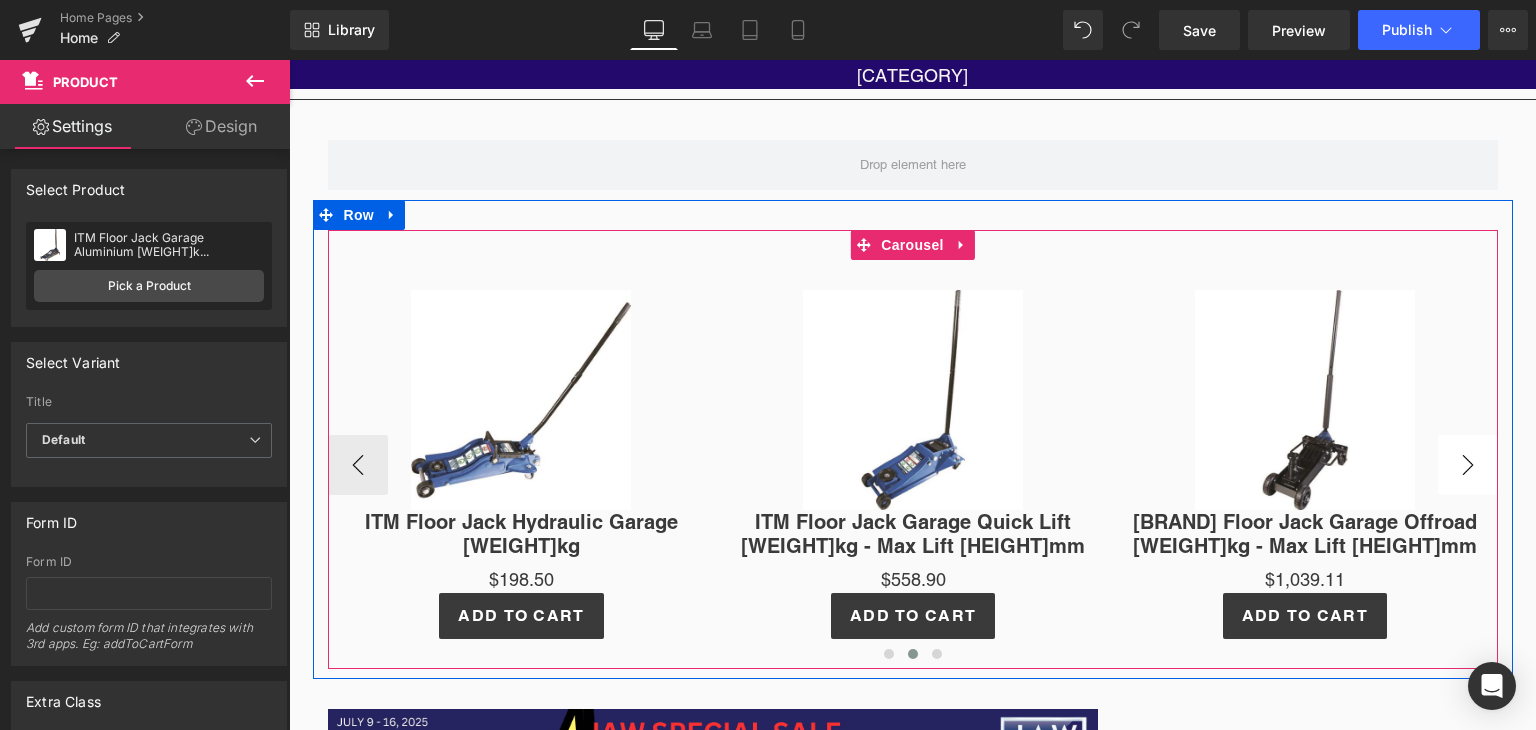 click on "›" at bounding box center (1468, 465) 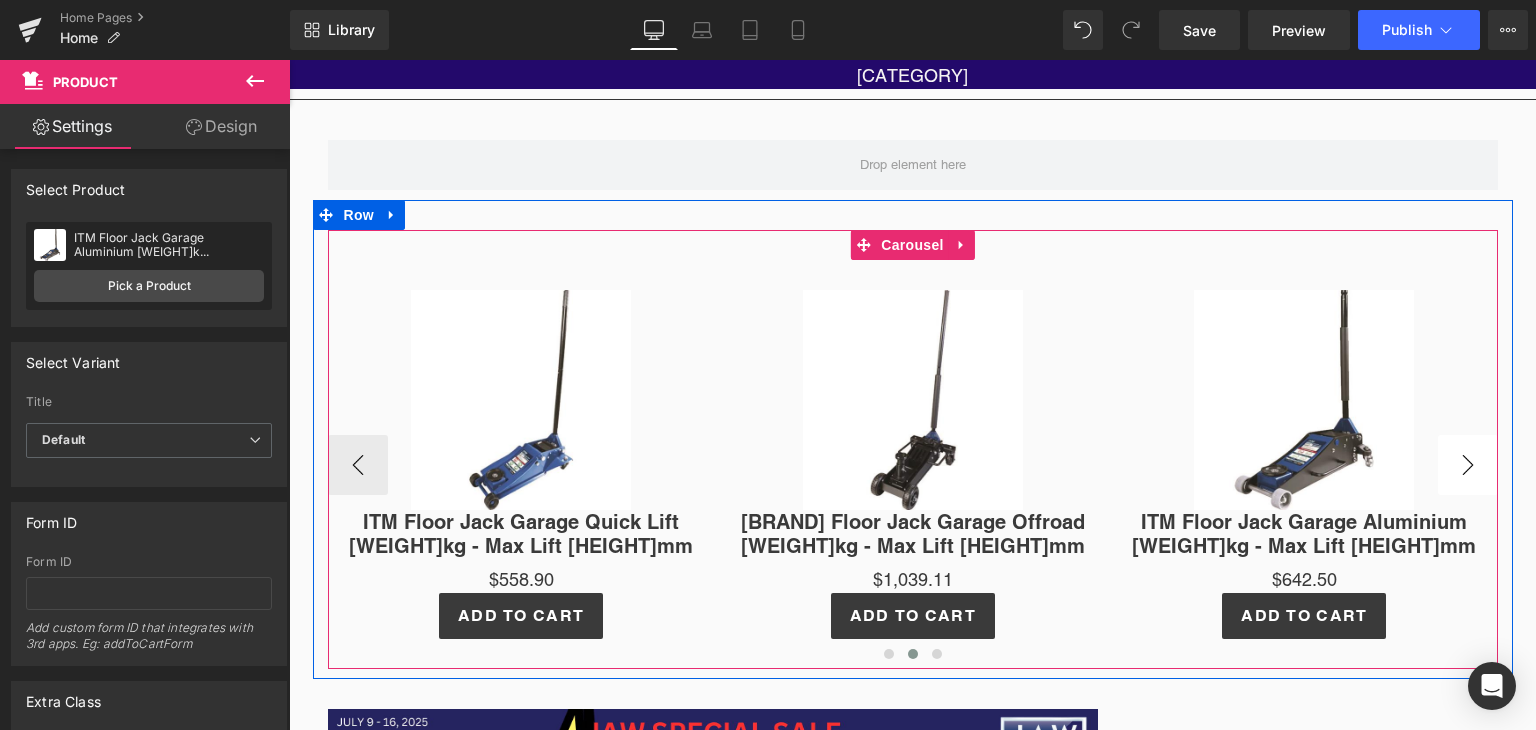 click on "›" at bounding box center [1468, 465] 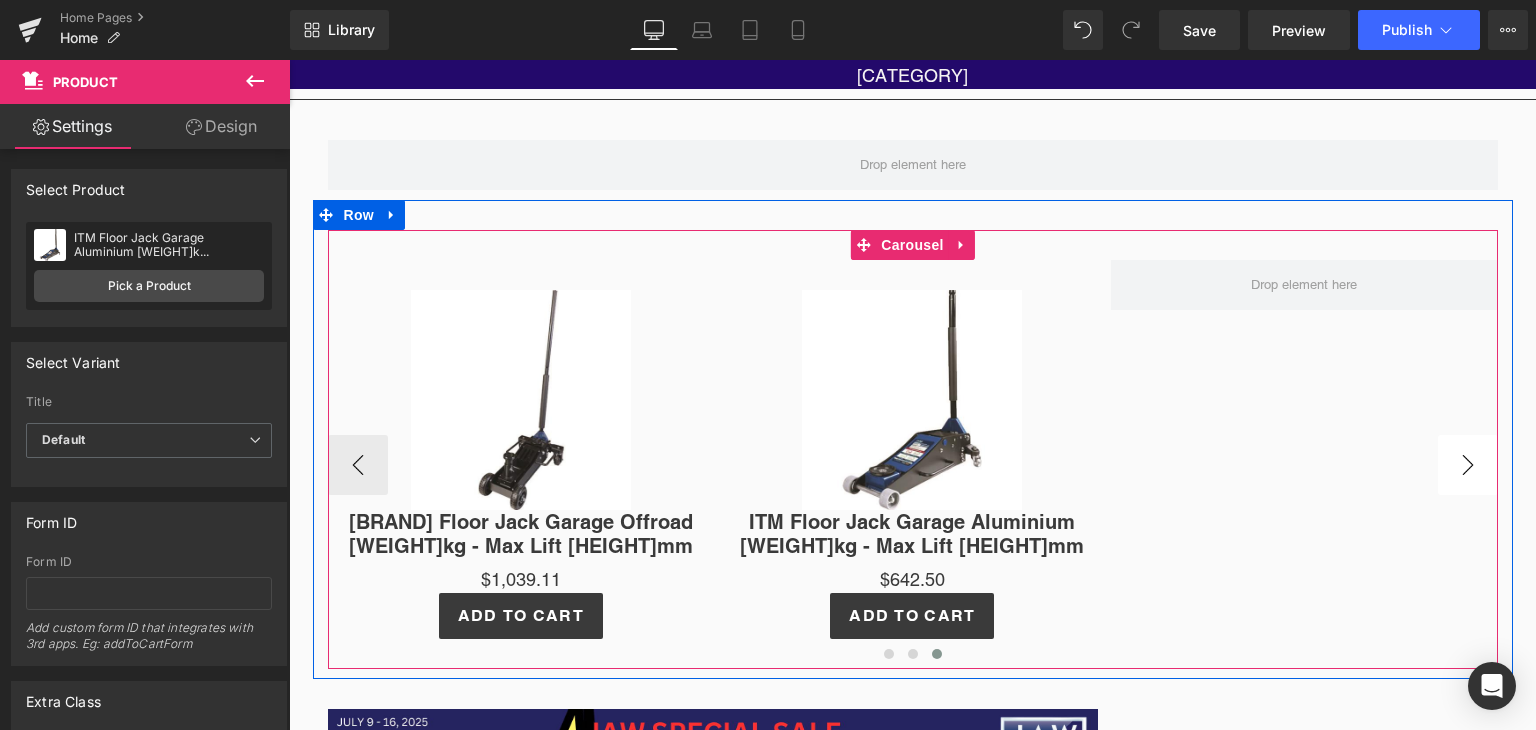 click on "›" at bounding box center (1468, 465) 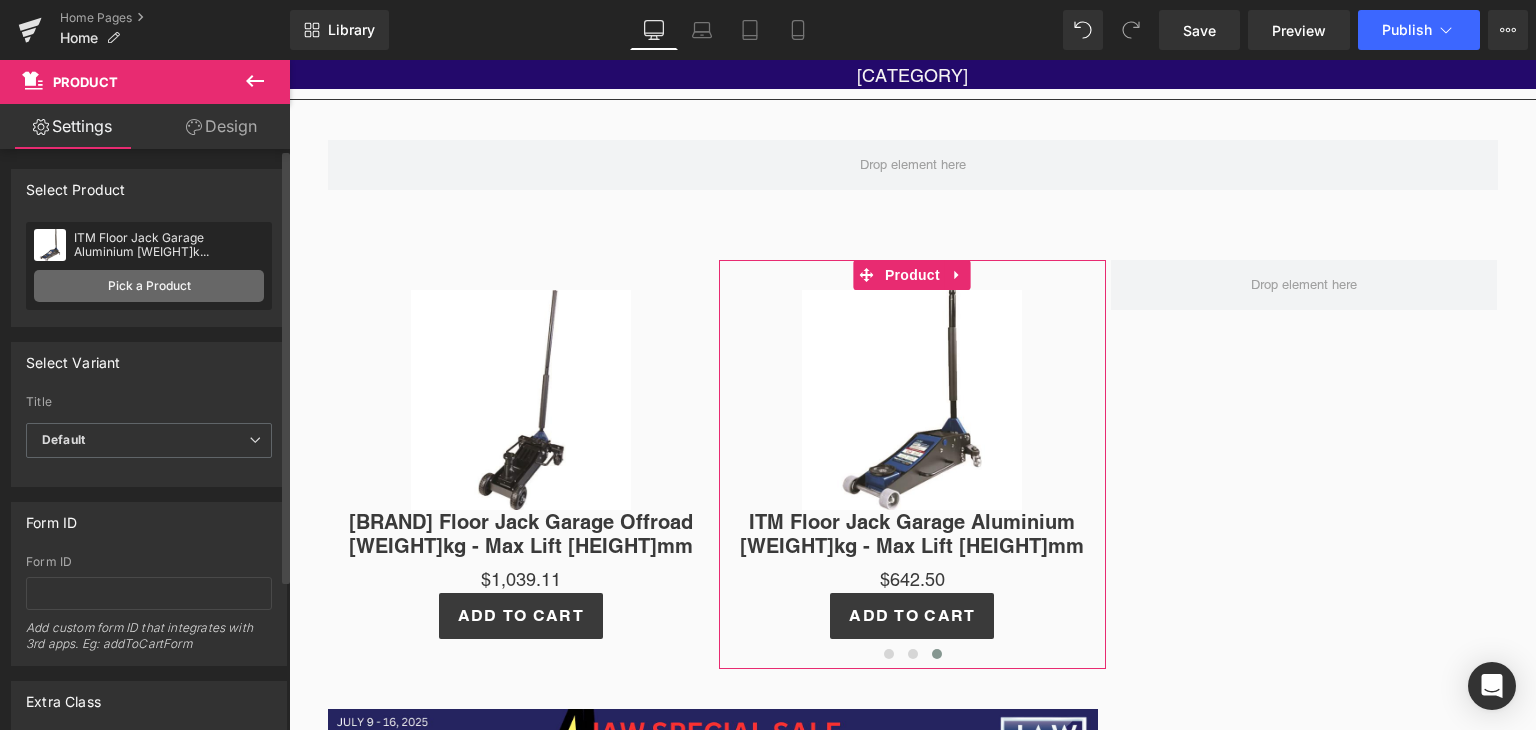 click on "Pick a Product" at bounding box center [149, 286] 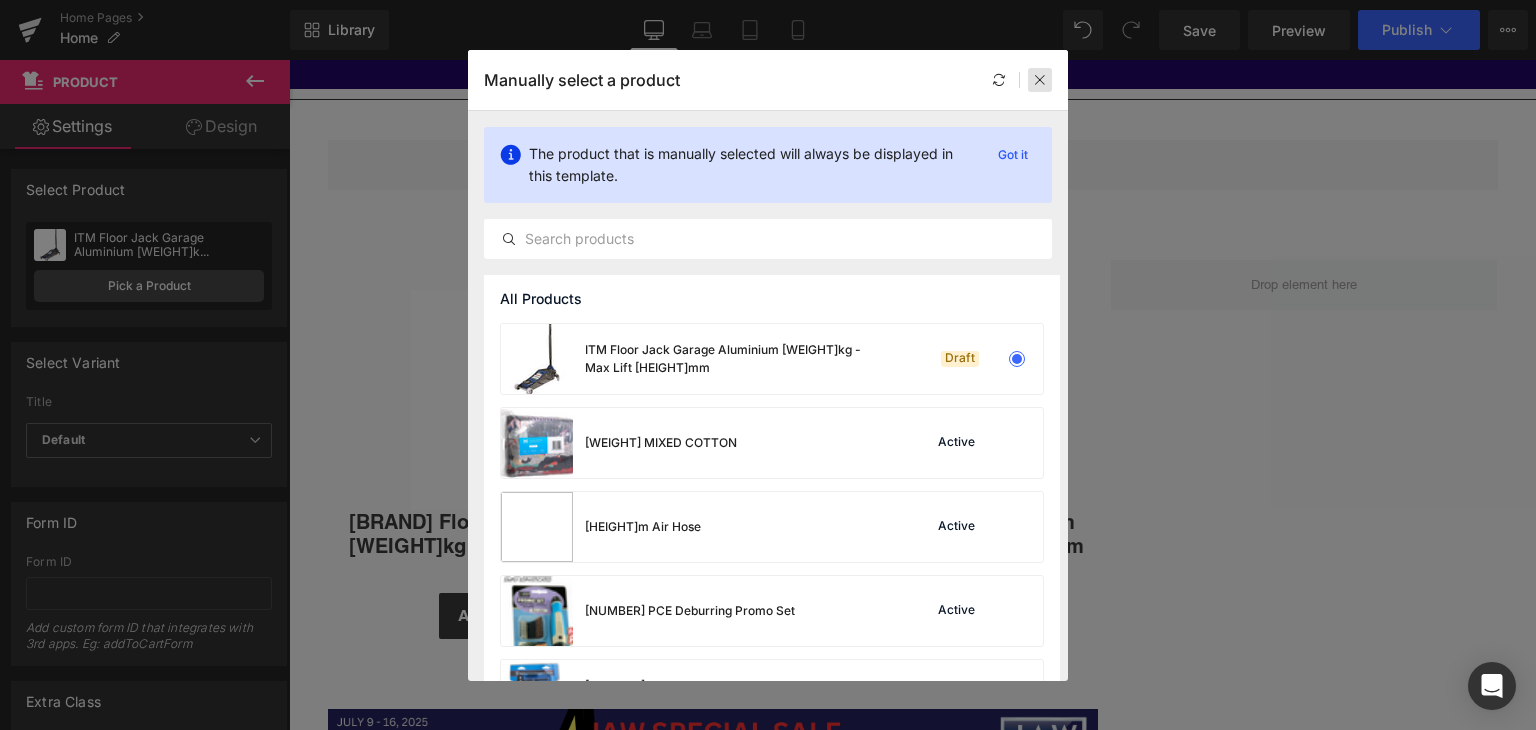click at bounding box center (1040, 80) 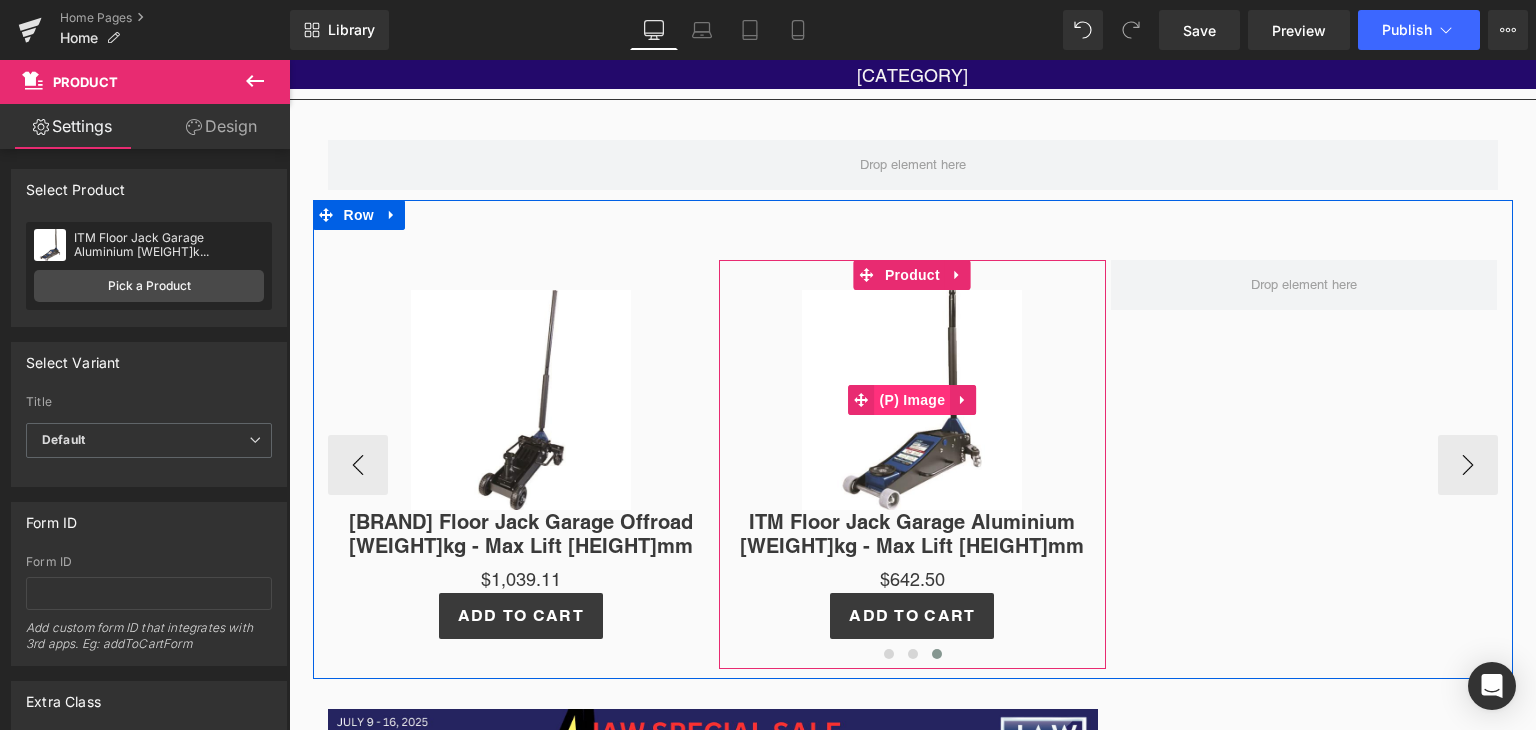 click on "(P) Image" at bounding box center (913, 400) 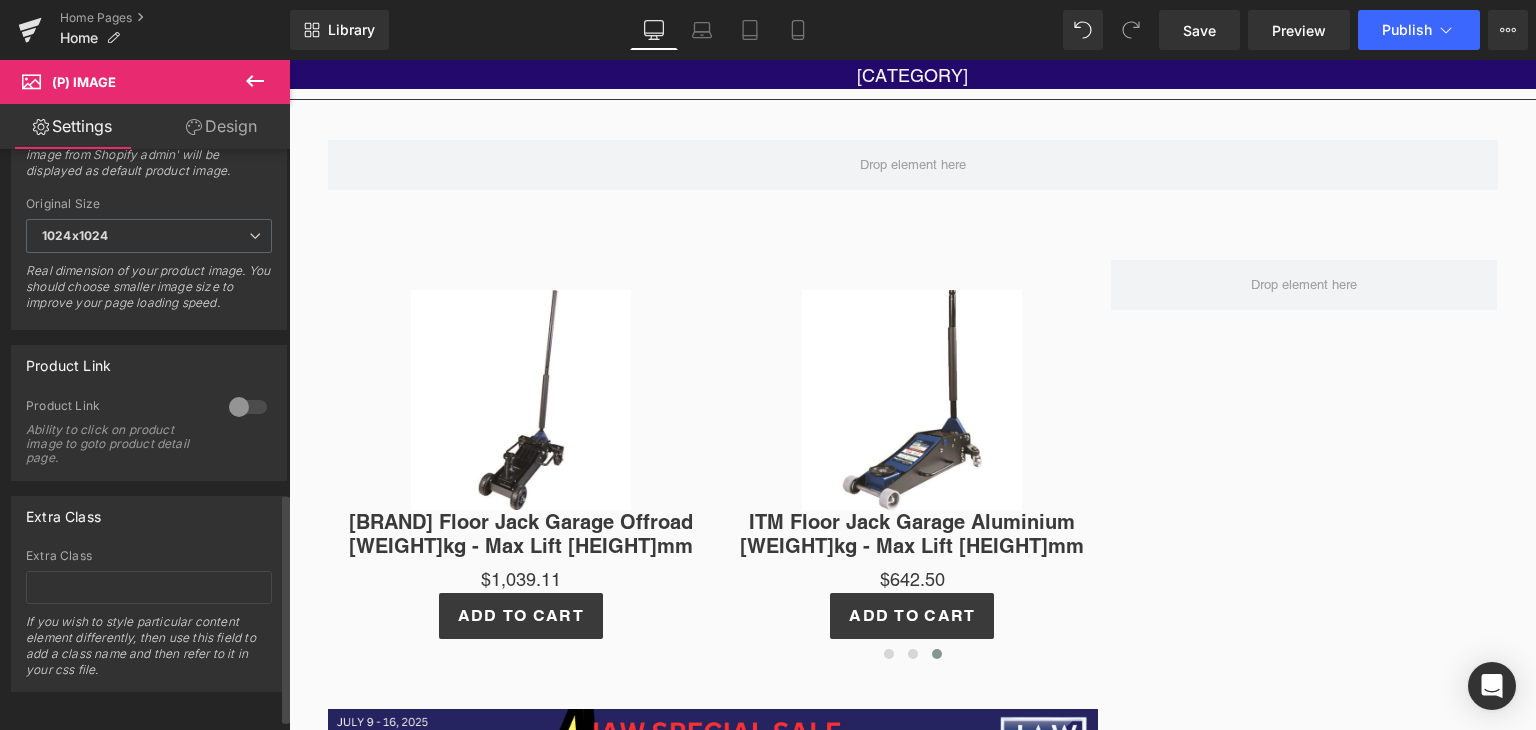 scroll, scrollTop: 868, scrollLeft: 0, axis: vertical 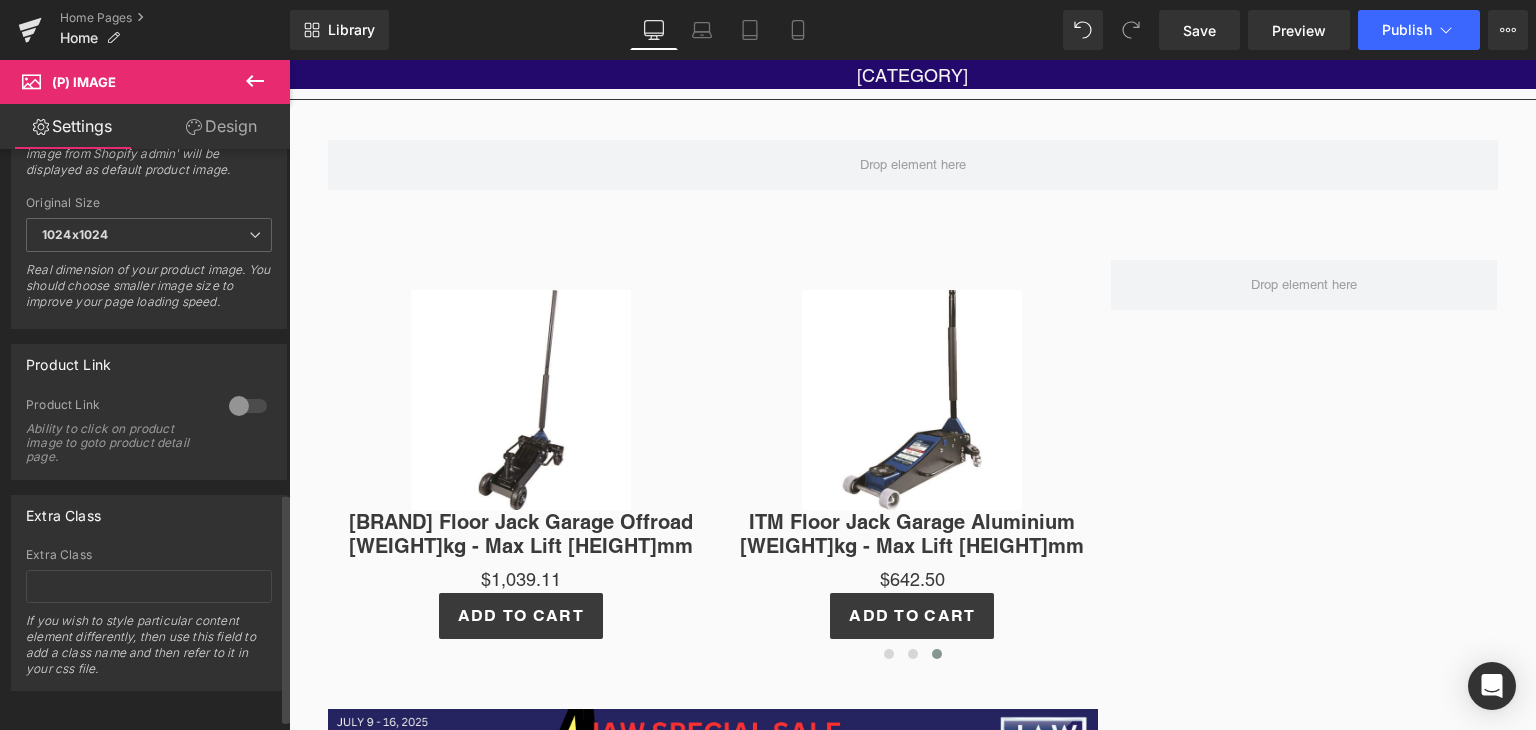click at bounding box center [248, 406] 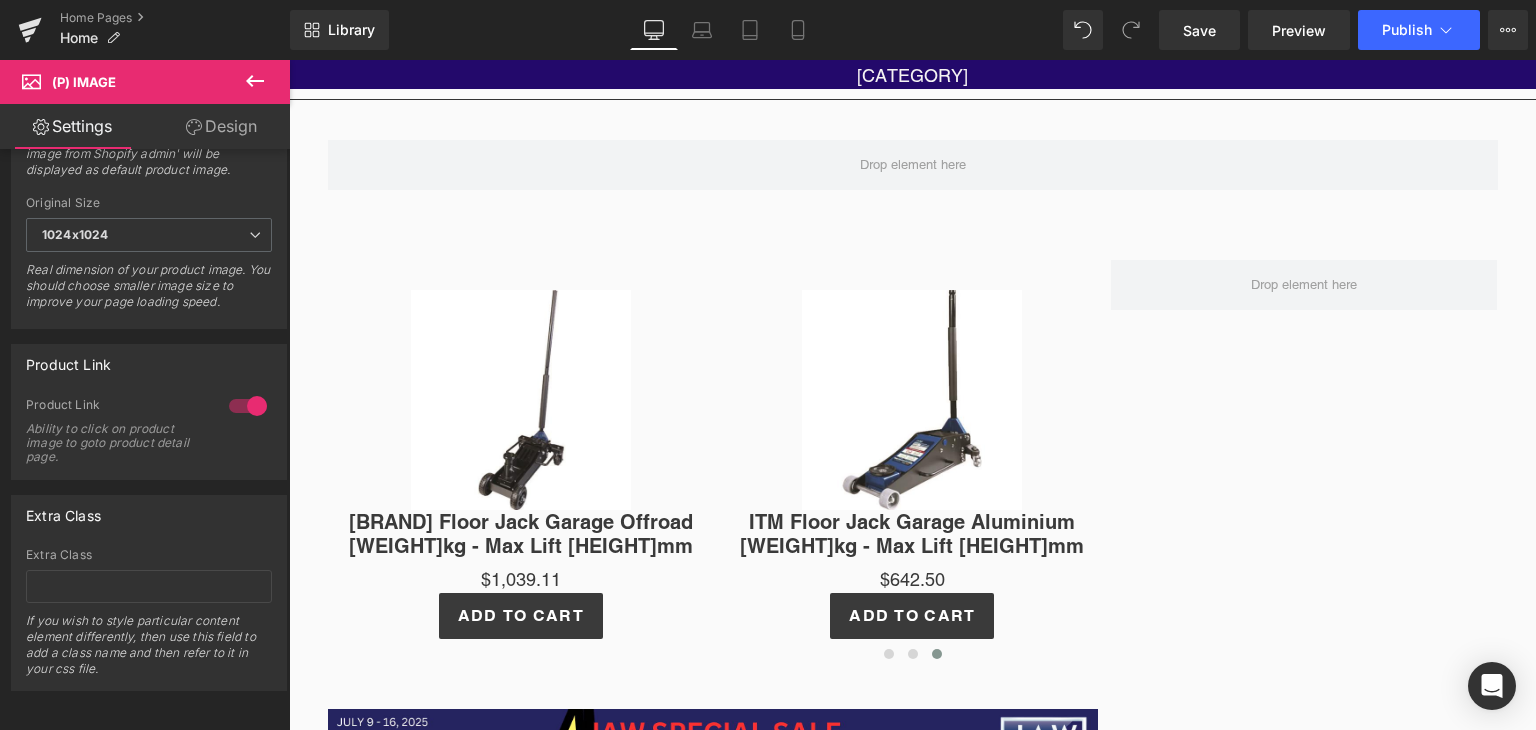 click 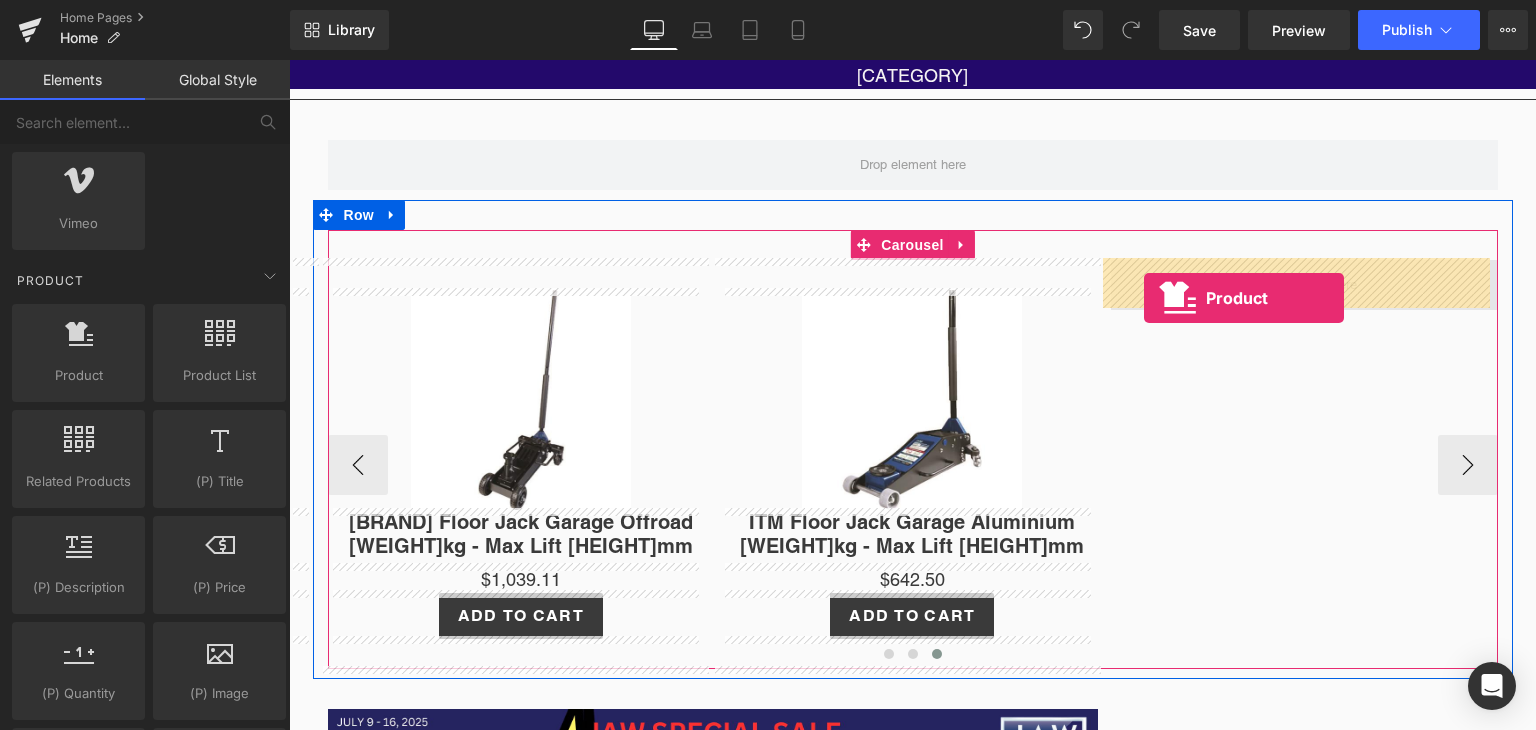 drag, startPoint x: 373, startPoint y: 407, endPoint x: 1176, endPoint y: 292, distance: 811.19293 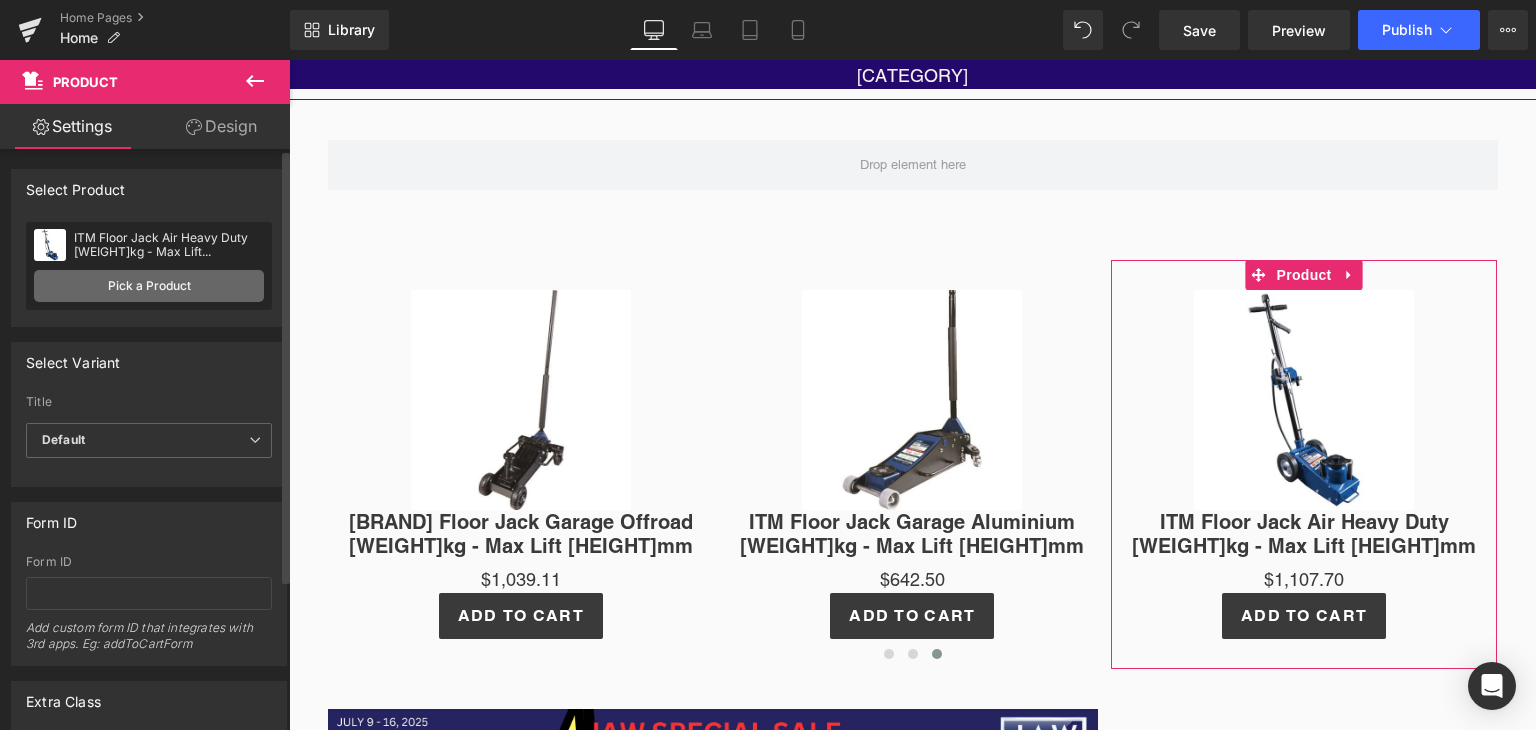 click on "Pick a Product" at bounding box center (149, 286) 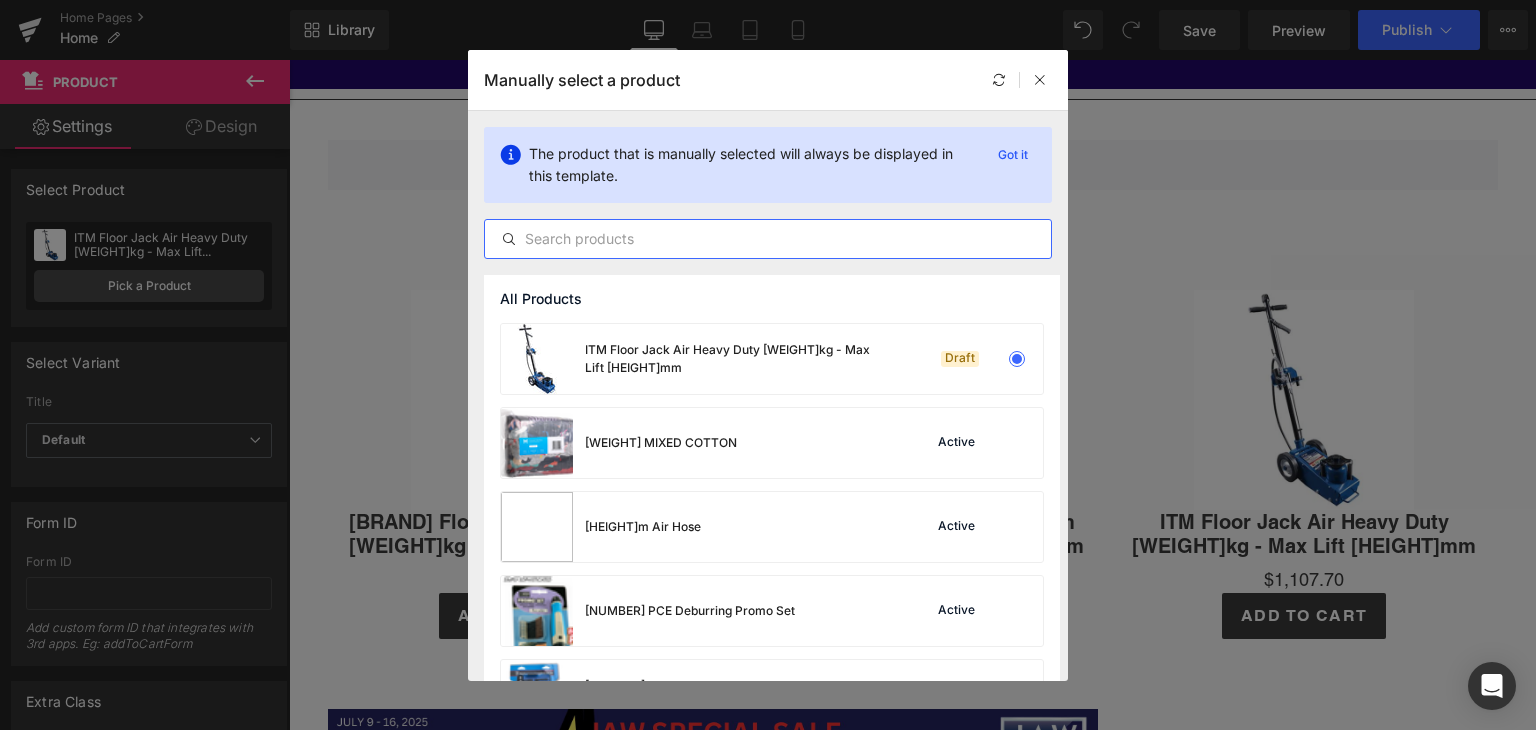 click at bounding box center (768, 239) 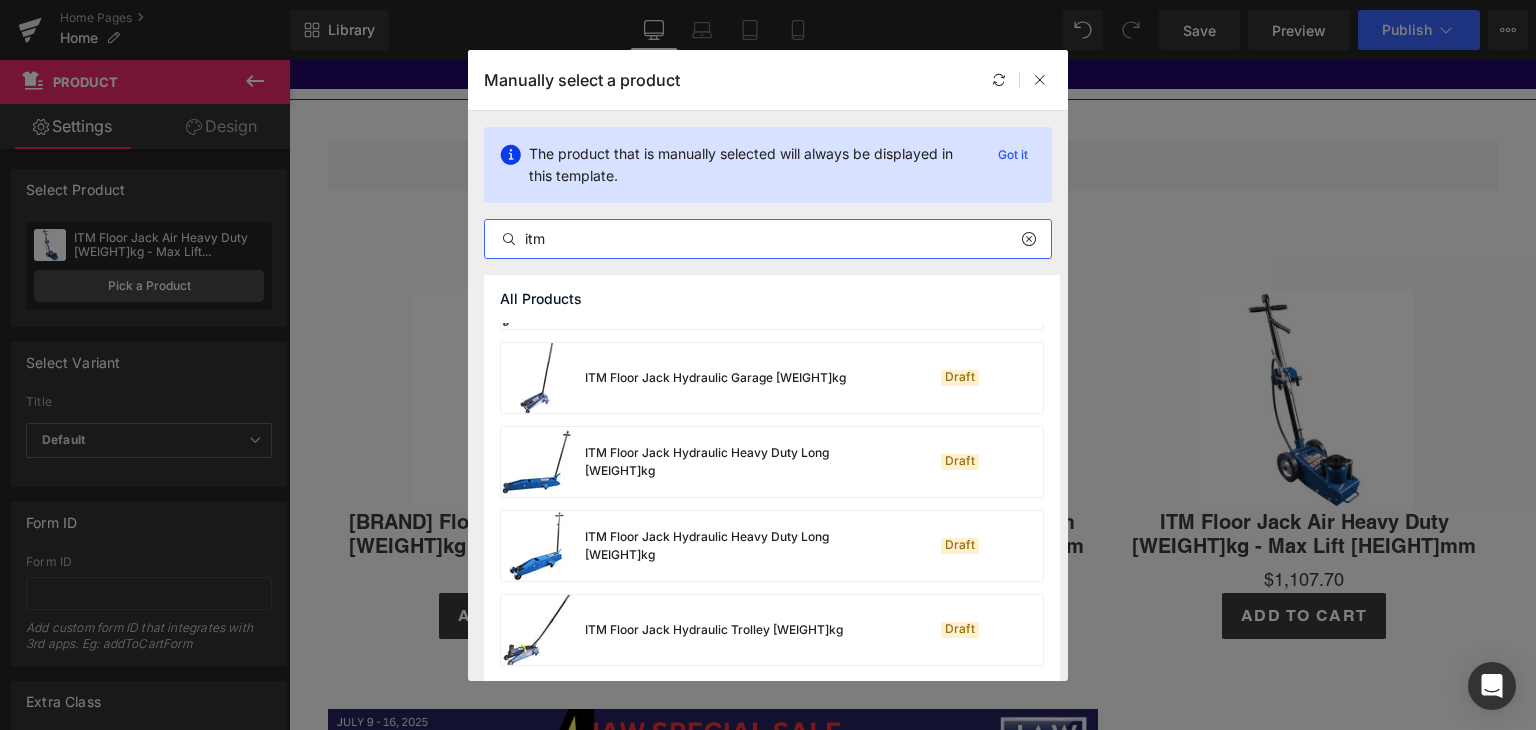 scroll, scrollTop: 990, scrollLeft: 0, axis: vertical 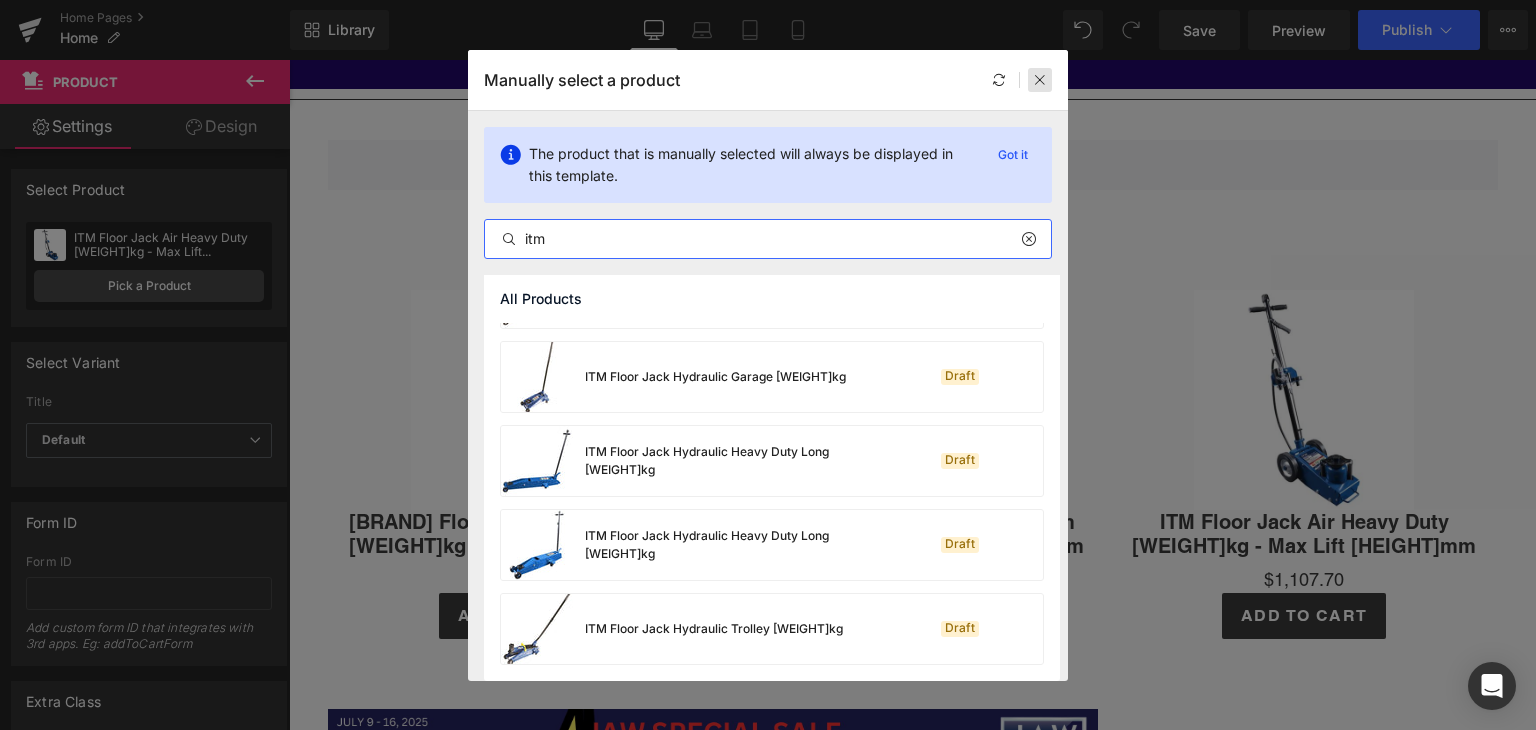 type on "itm" 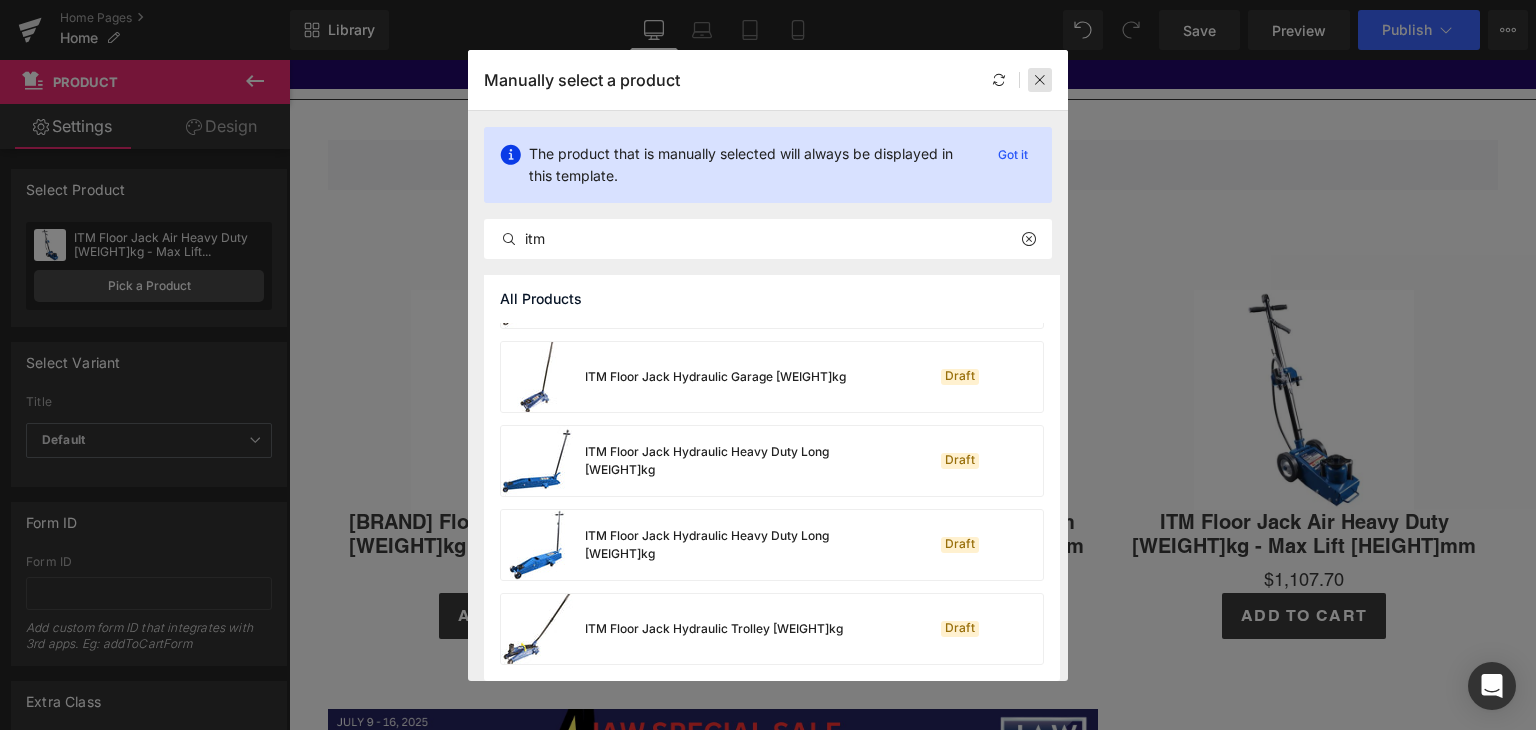 click at bounding box center [1040, 80] 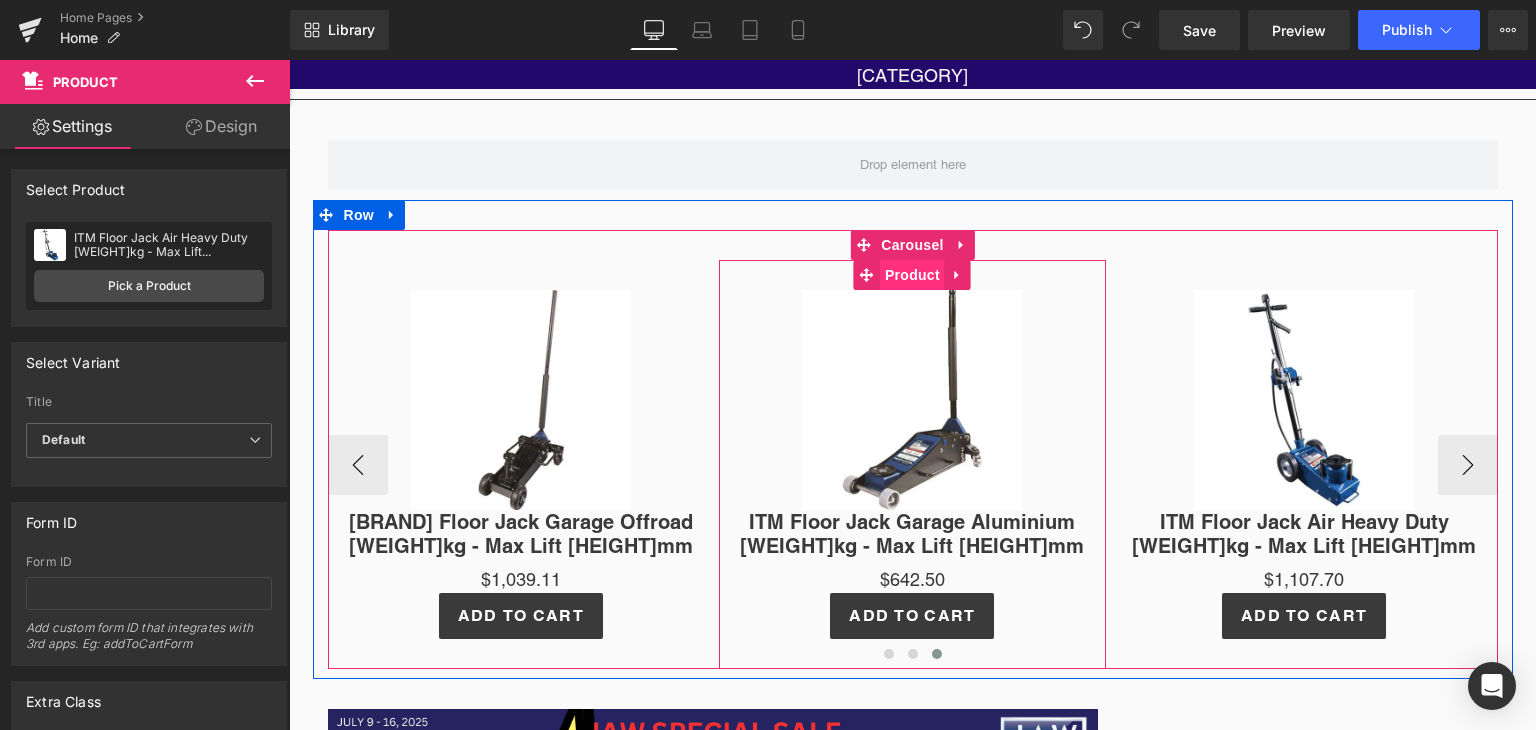 click on "Product" at bounding box center [912, 275] 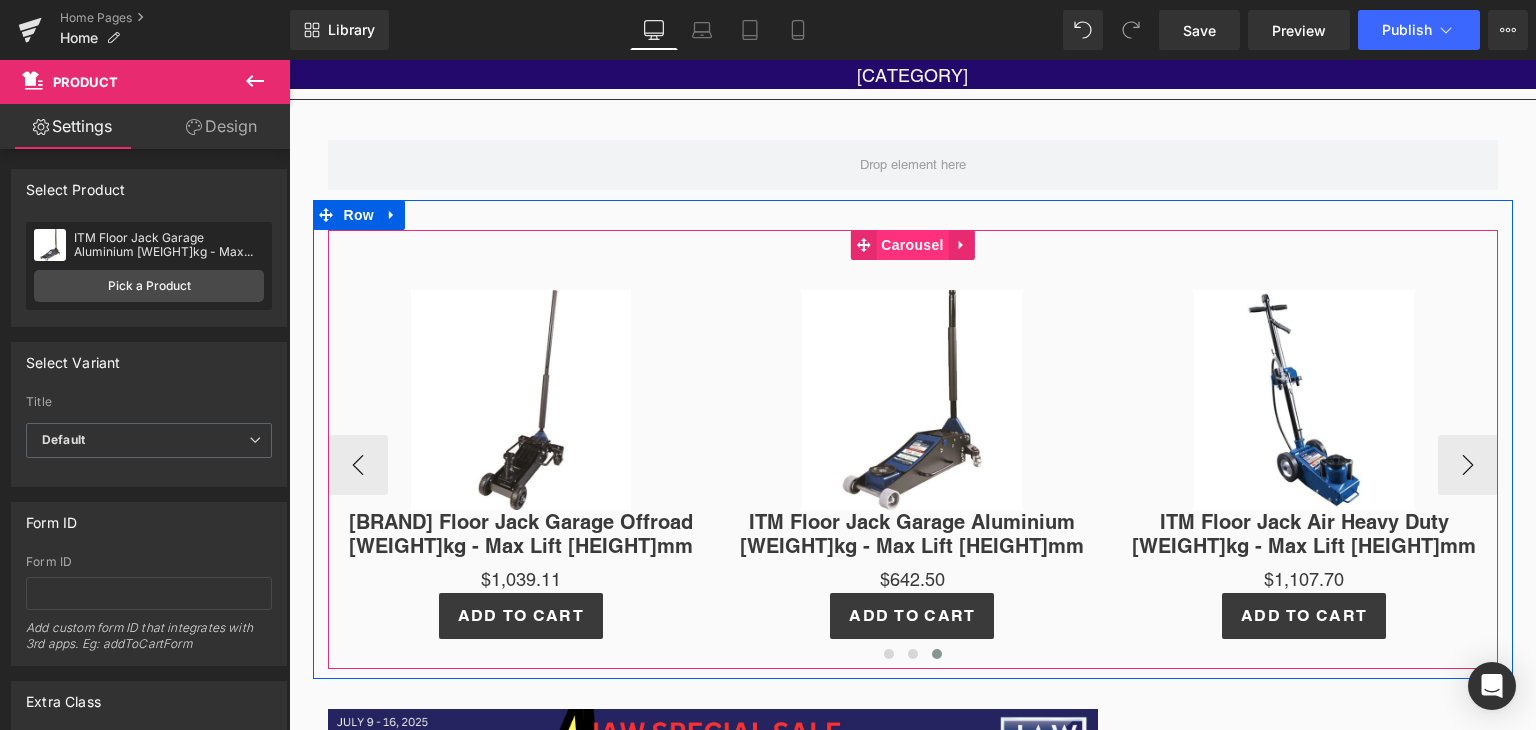 click on "Carousel" at bounding box center [912, 245] 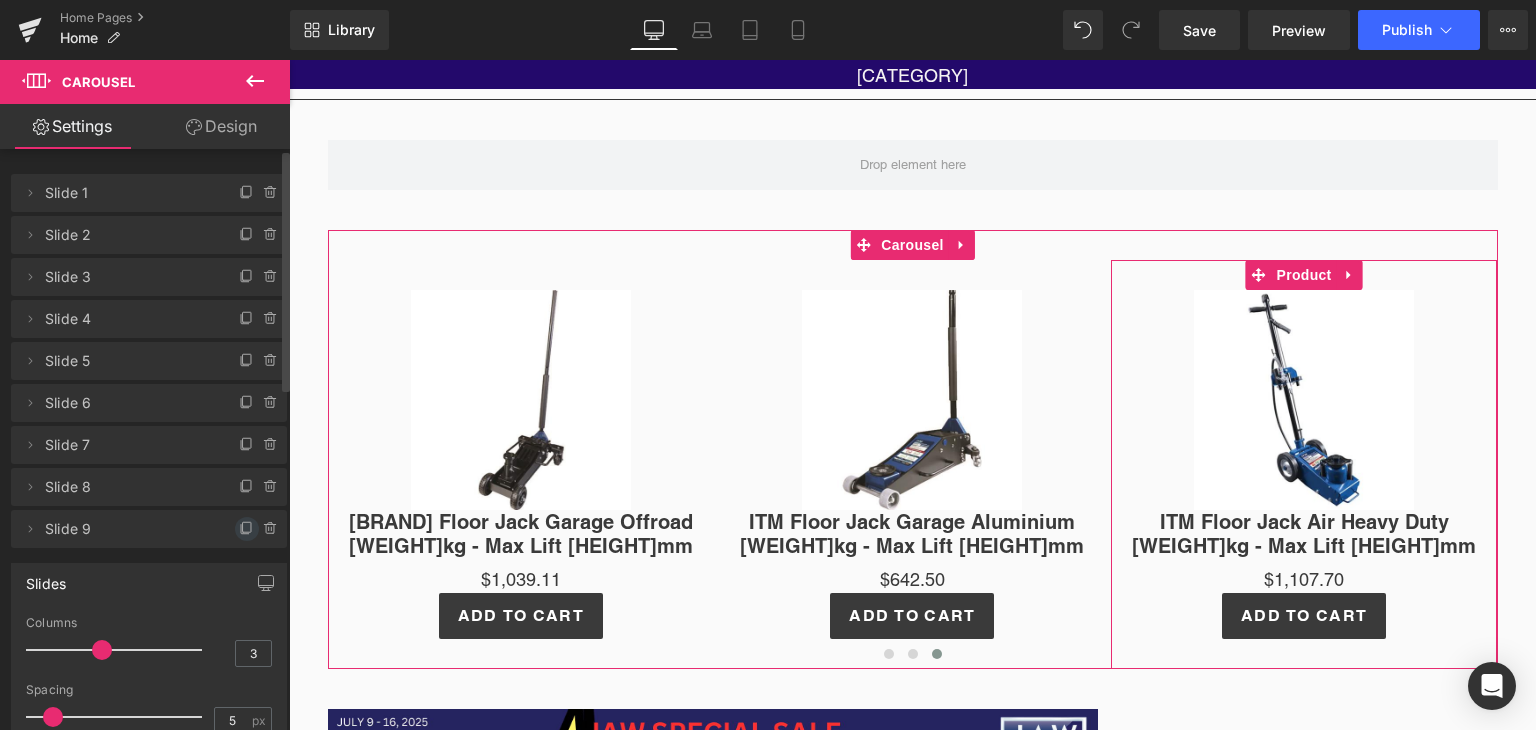 click 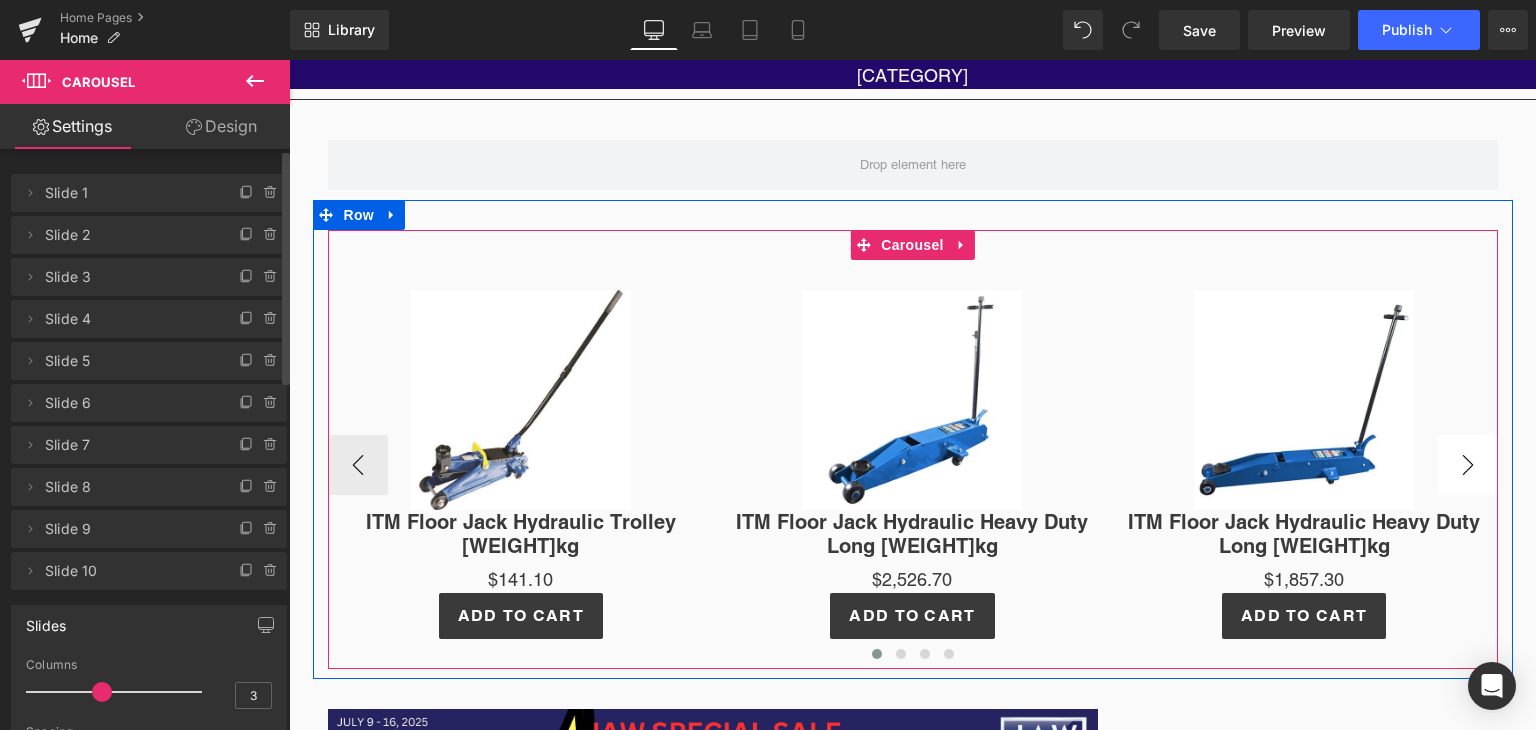 click on "›" at bounding box center (1468, 465) 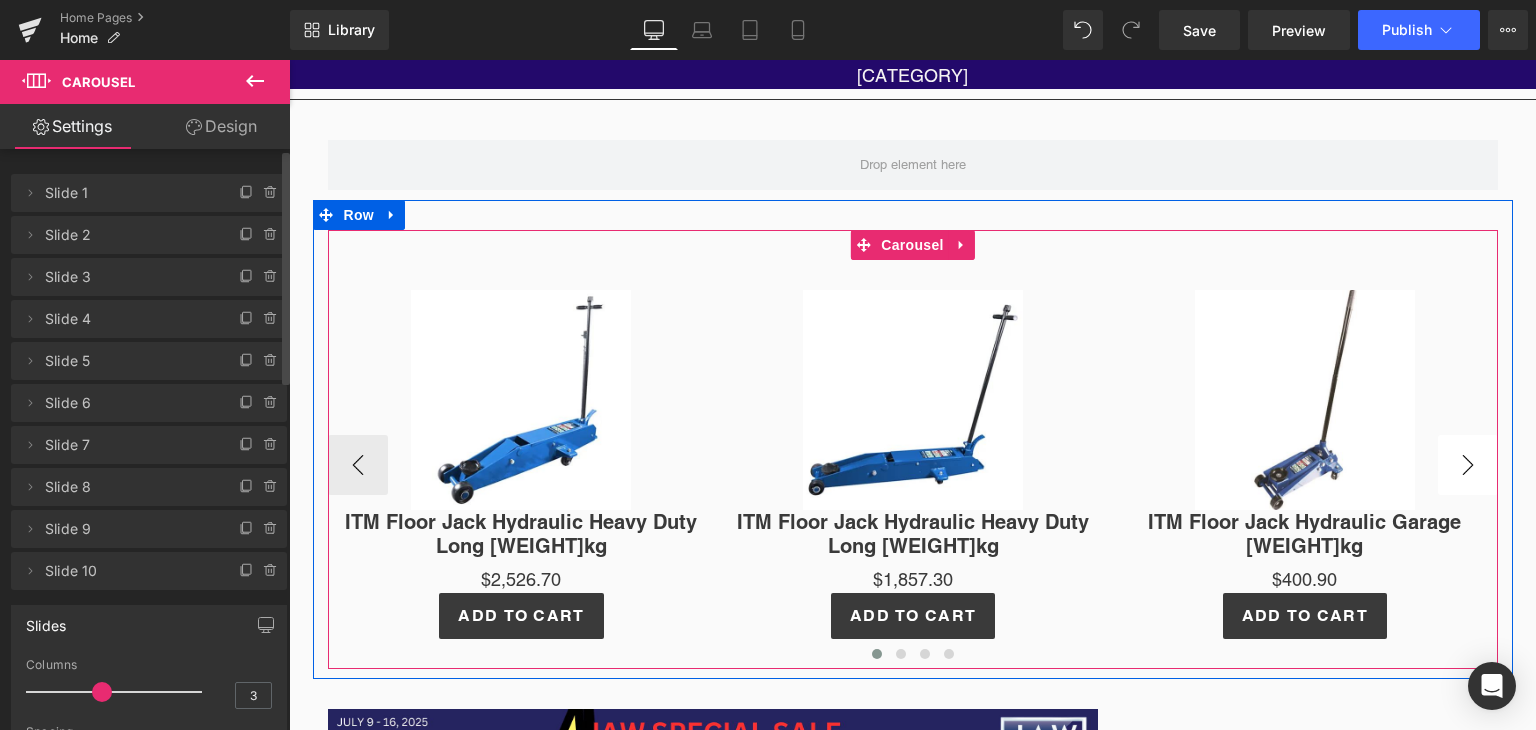 click on "›" at bounding box center (1468, 465) 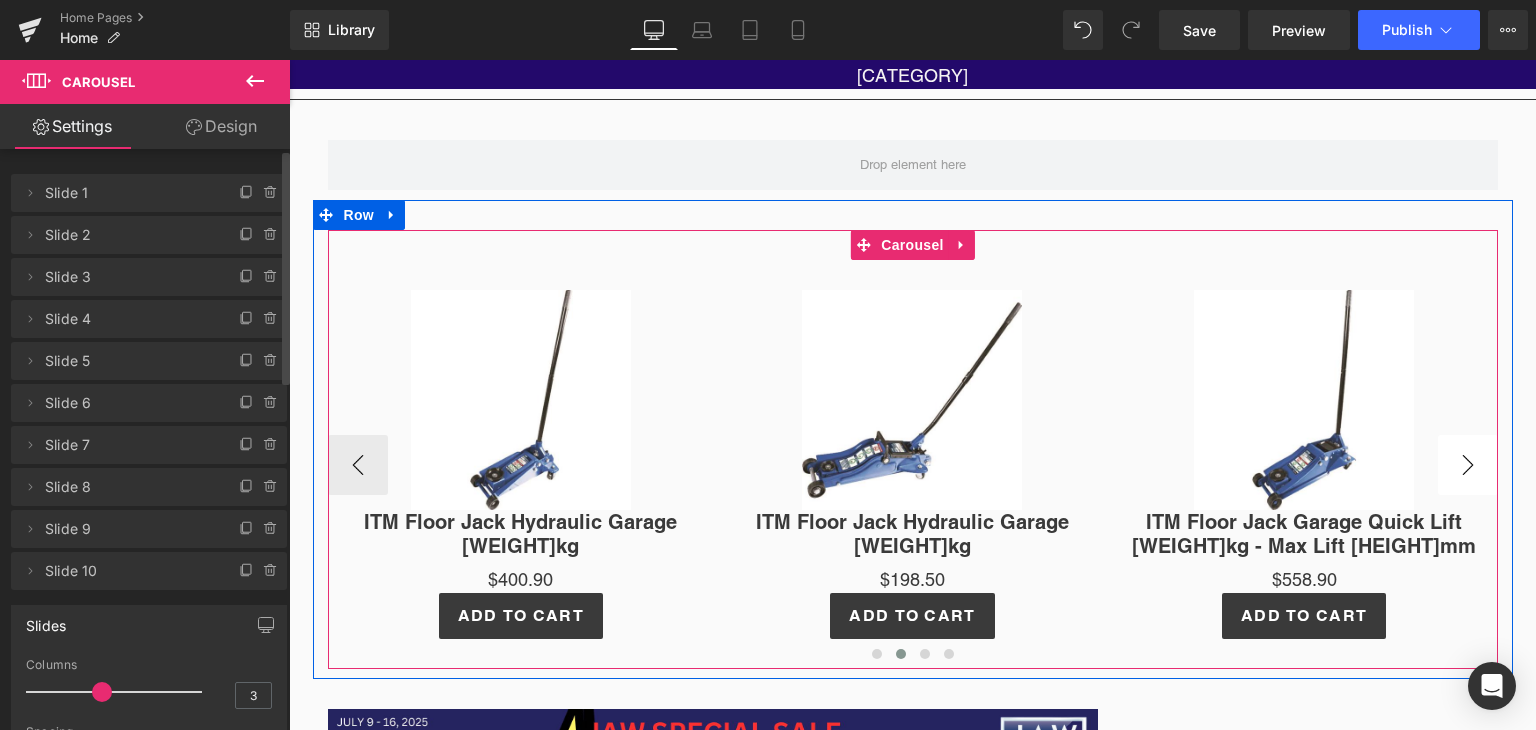 click on "›" at bounding box center [1468, 465] 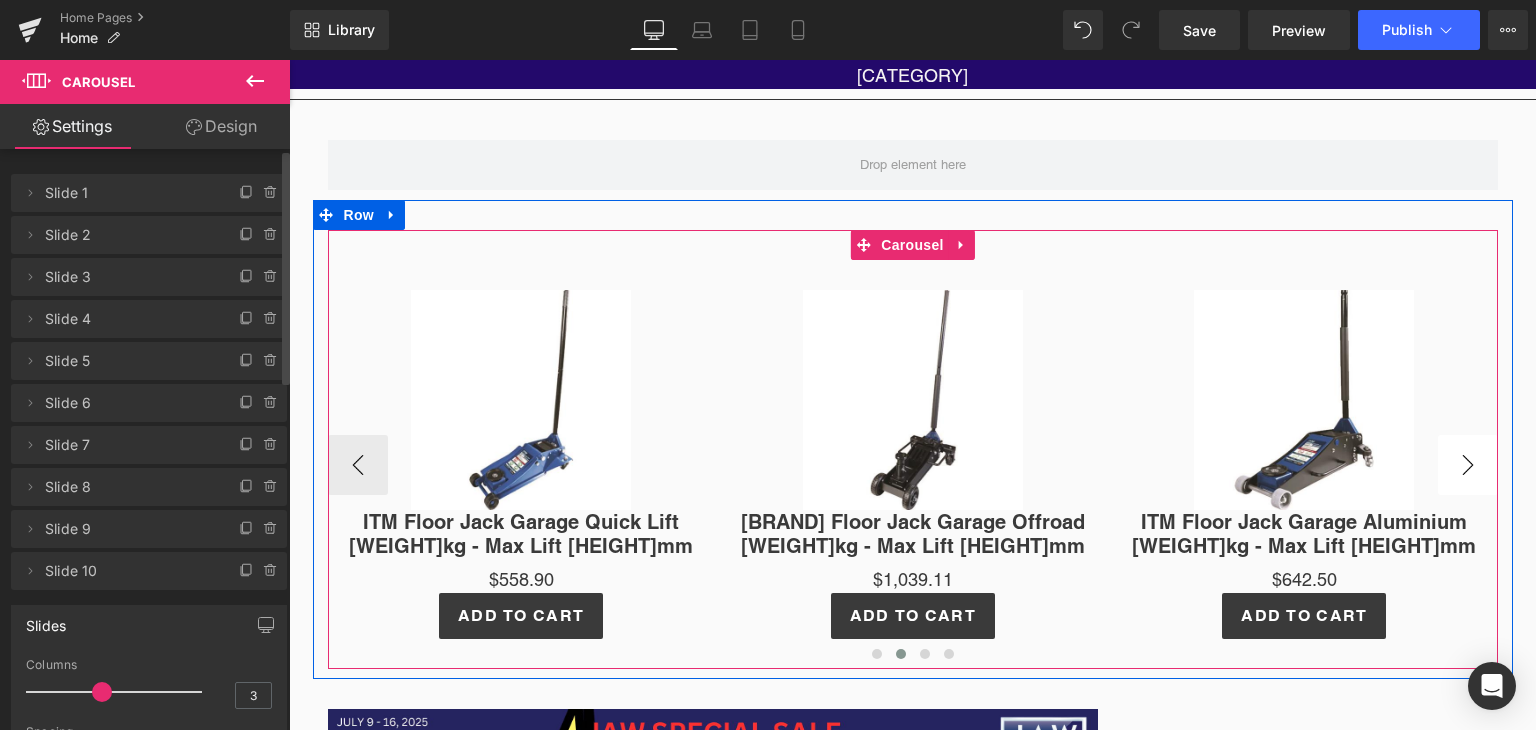 click on "›" at bounding box center (1468, 465) 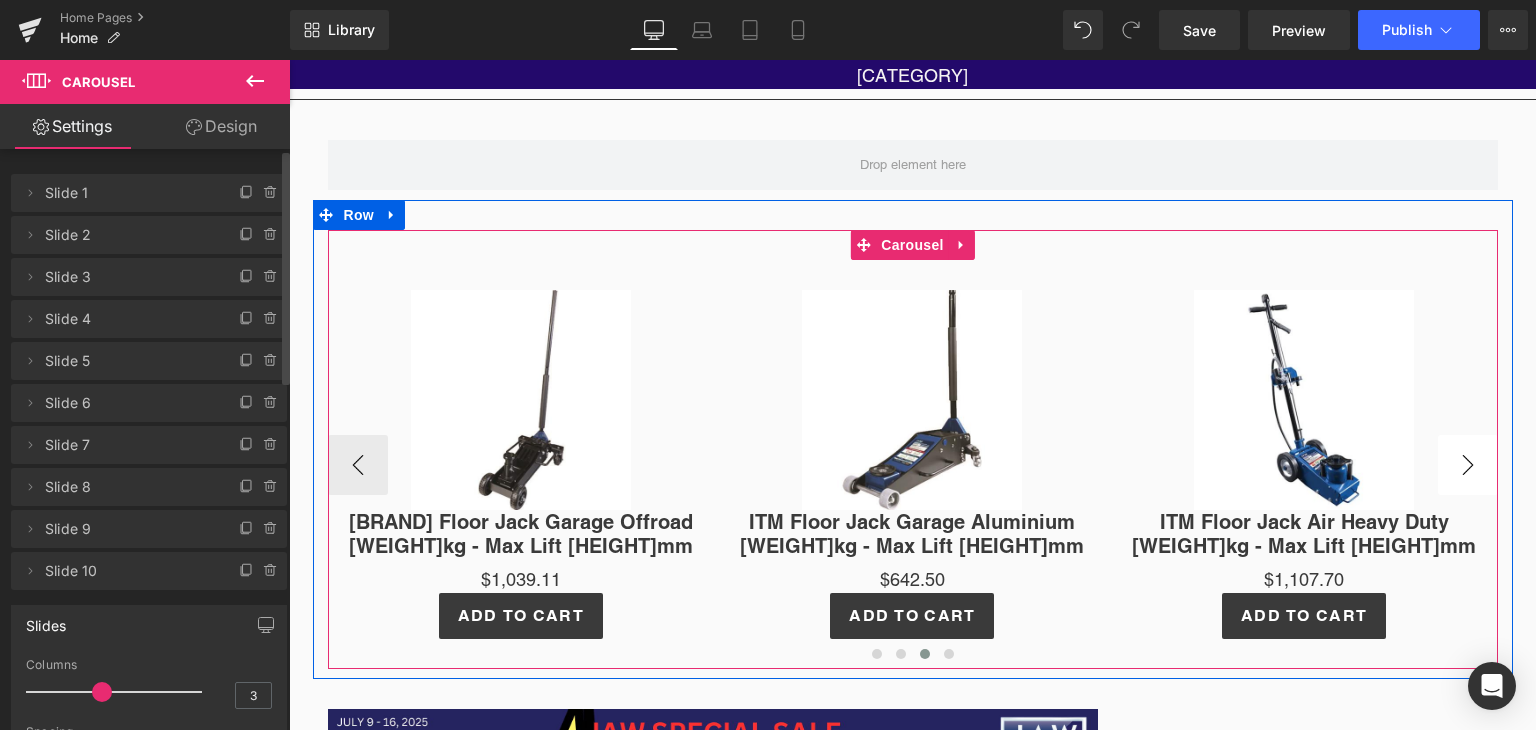 click on "›" at bounding box center [1468, 465] 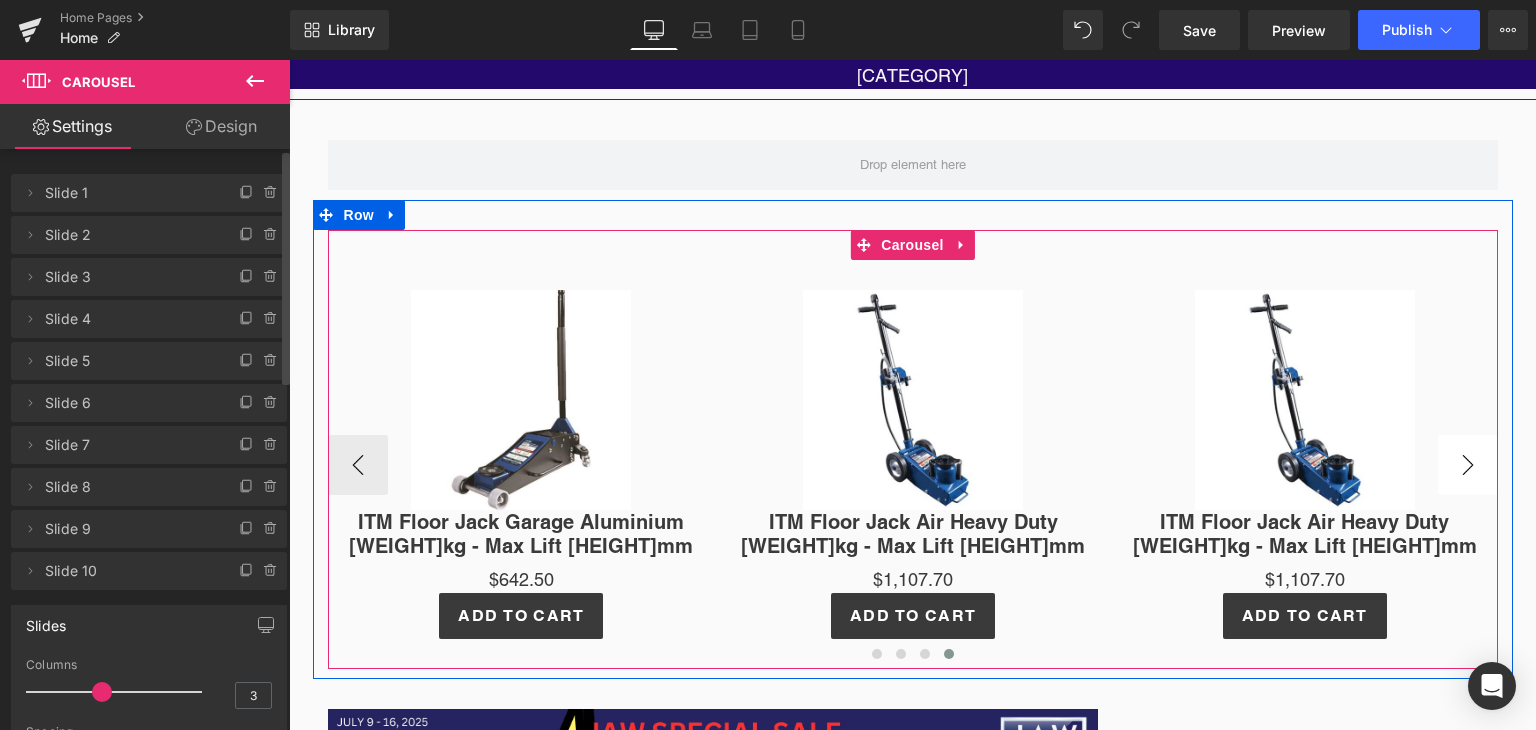 click on "›" at bounding box center (1468, 465) 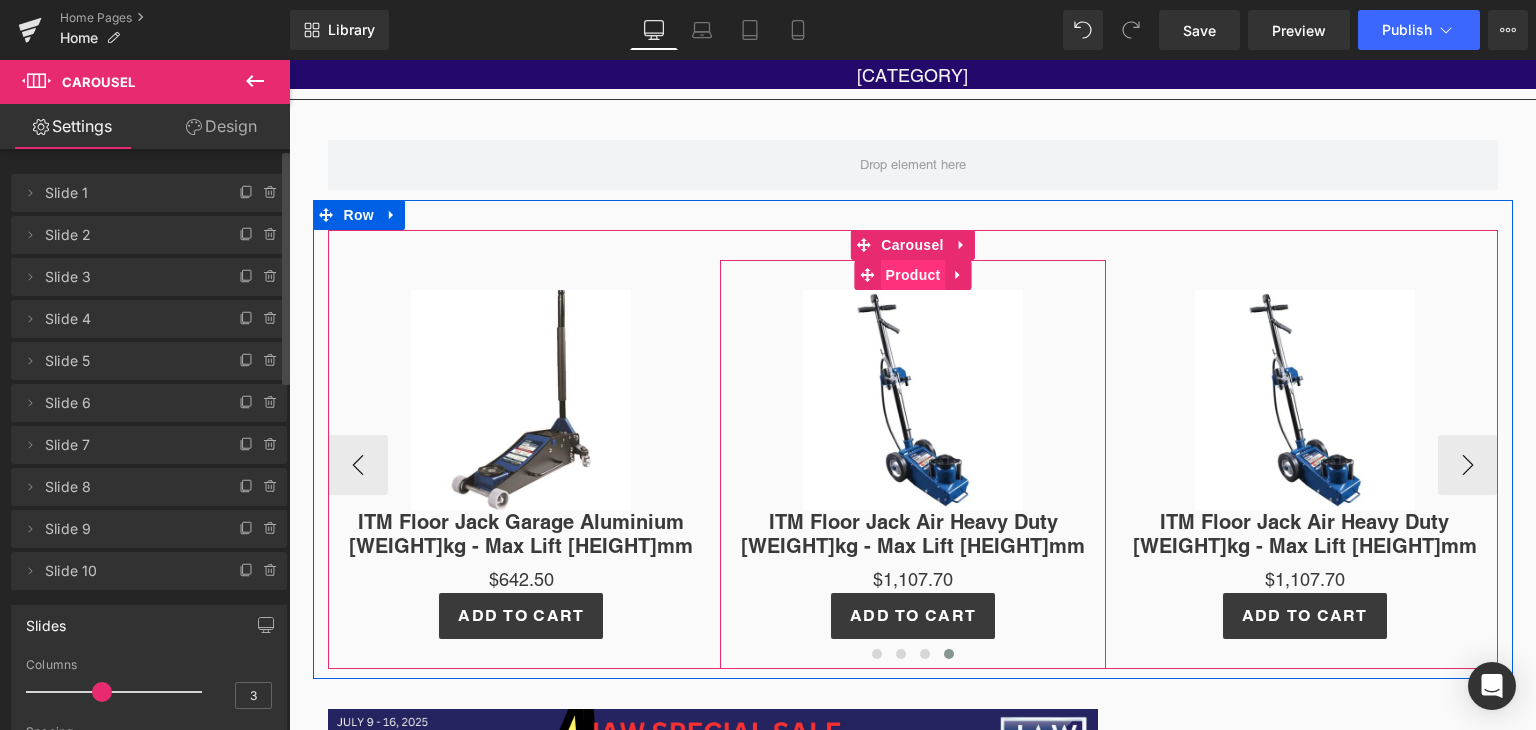 click on "Product" at bounding box center [913, 275] 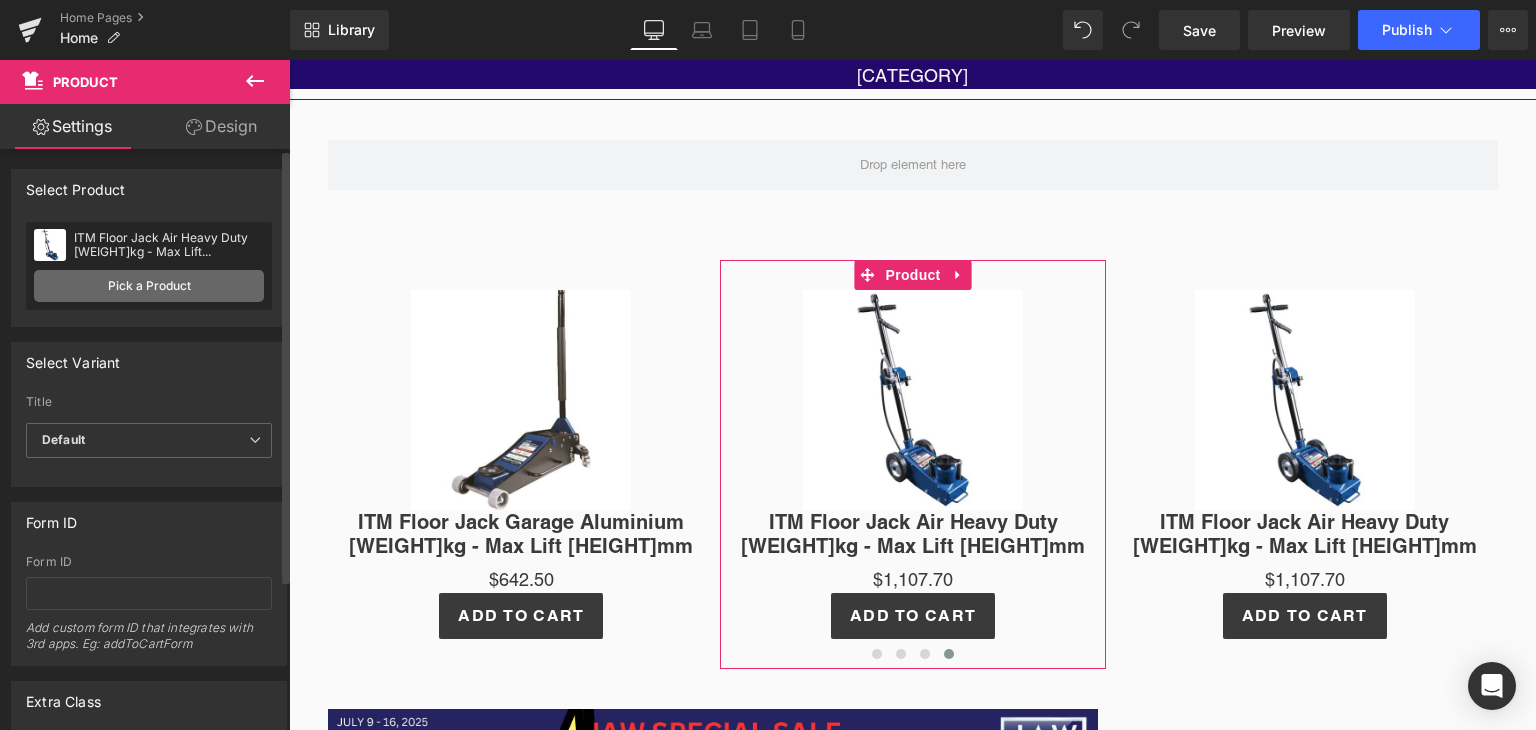 click on "Pick a Product" at bounding box center (149, 286) 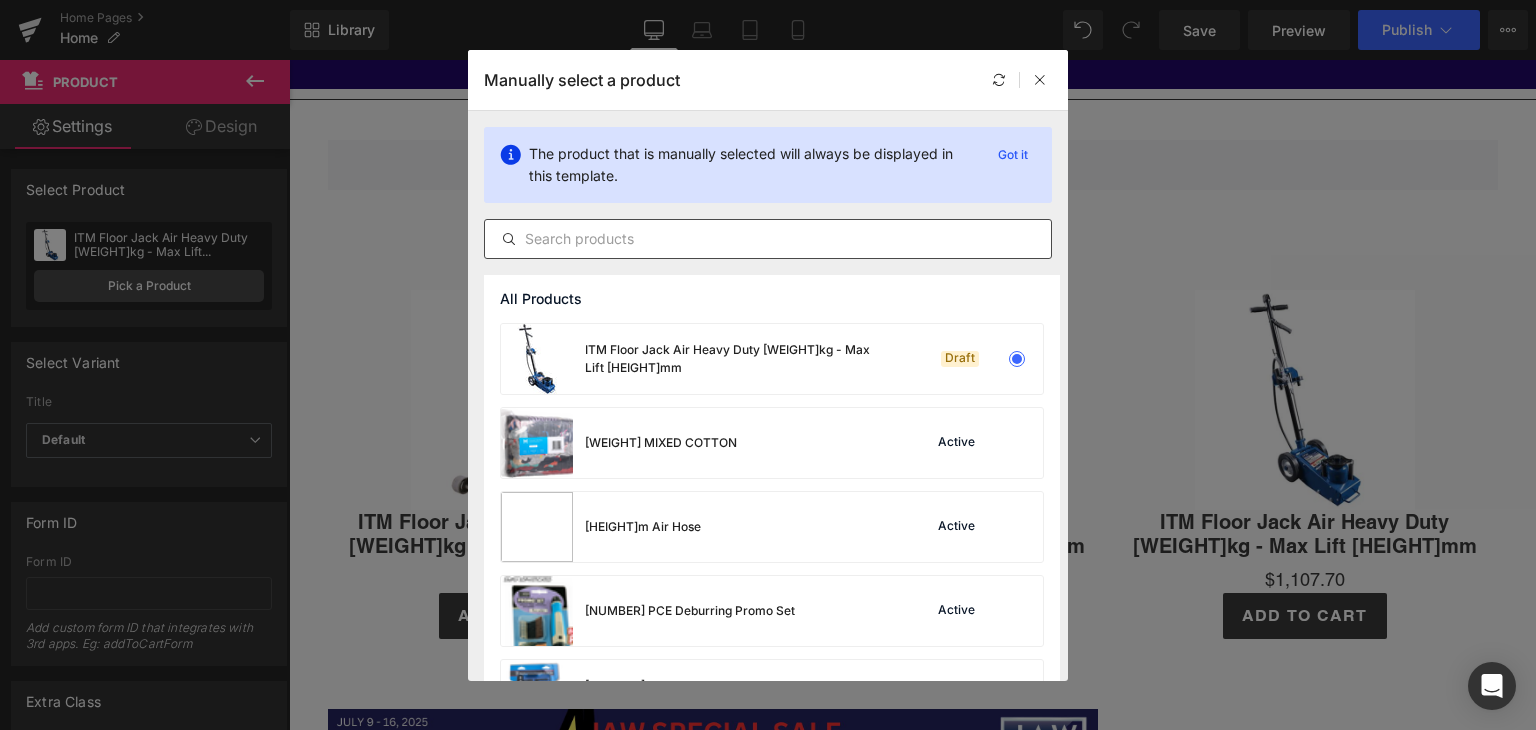 click at bounding box center [768, 239] 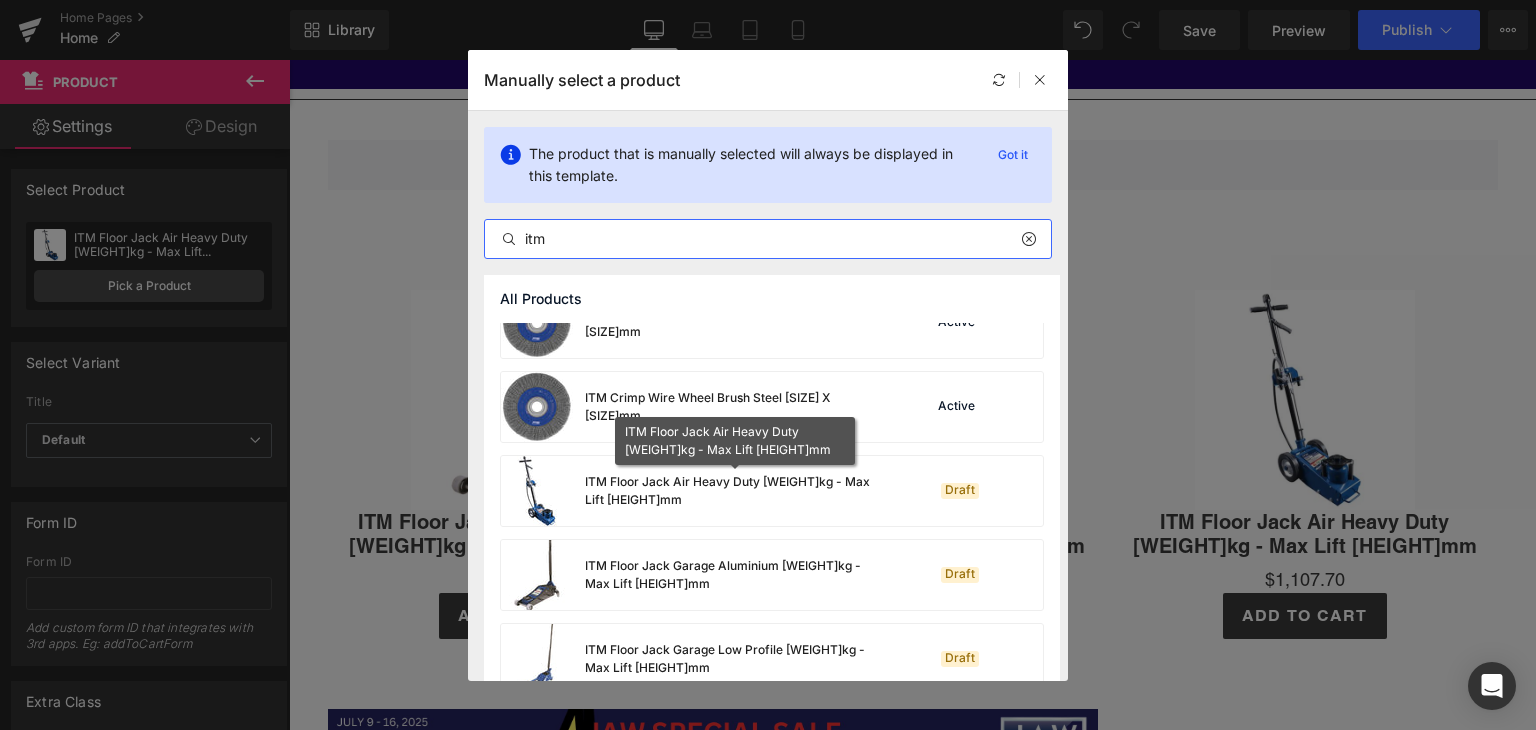 scroll, scrollTop: 490, scrollLeft: 0, axis: vertical 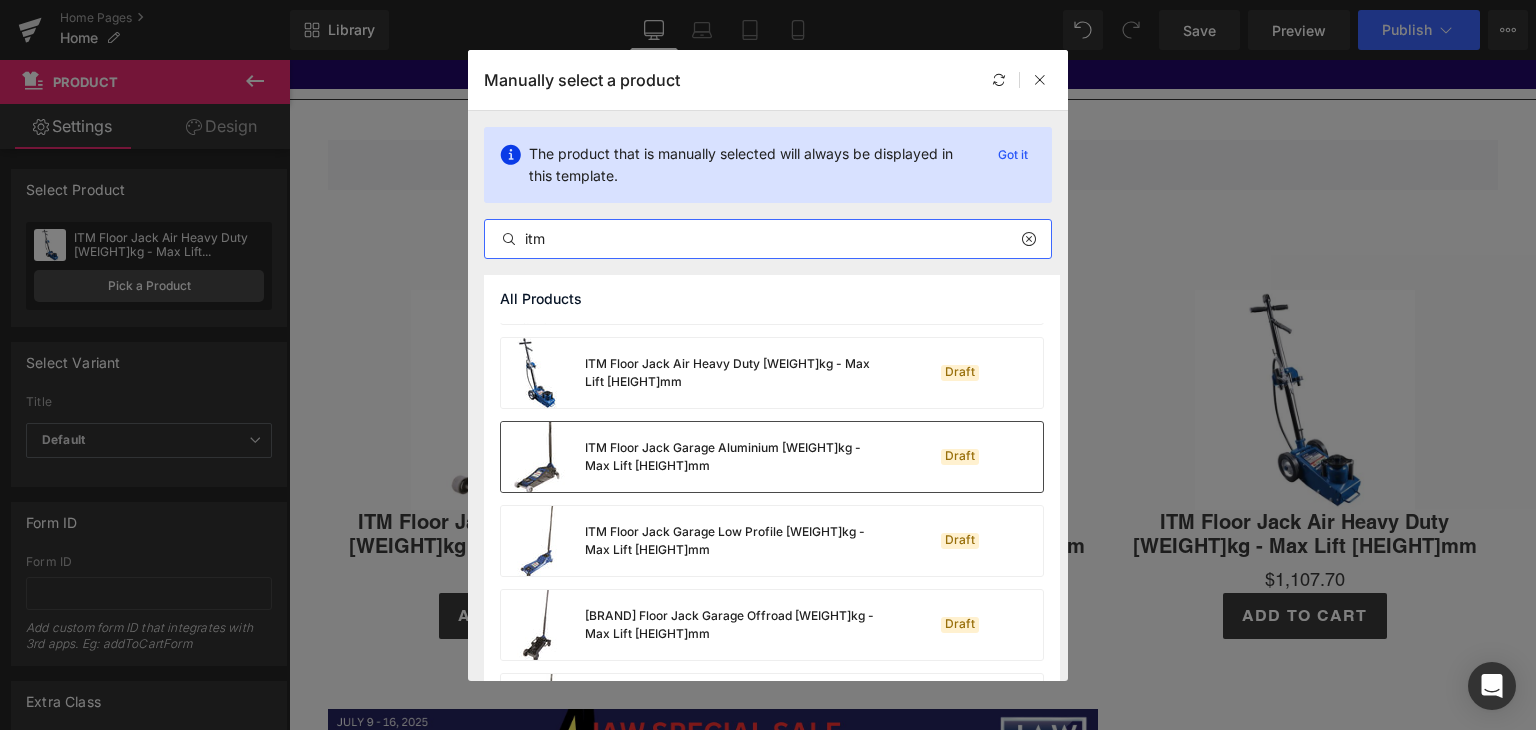 type on "itm" 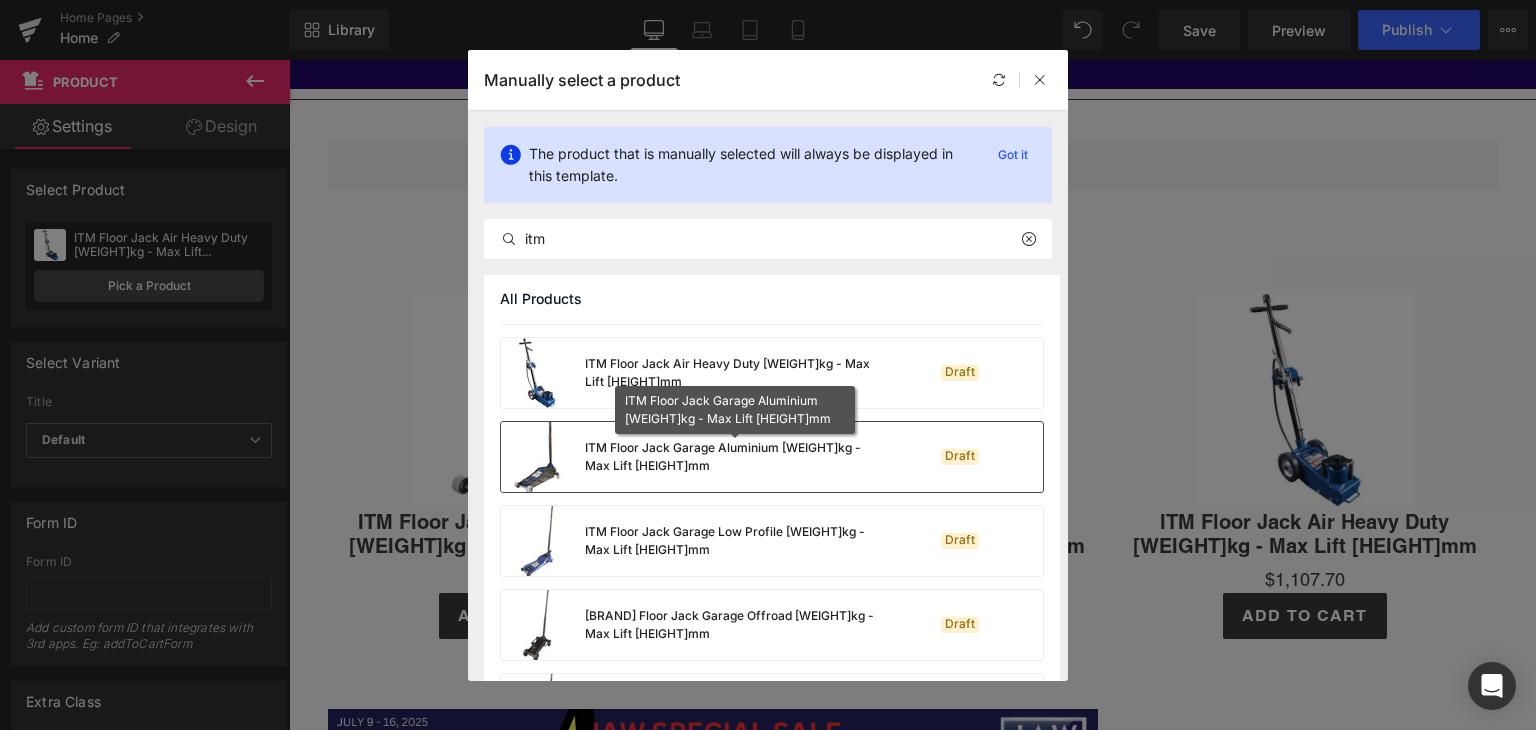 click on "ITM Floor Jack Garage Aluminium [WEIGHT]kg - Max Lift [HEIGHT]mm" at bounding box center [735, 457] 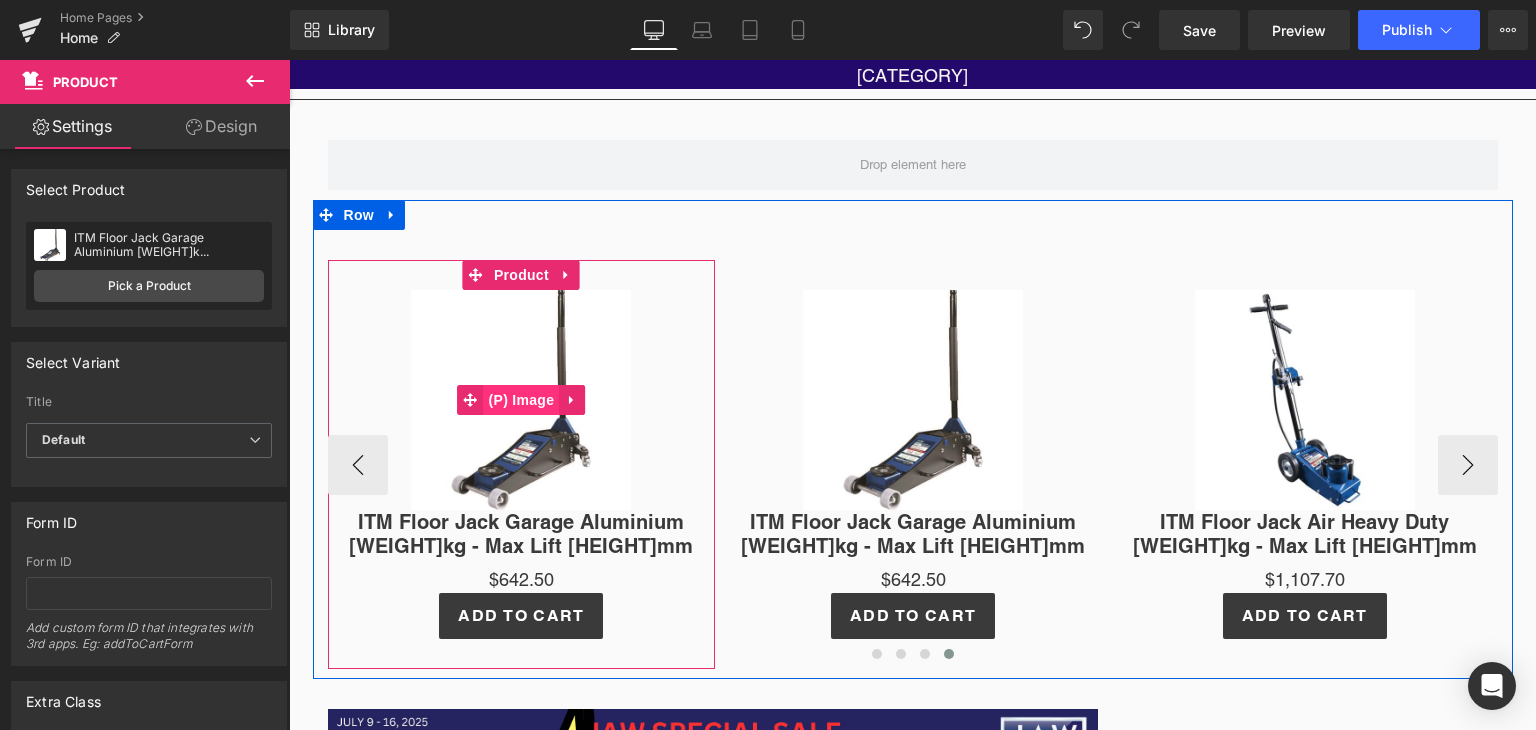 click on "(P) Image" at bounding box center [522, 400] 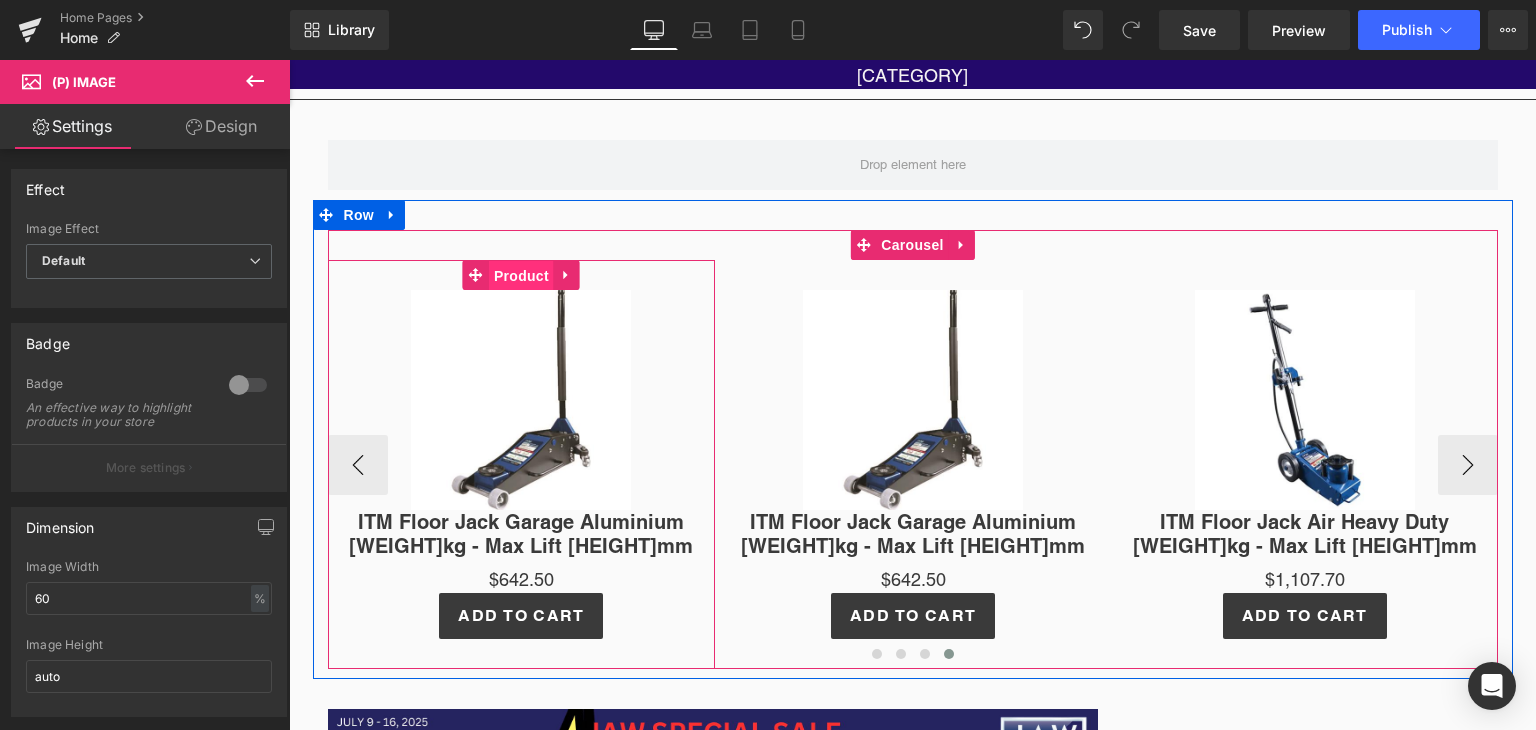 click on "Product" at bounding box center [521, 276] 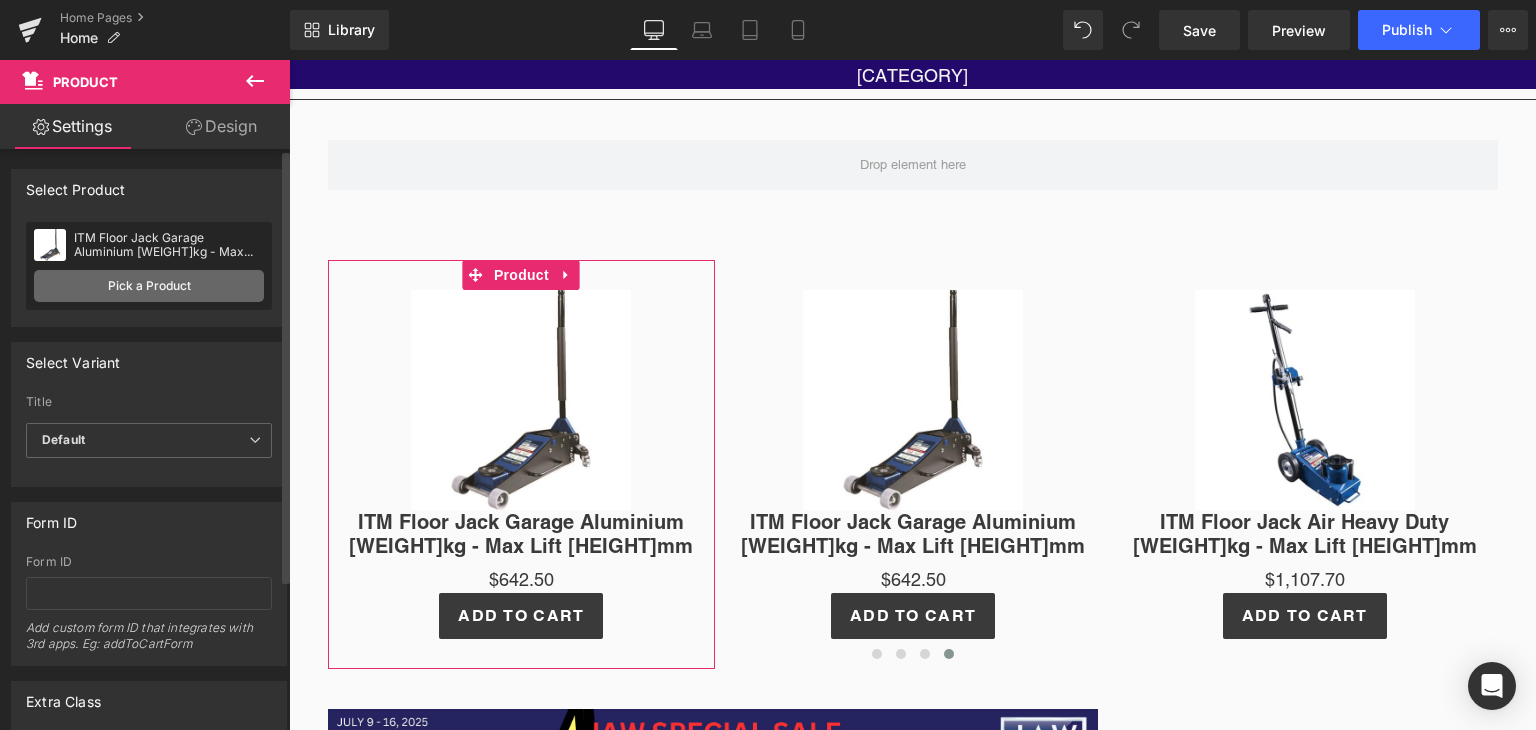 click on "Pick a Product" at bounding box center (149, 286) 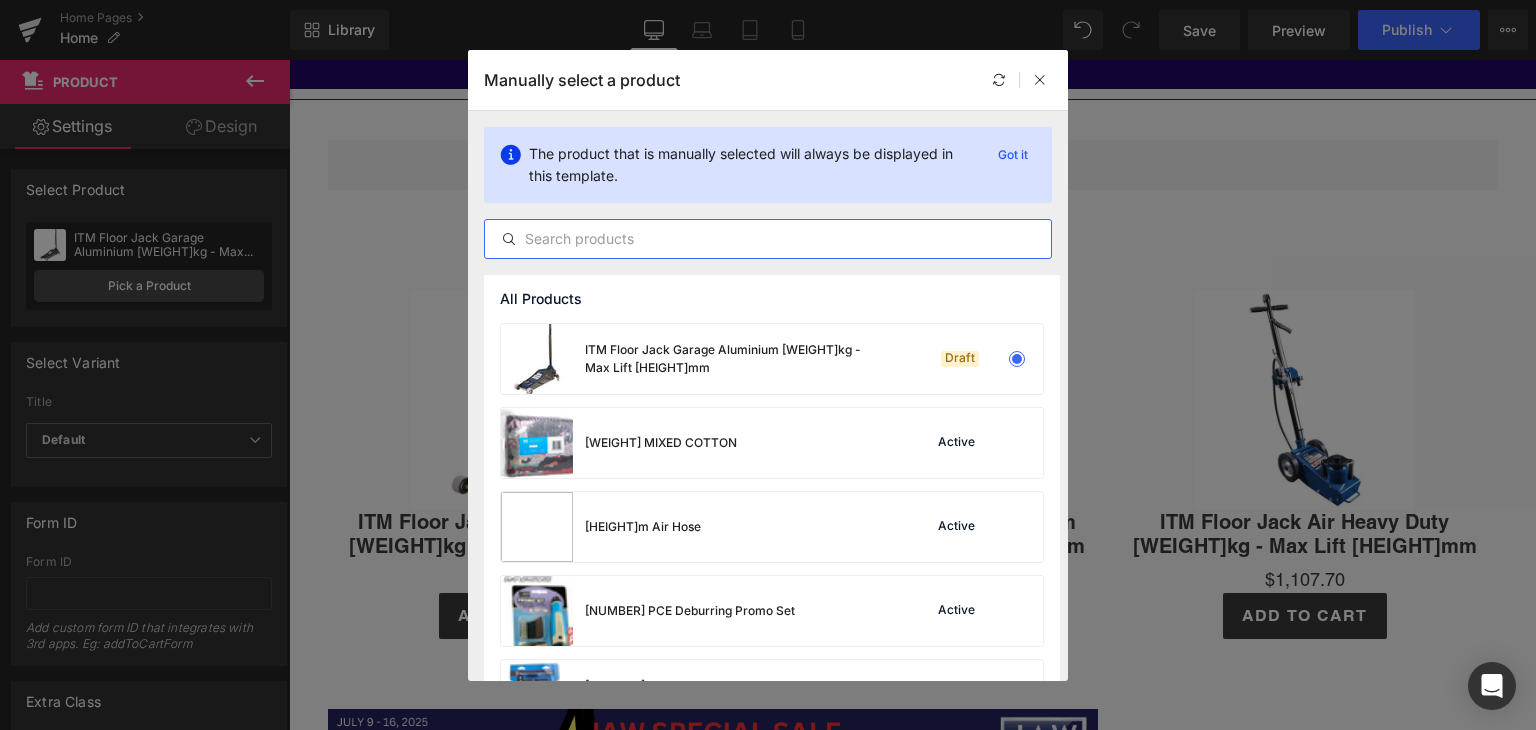 click at bounding box center [768, 239] 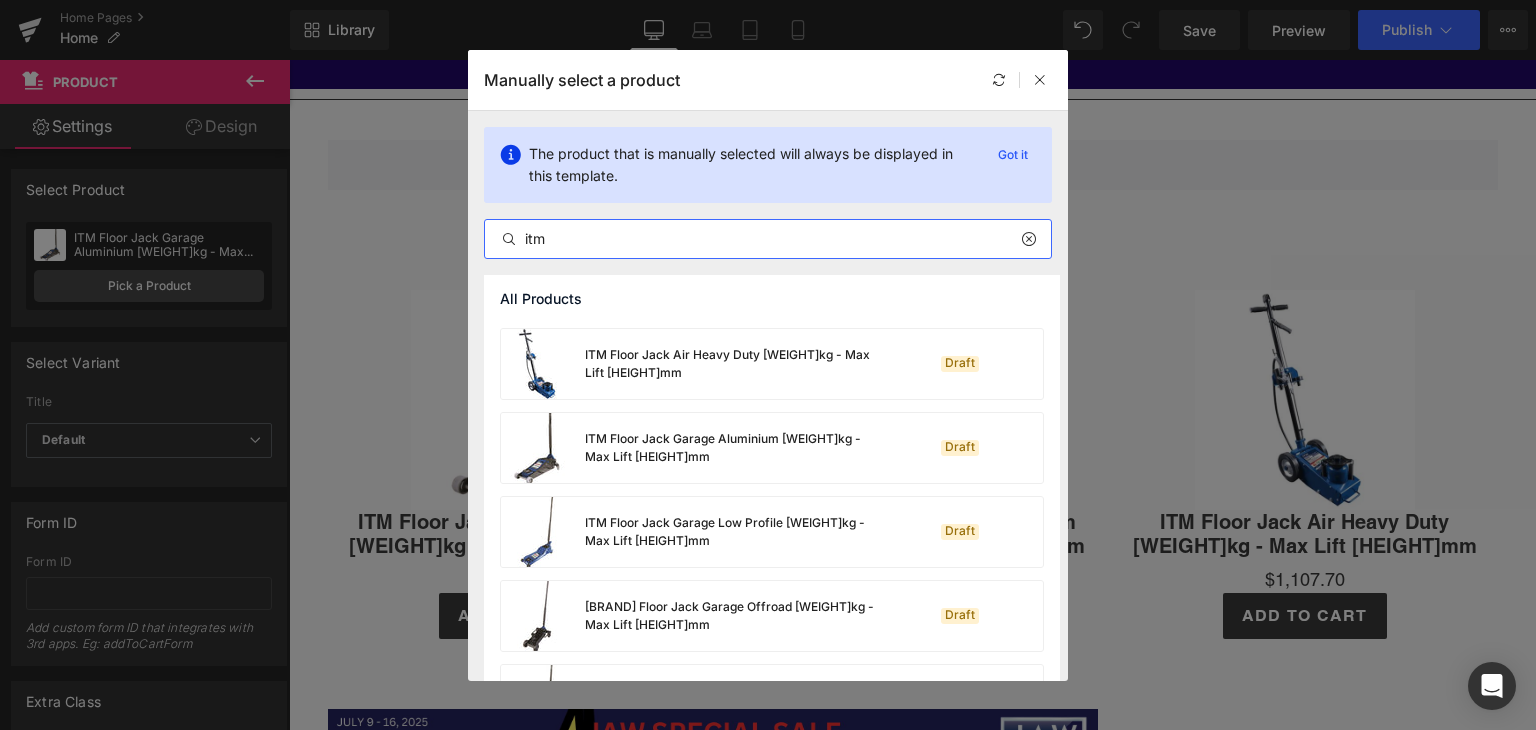 scroll, scrollTop: 511, scrollLeft: 0, axis: vertical 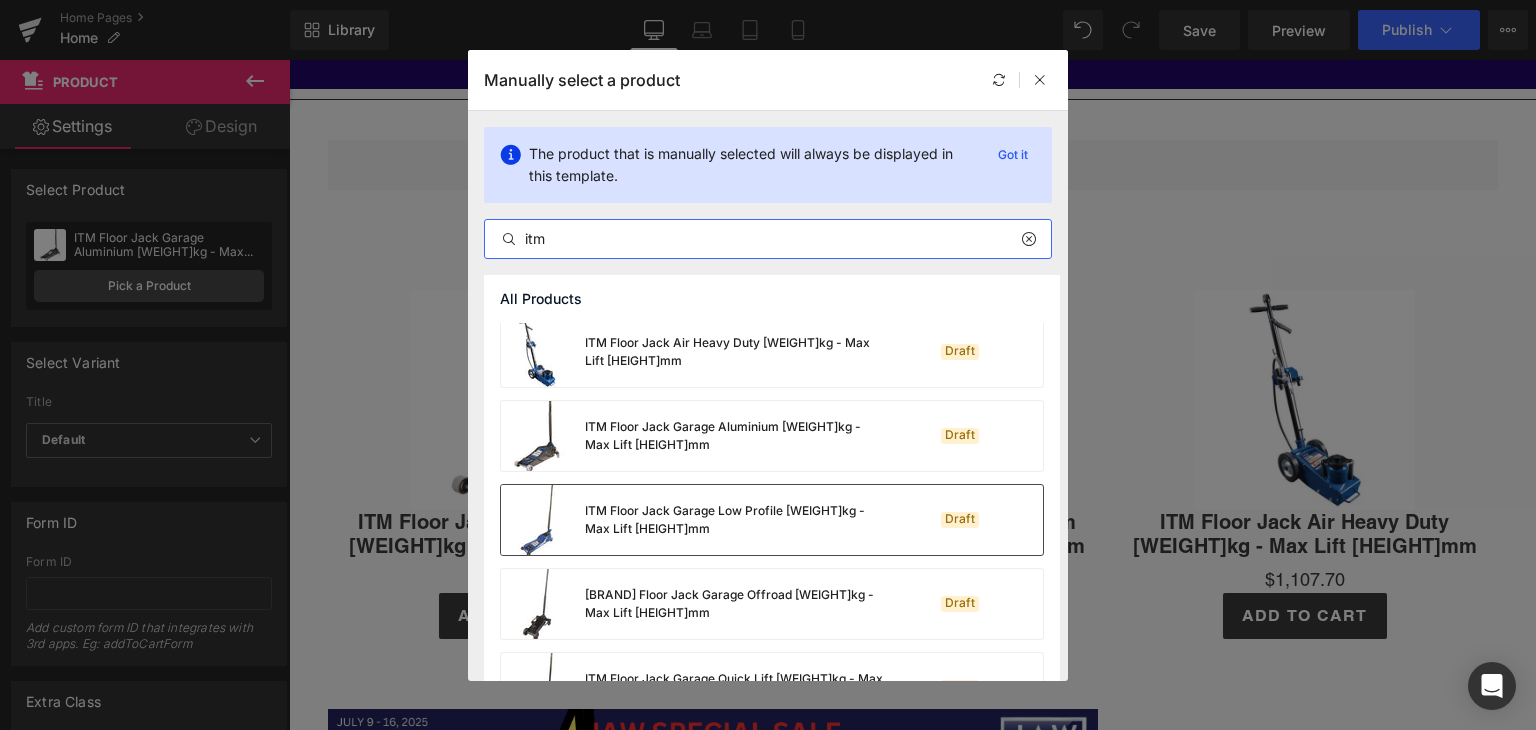 type on "itm" 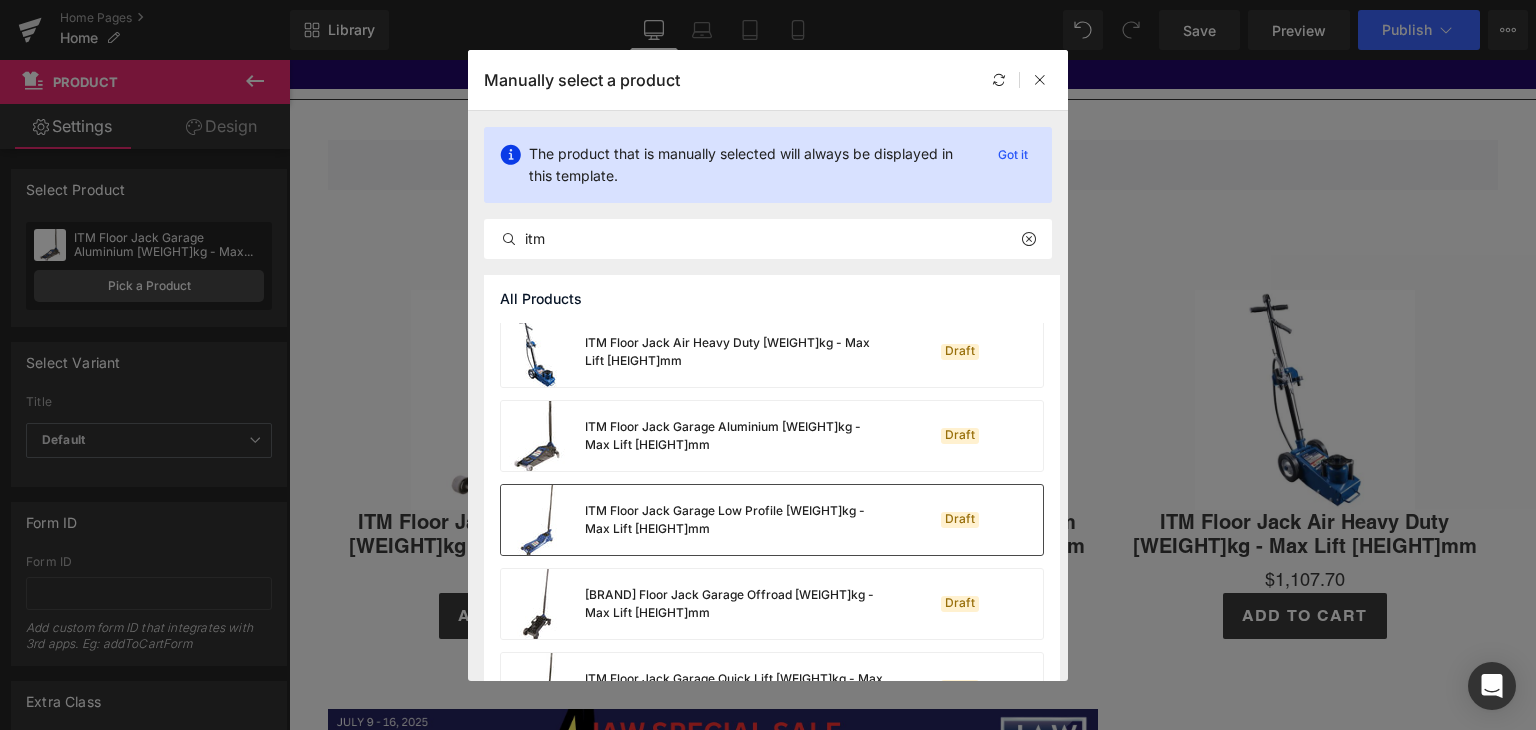 click on "ITM Floor Jack Garage Low Profile [WEIGHT]kg - Max Lift [HEIGHT]mm" at bounding box center (735, 520) 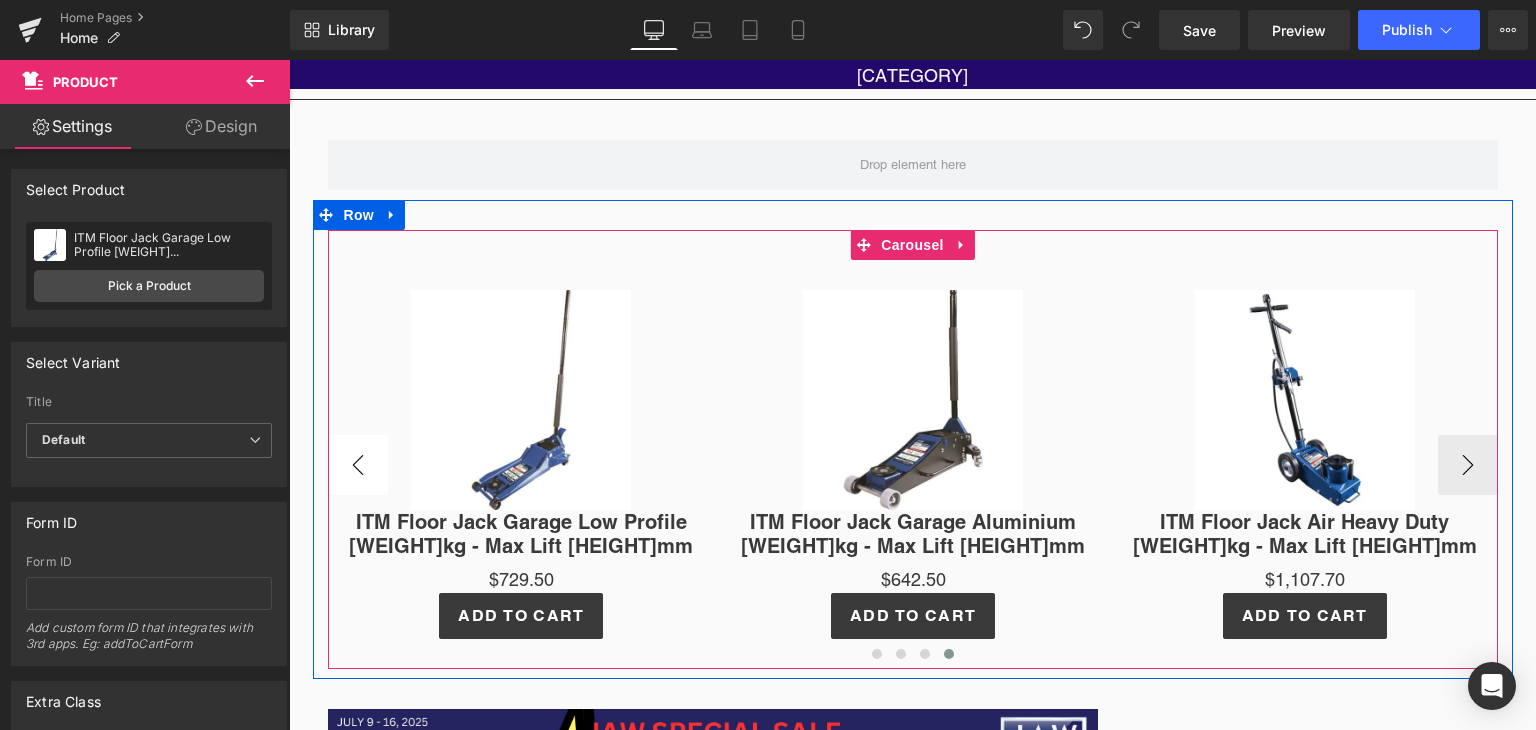 click on "‹" at bounding box center [358, 465] 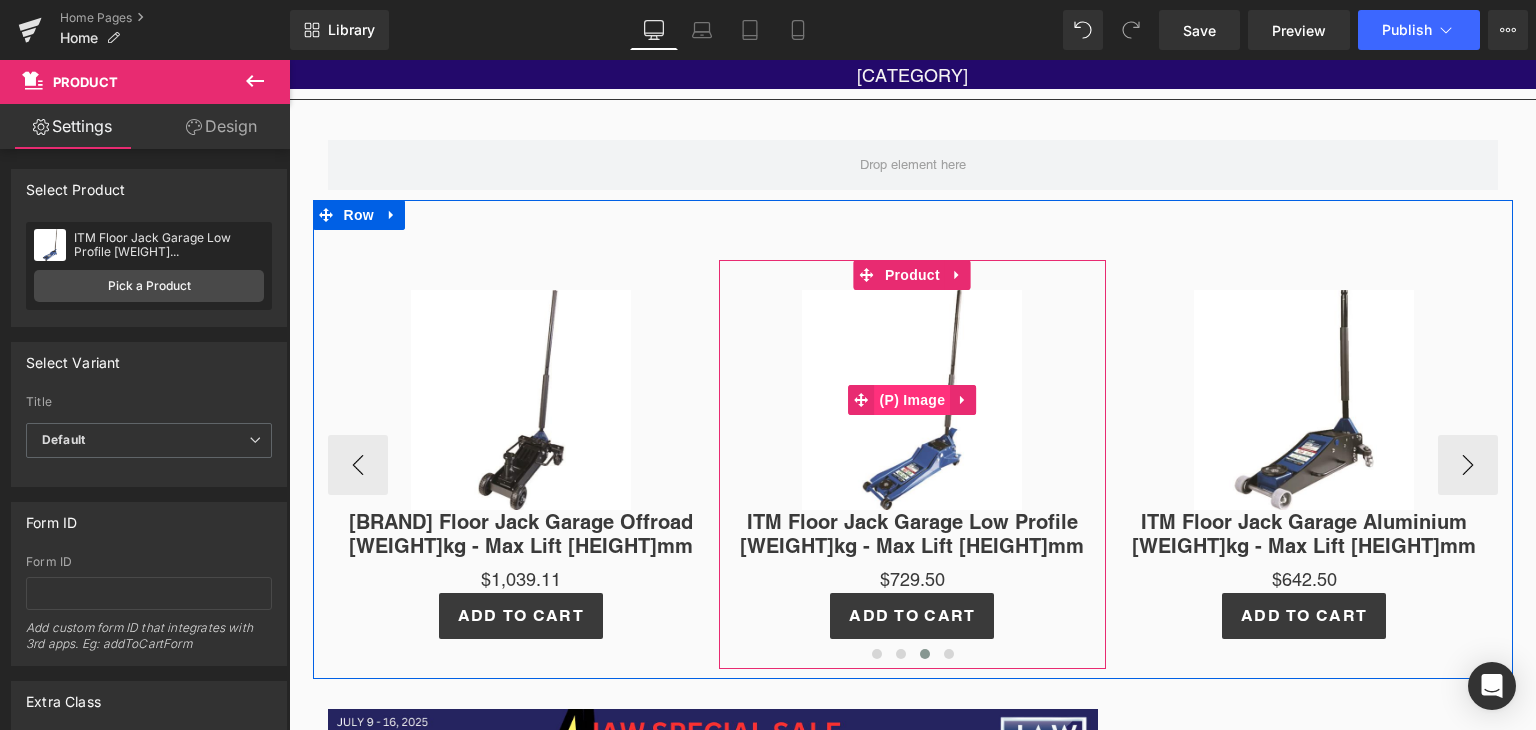 click on "(P) Image" at bounding box center [913, 400] 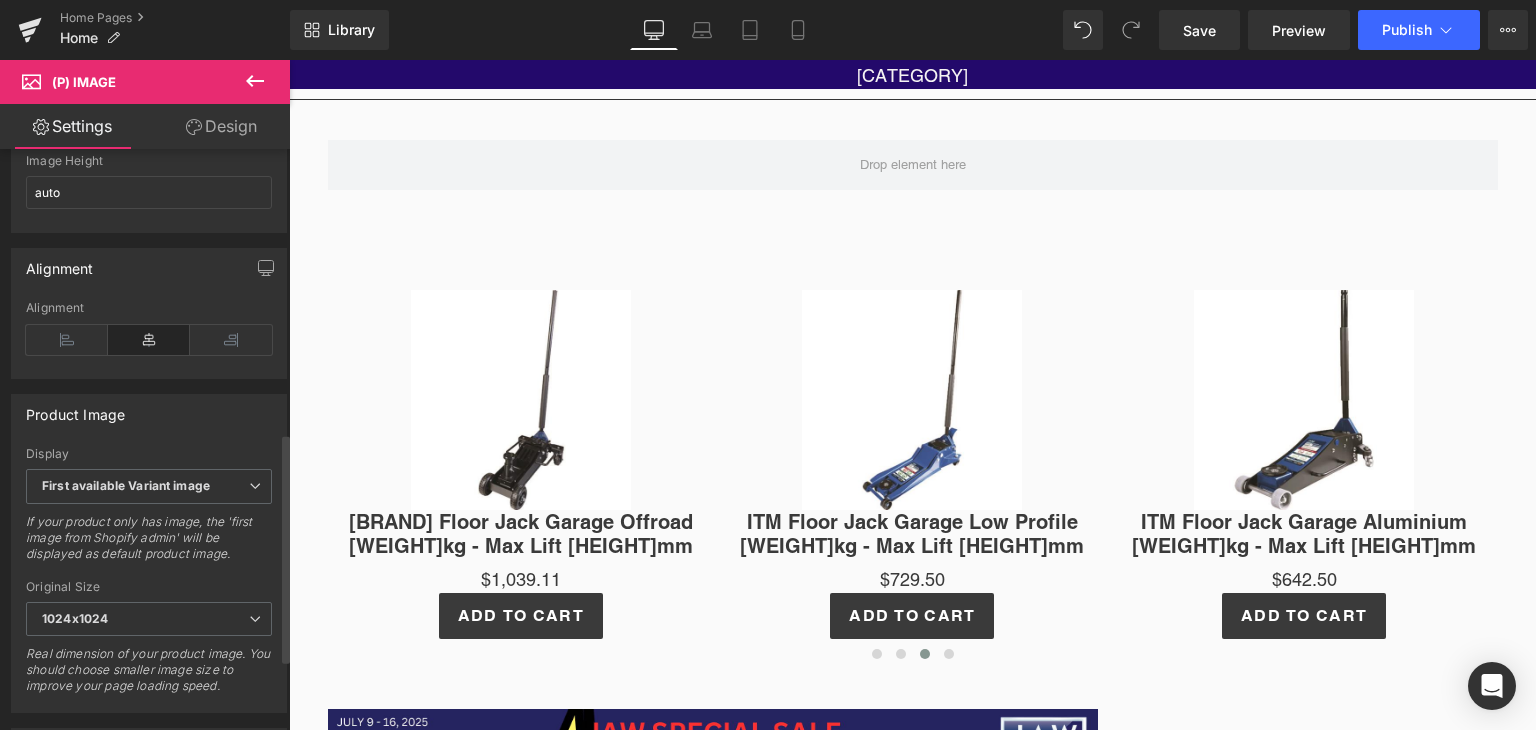 scroll, scrollTop: 895, scrollLeft: 0, axis: vertical 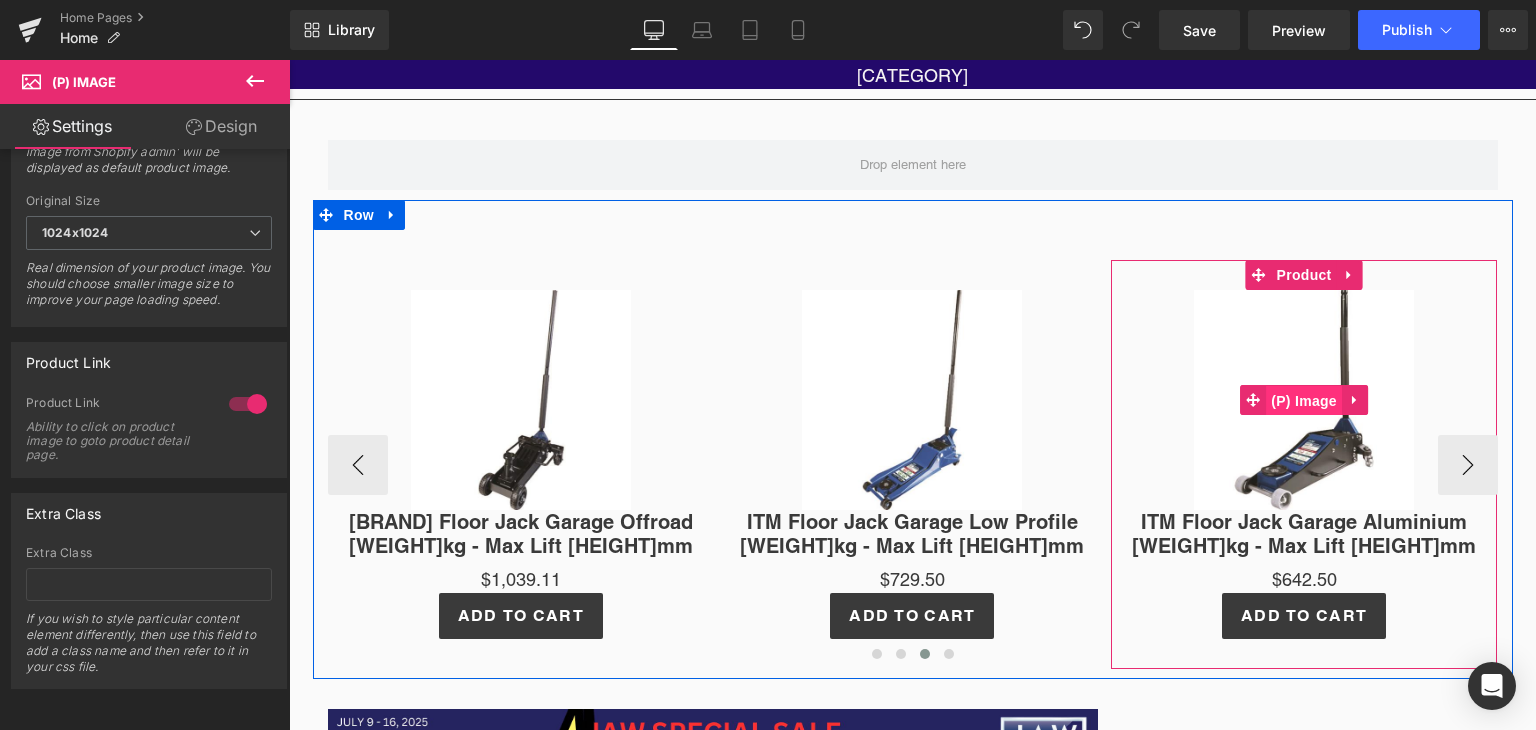click on "(P) Image" at bounding box center (1304, 401) 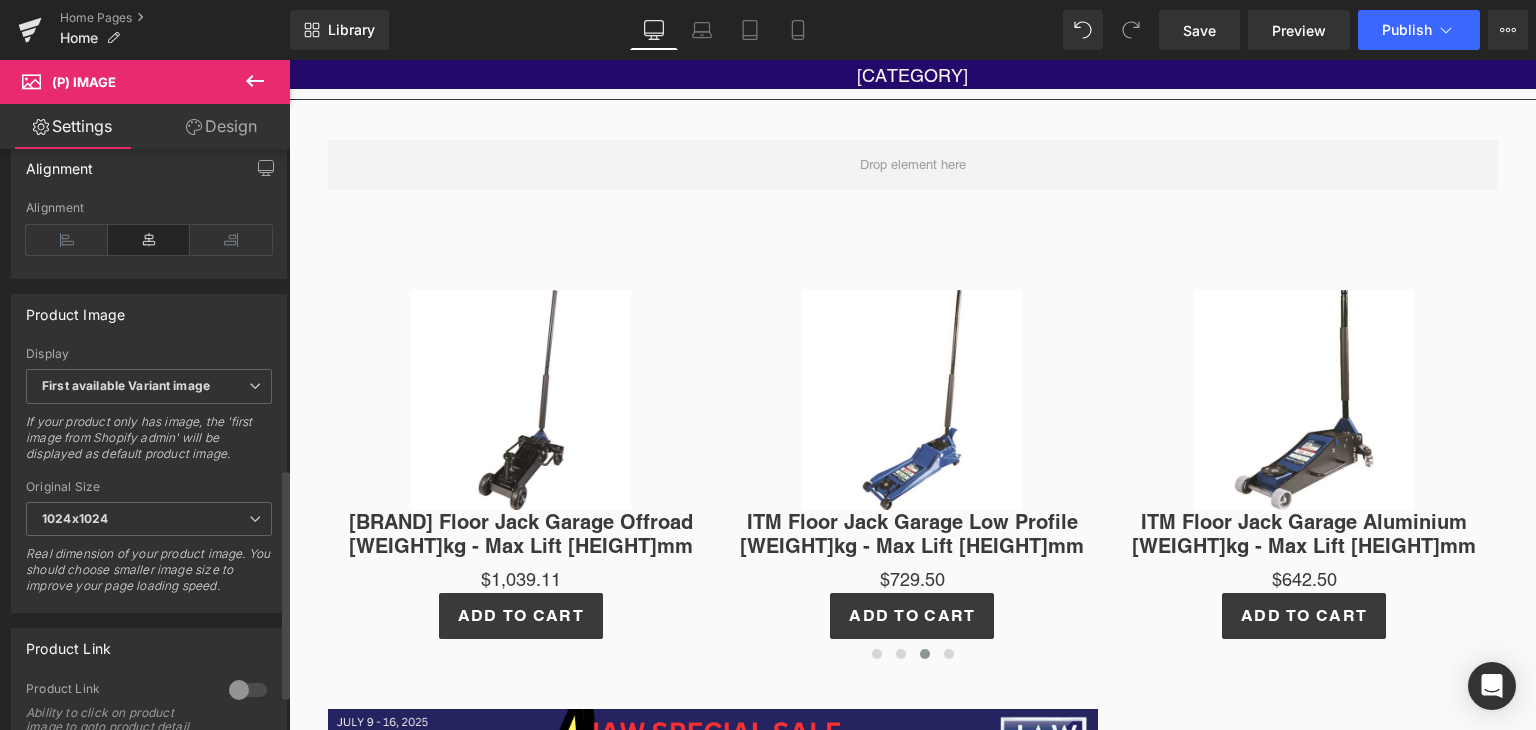 scroll, scrollTop: 895, scrollLeft: 0, axis: vertical 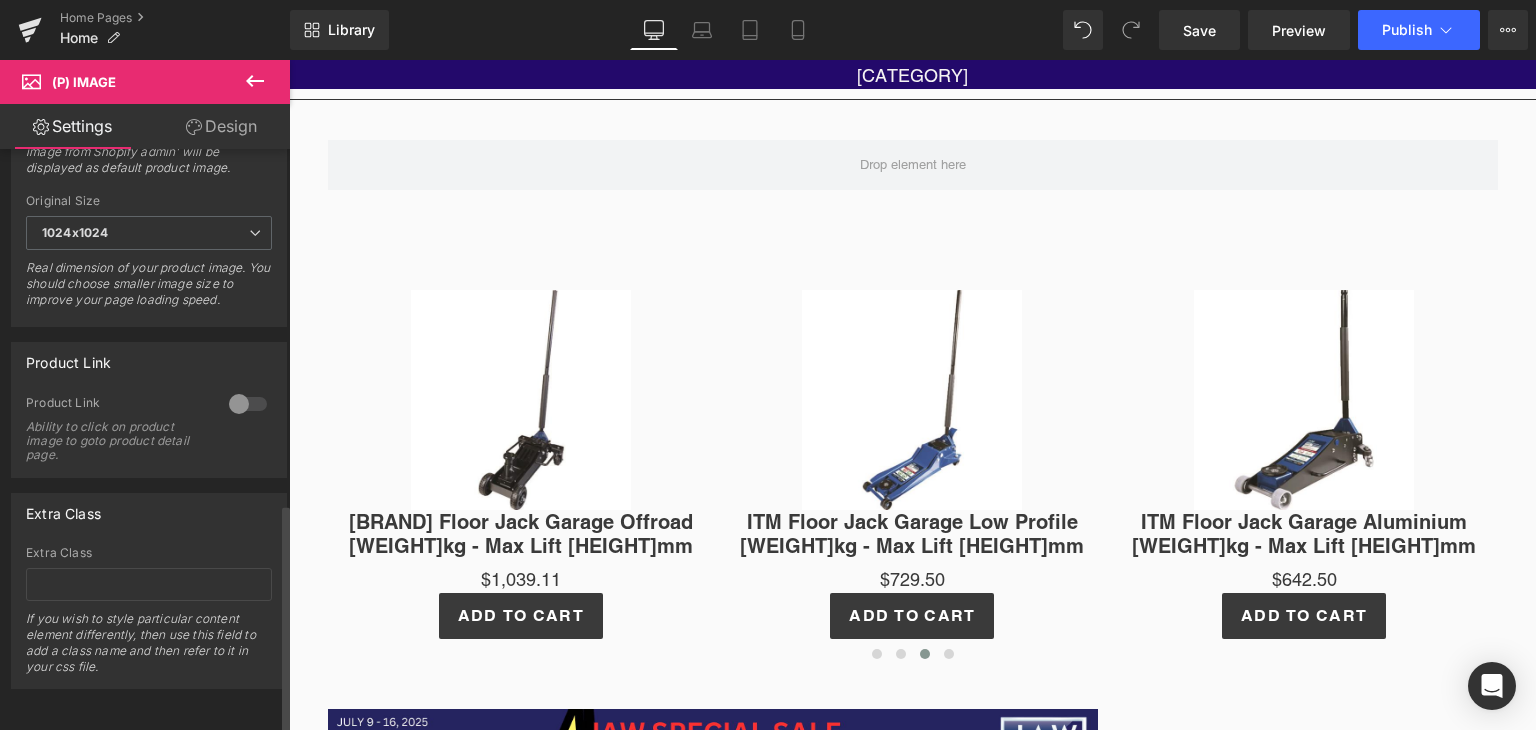 click at bounding box center [248, 404] 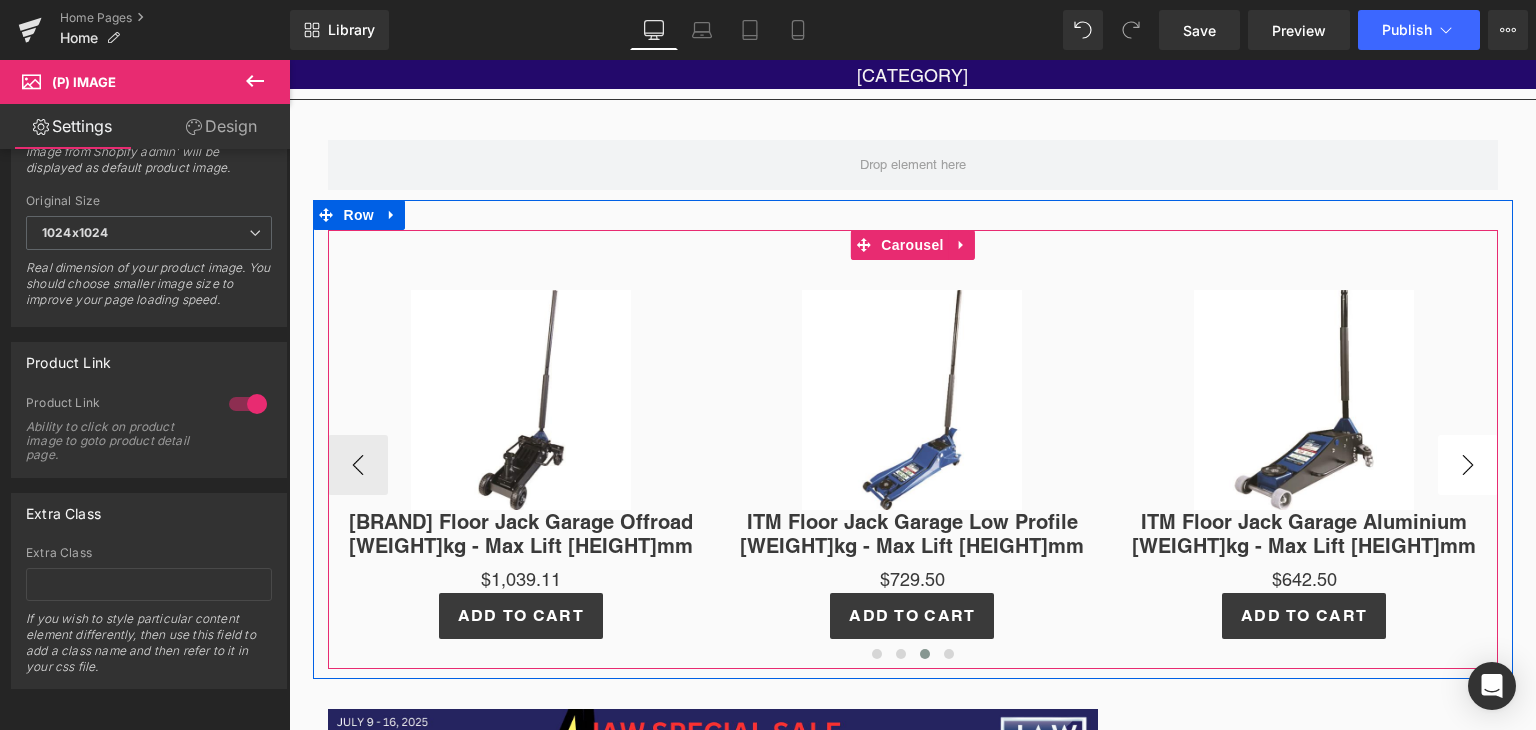click on "›" at bounding box center [1468, 465] 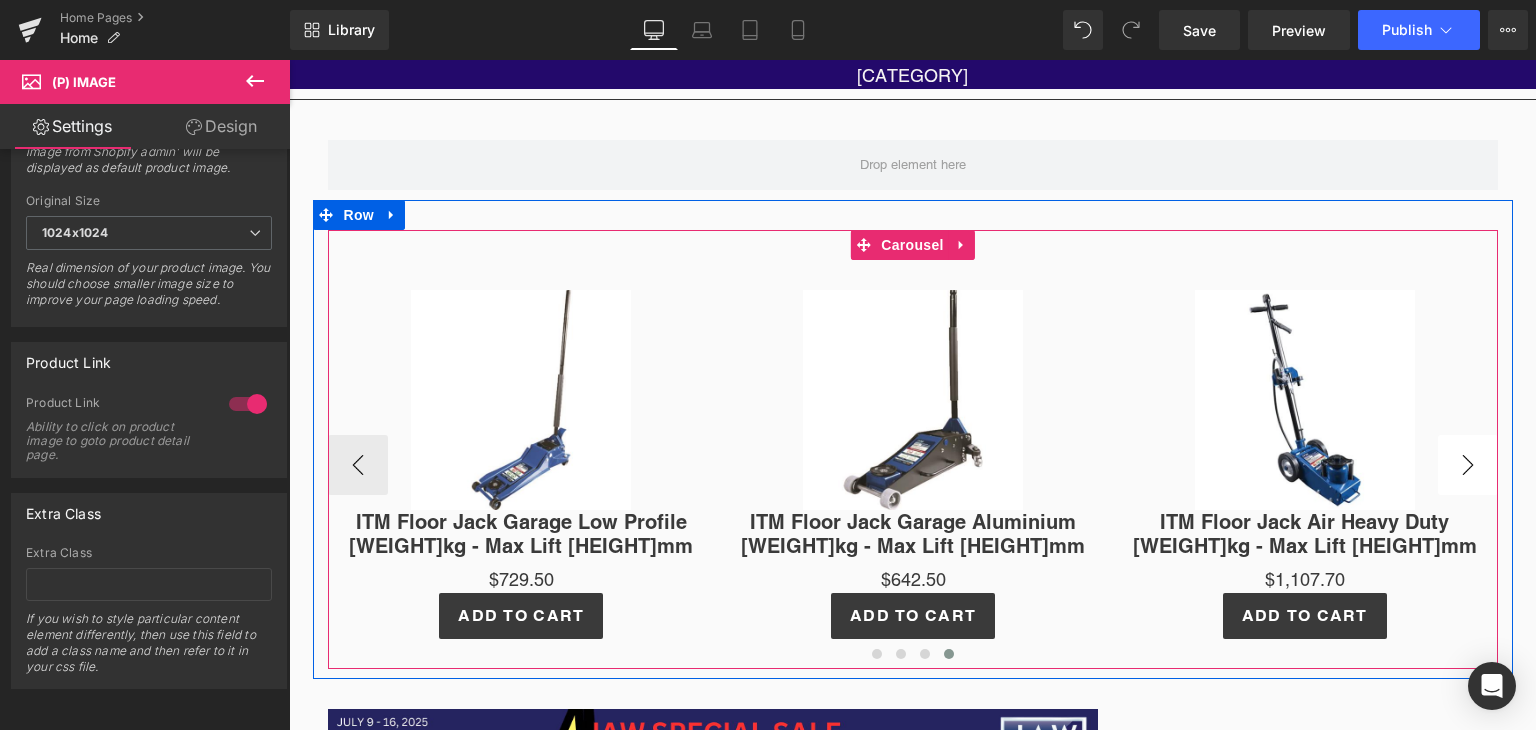 click on "›" at bounding box center [1468, 465] 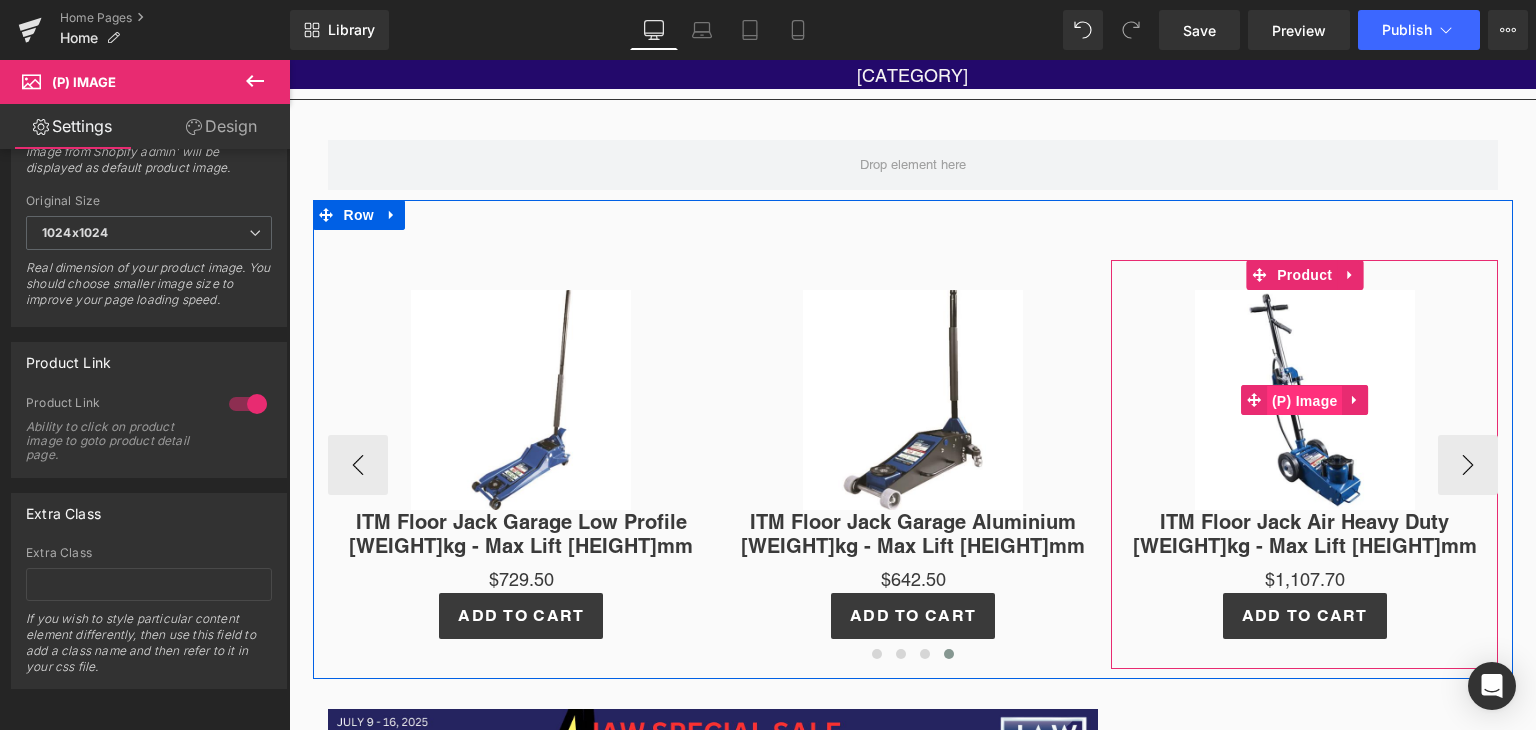 click on "(P) Image" at bounding box center (1305, 401) 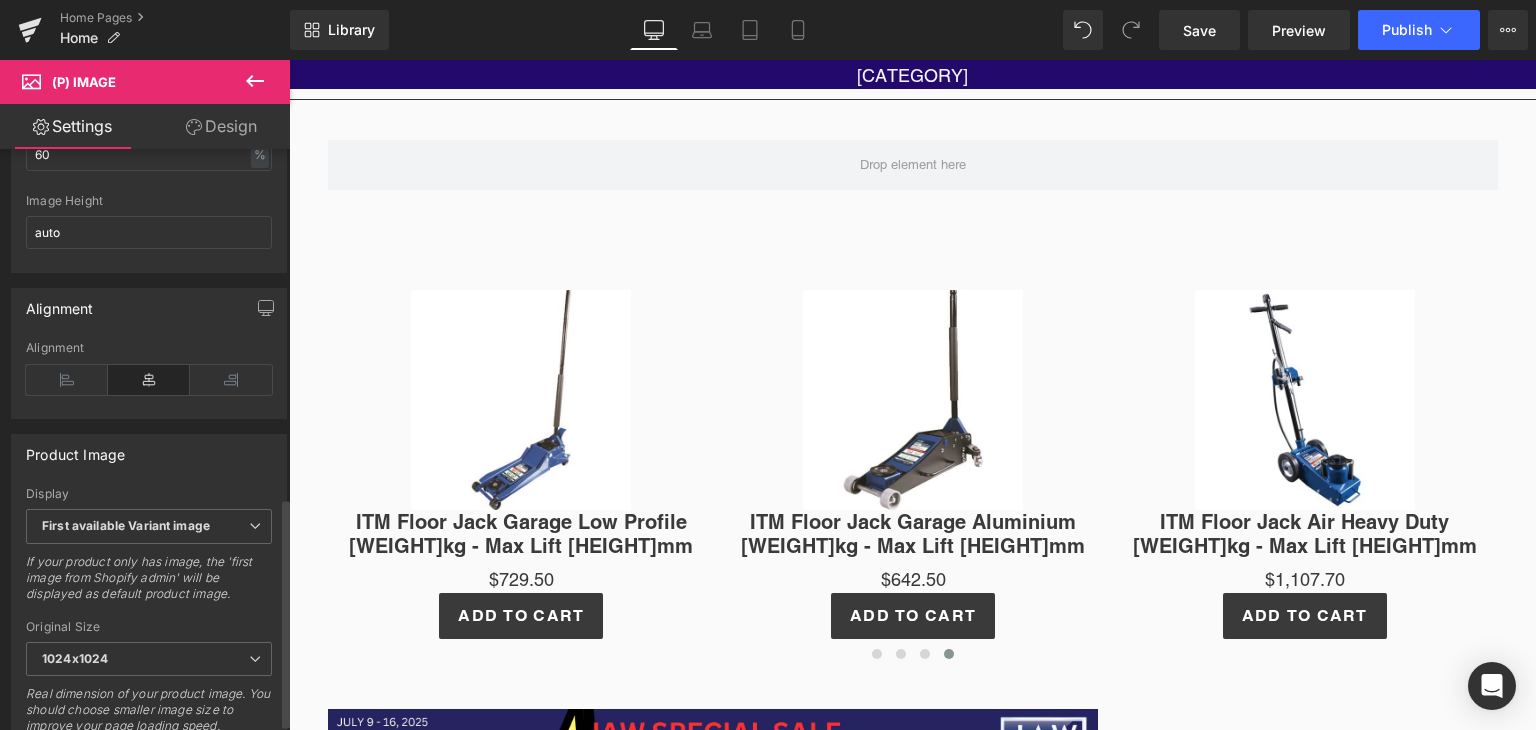 scroll, scrollTop: 884, scrollLeft: 0, axis: vertical 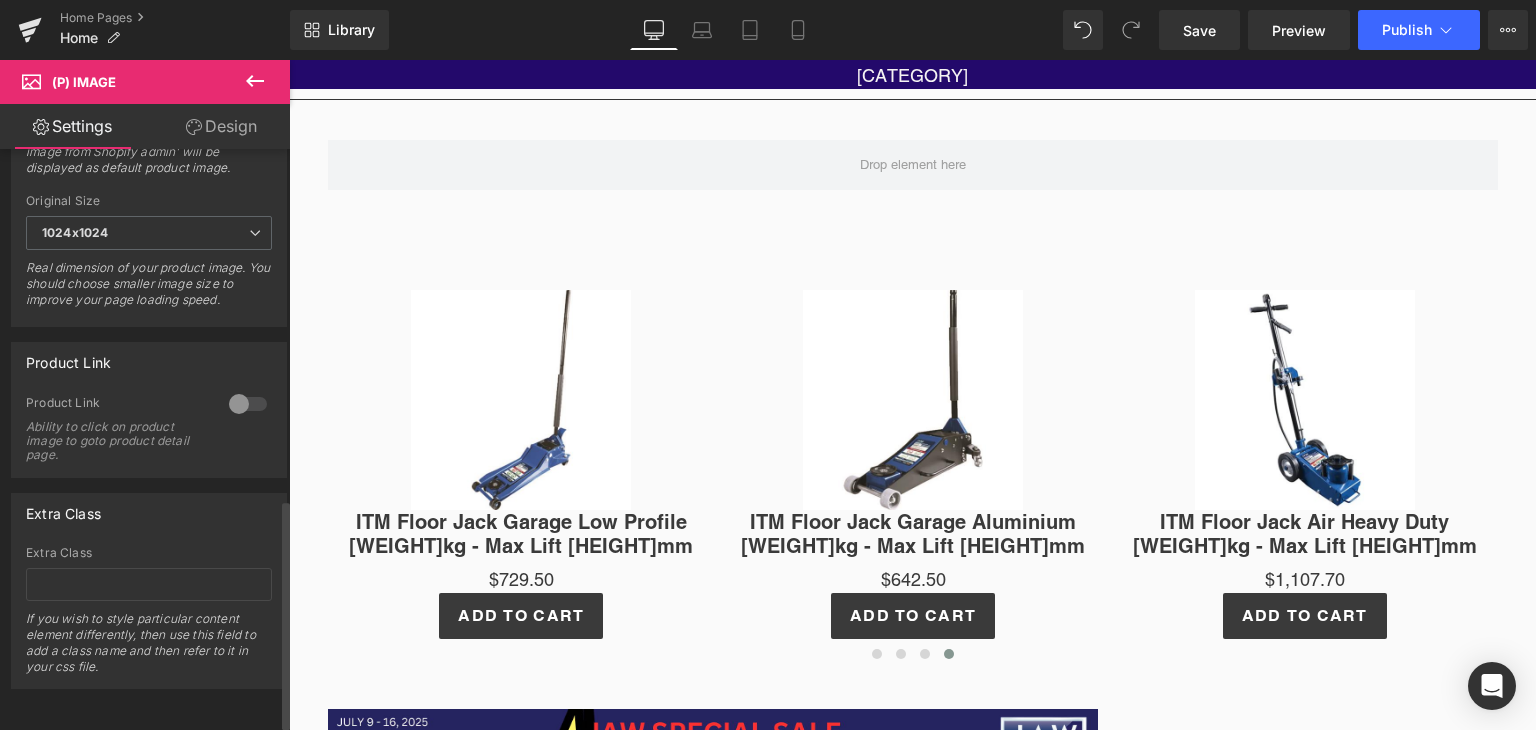 click at bounding box center [248, 404] 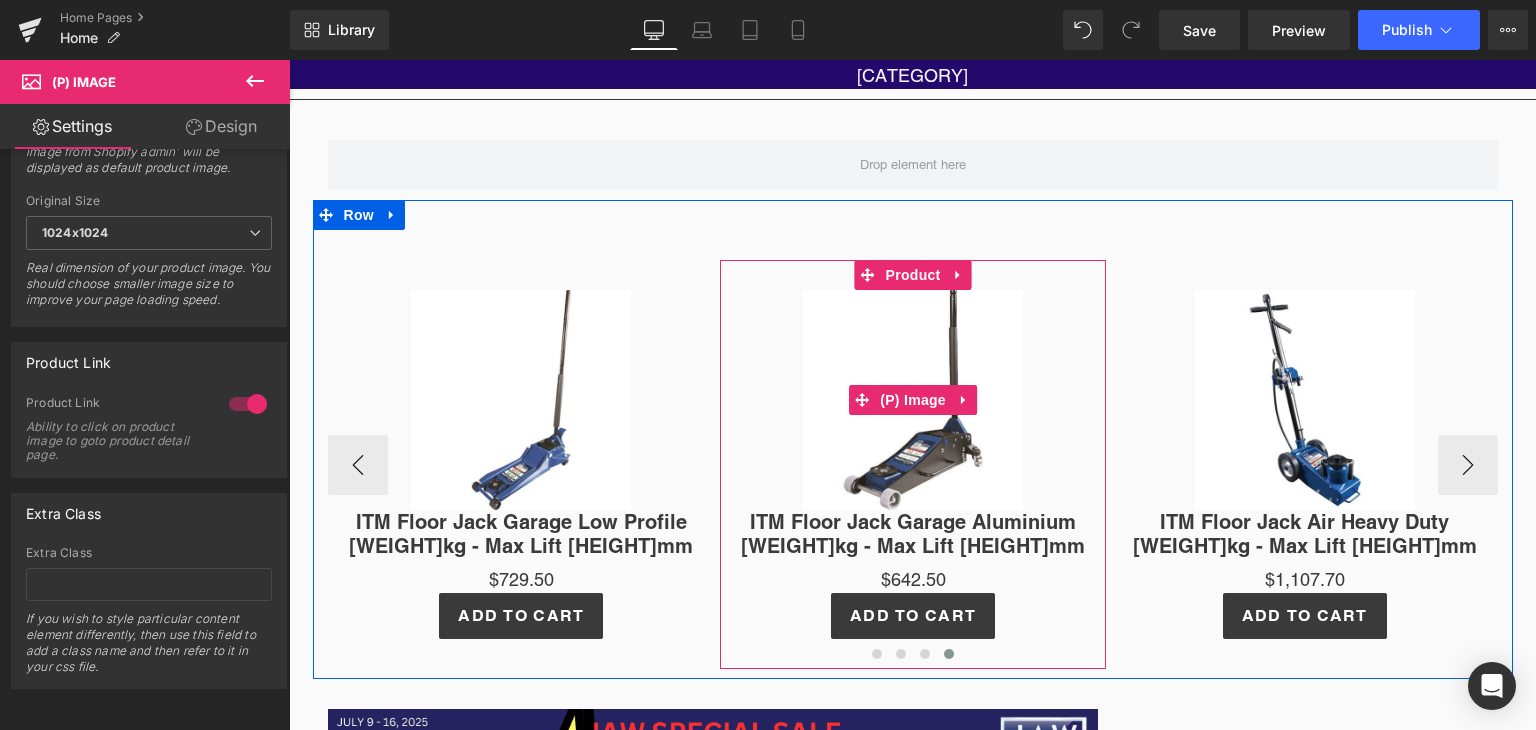 click at bounding box center (913, 400) 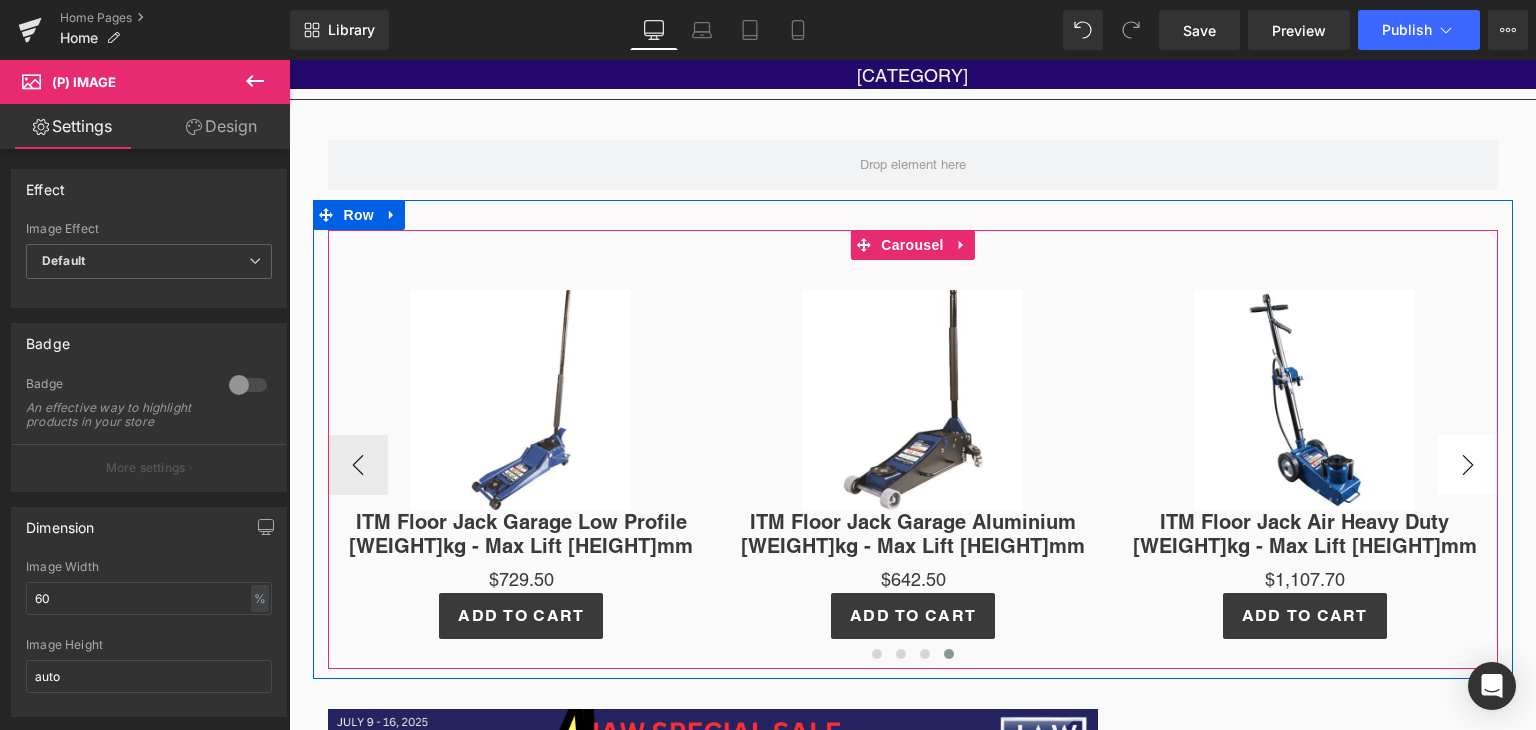 click on "›" at bounding box center (1468, 465) 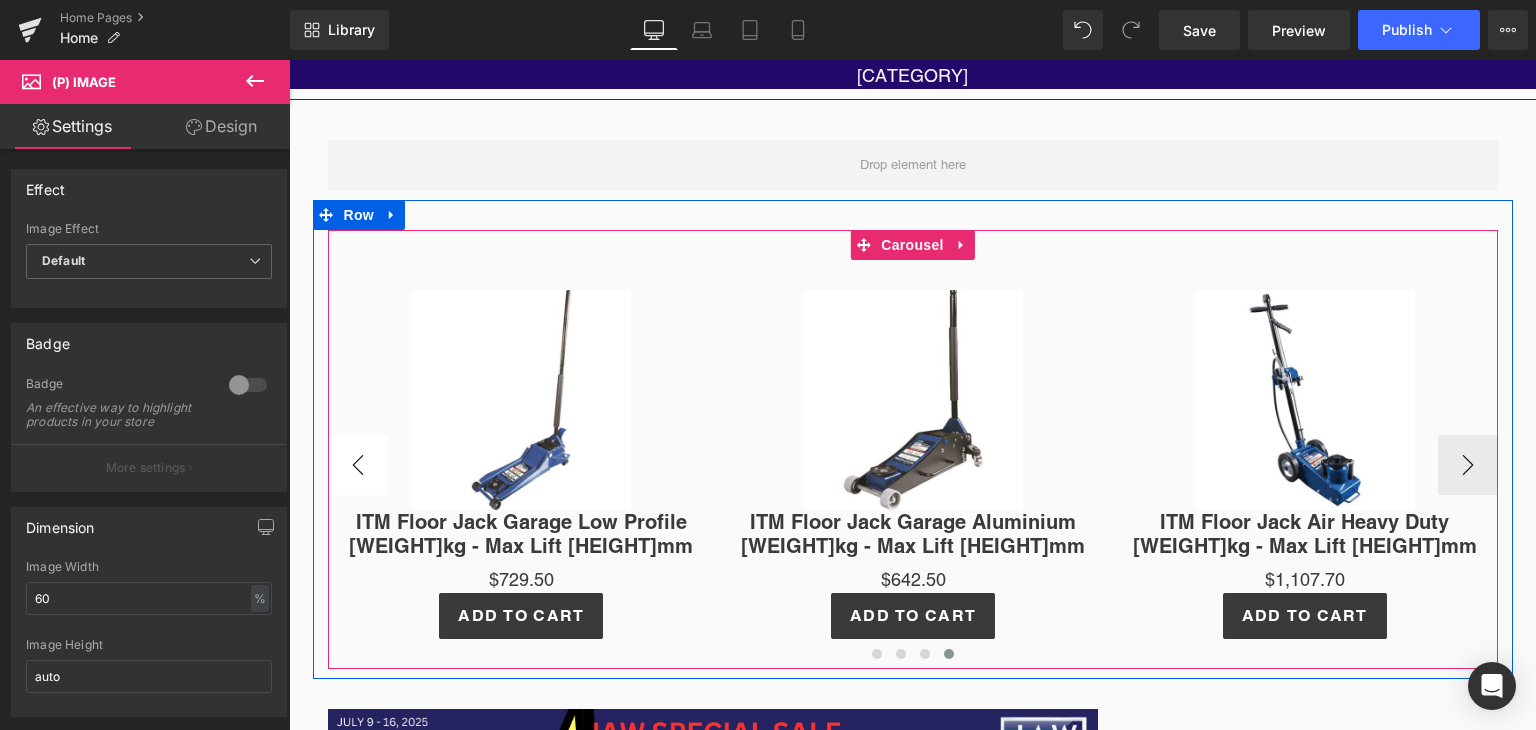 click on "‹" at bounding box center [358, 465] 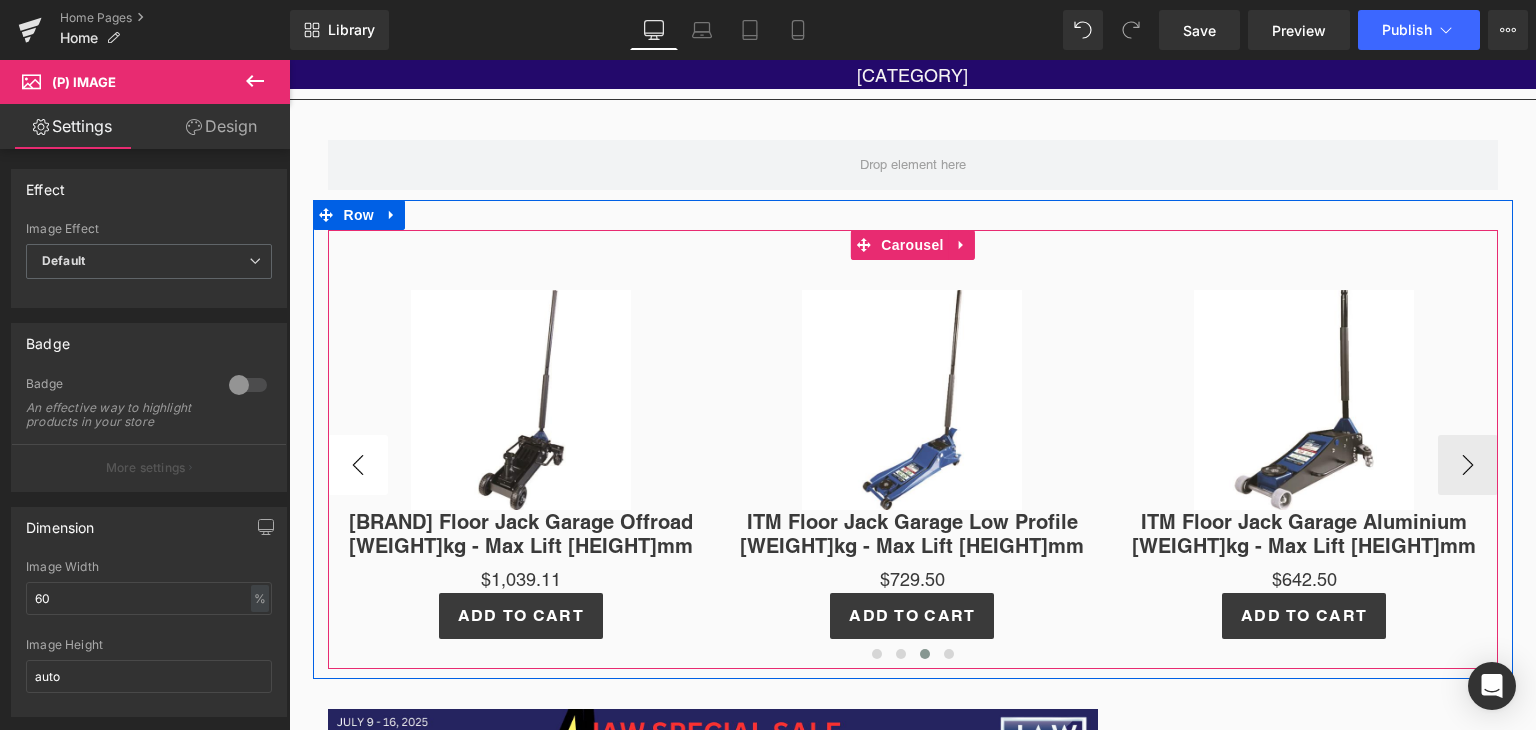 click on "‹" at bounding box center [358, 465] 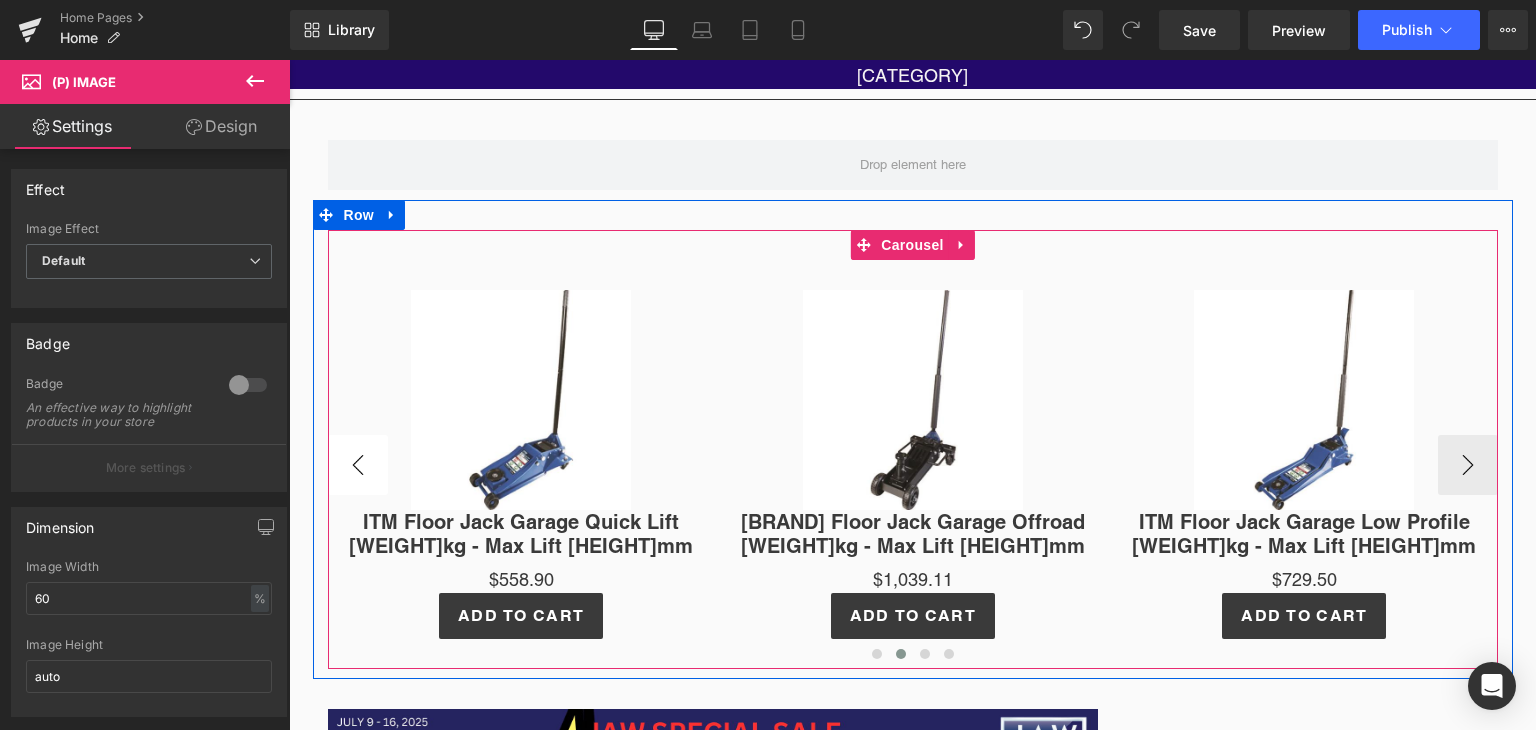 click on "‹" at bounding box center [358, 465] 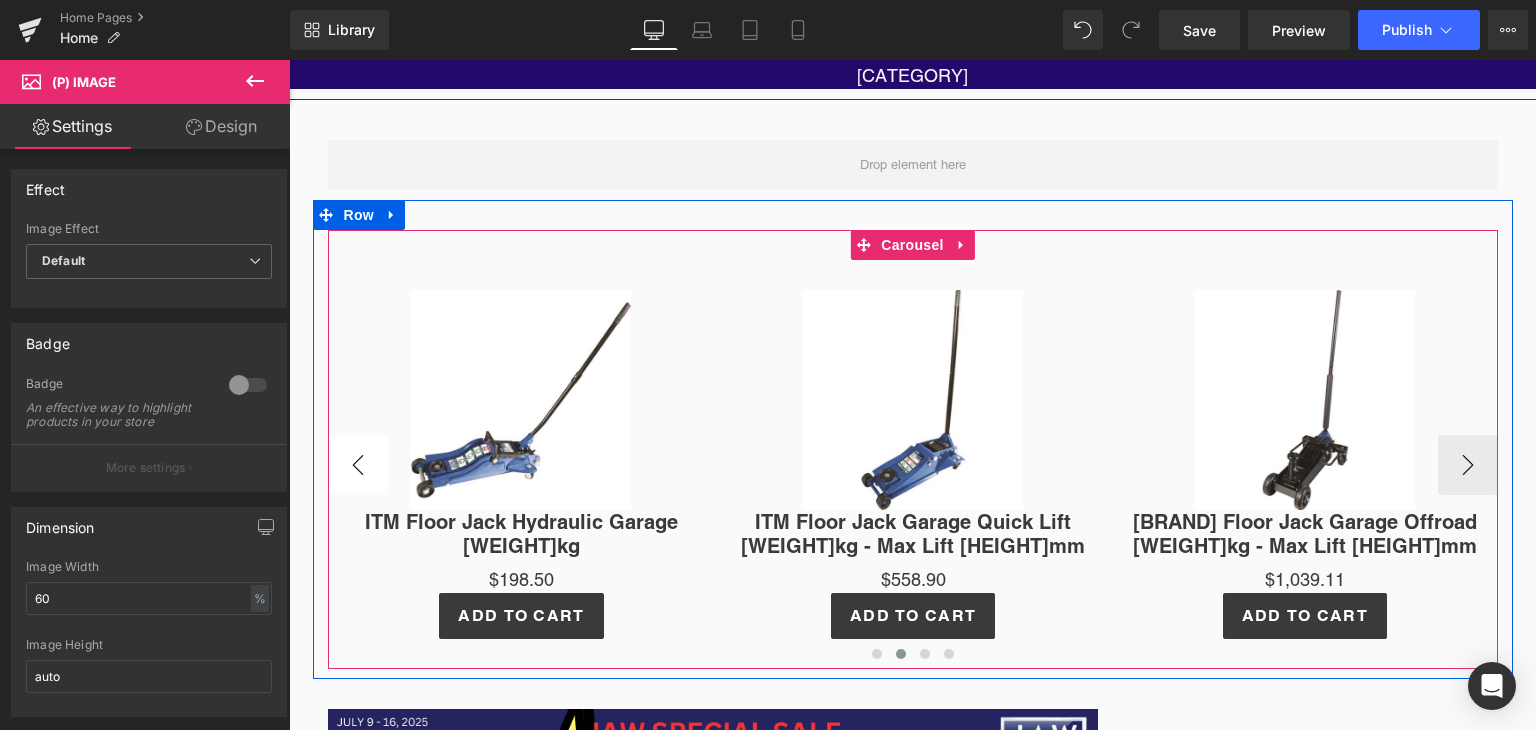 click on "‹" at bounding box center (358, 465) 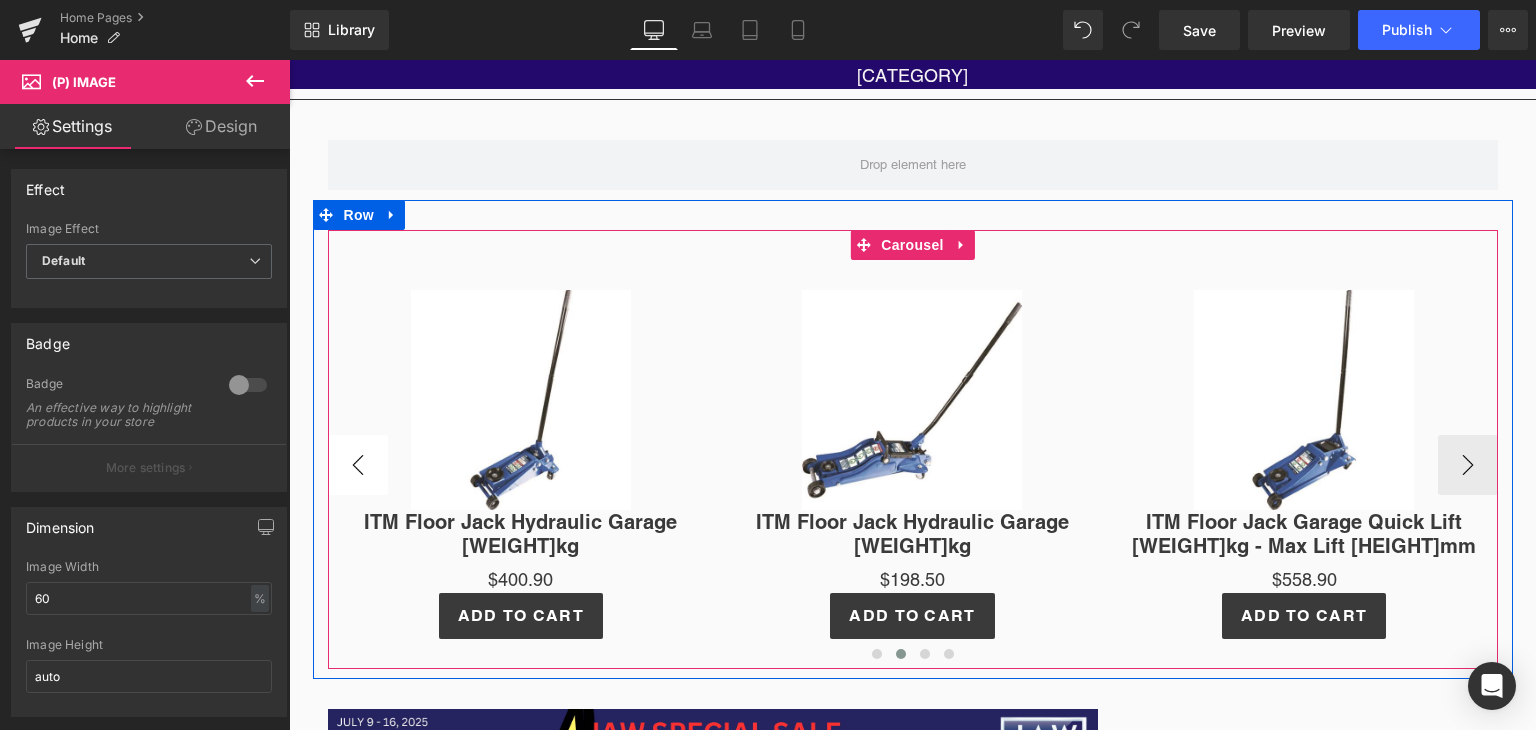 click on "‹" at bounding box center [358, 465] 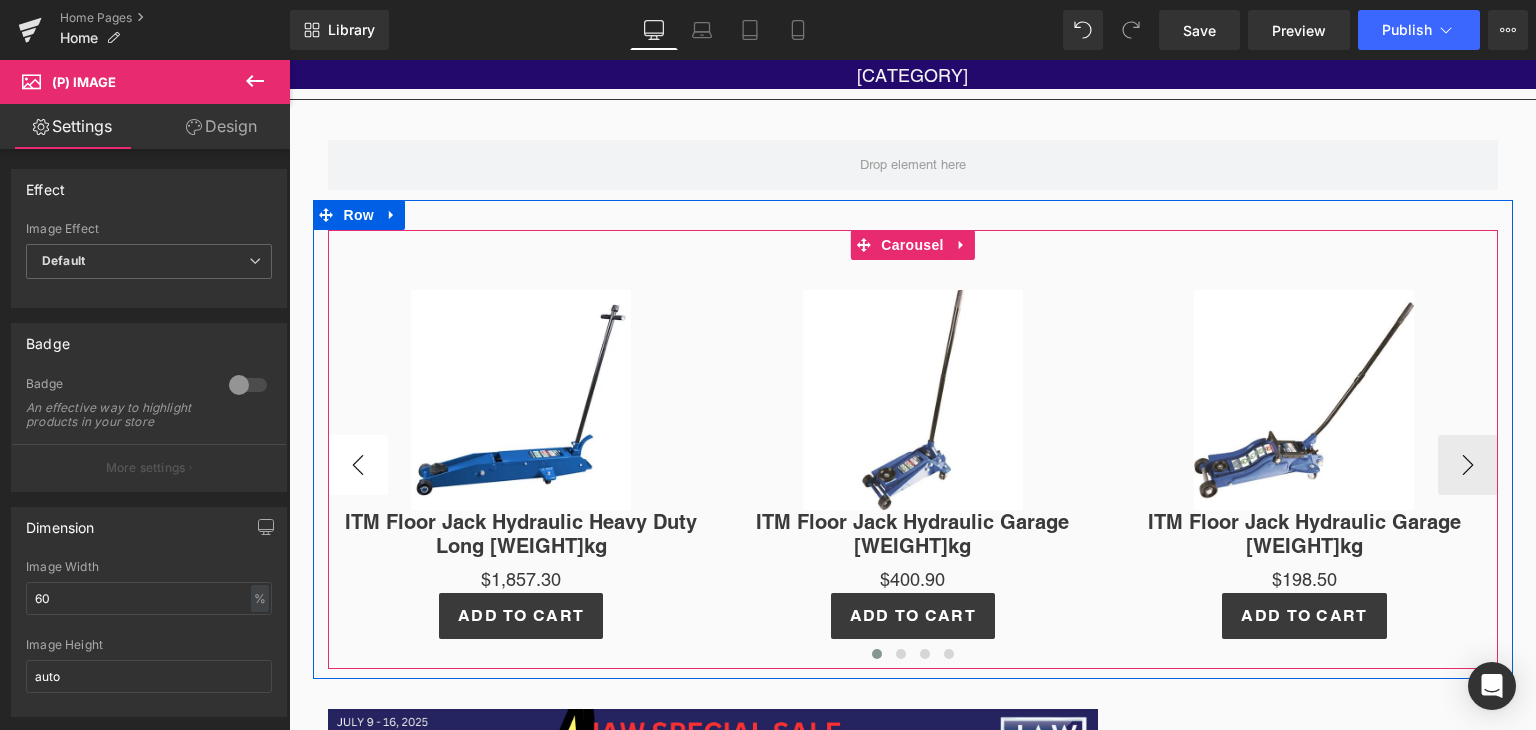 click on "‹" at bounding box center [358, 465] 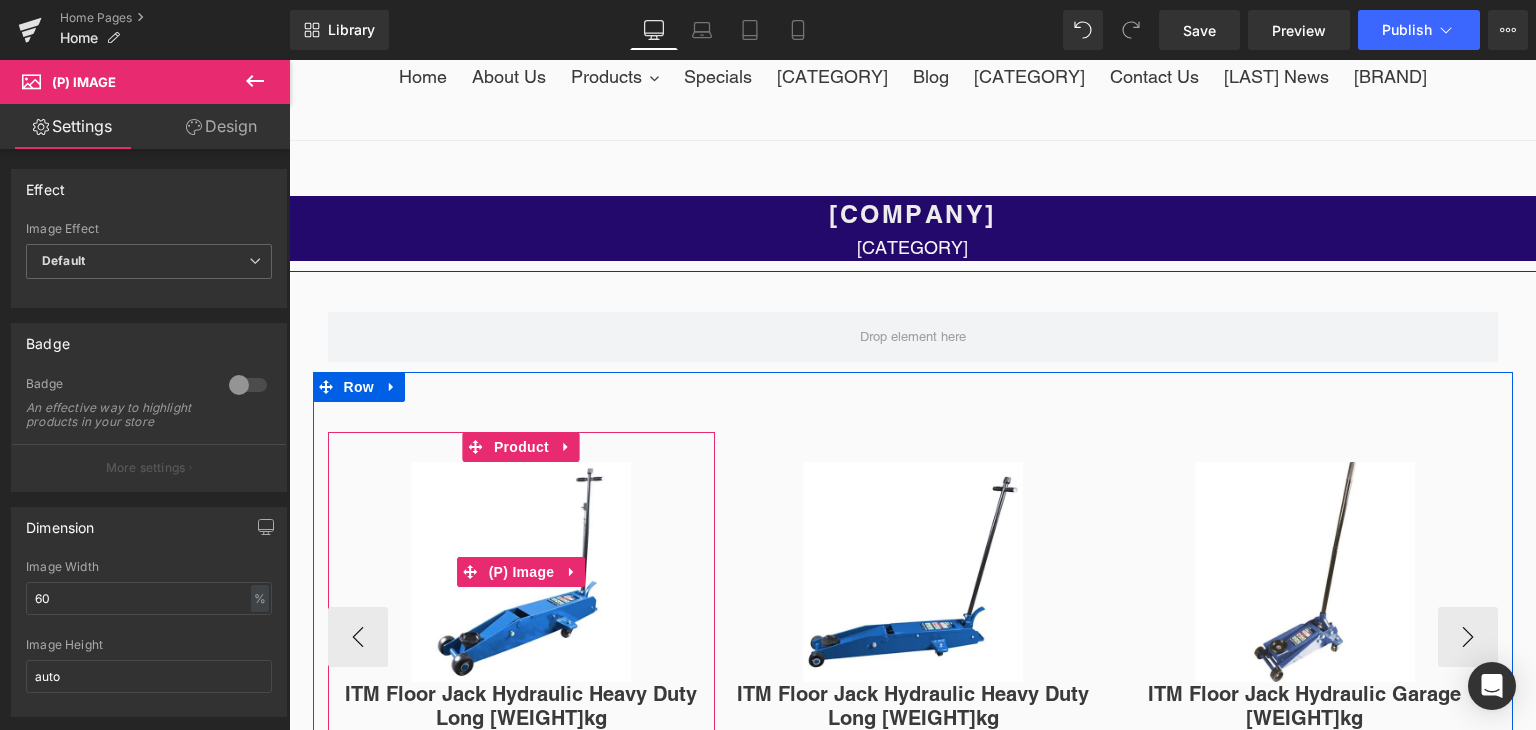 scroll, scrollTop: 180, scrollLeft: 0, axis: vertical 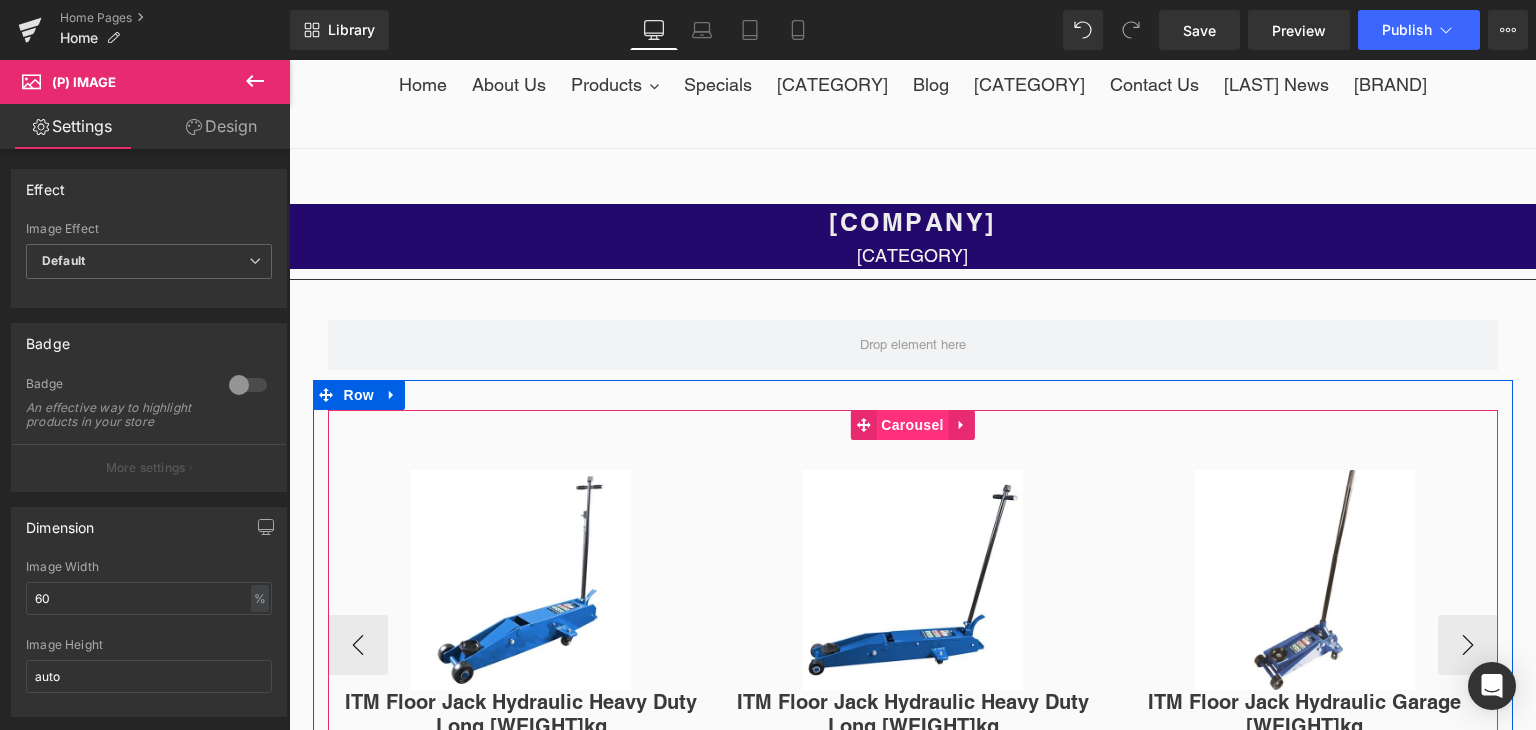 click on "Carousel" at bounding box center (912, 425) 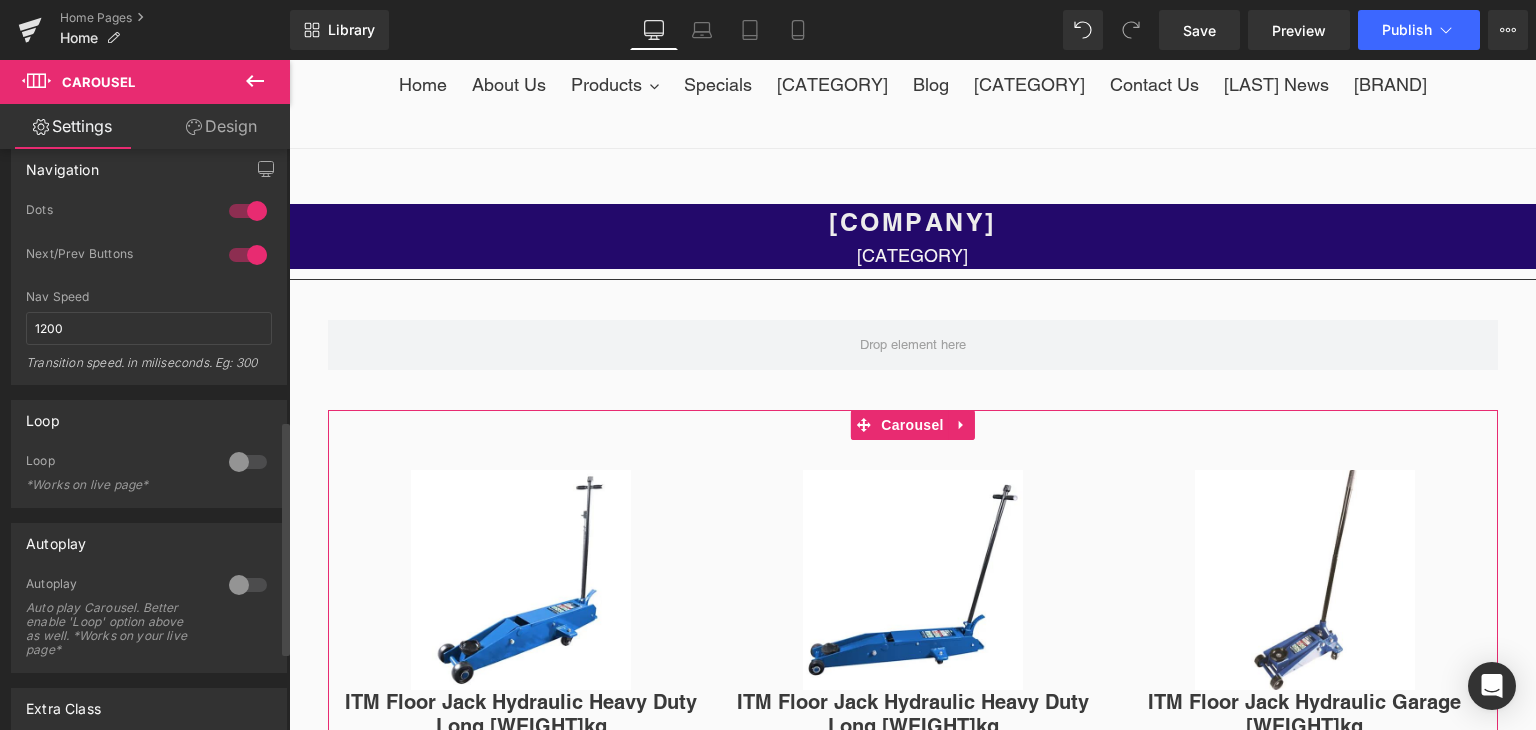 scroll, scrollTop: 671, scrollLeft: 0, axis: vertical 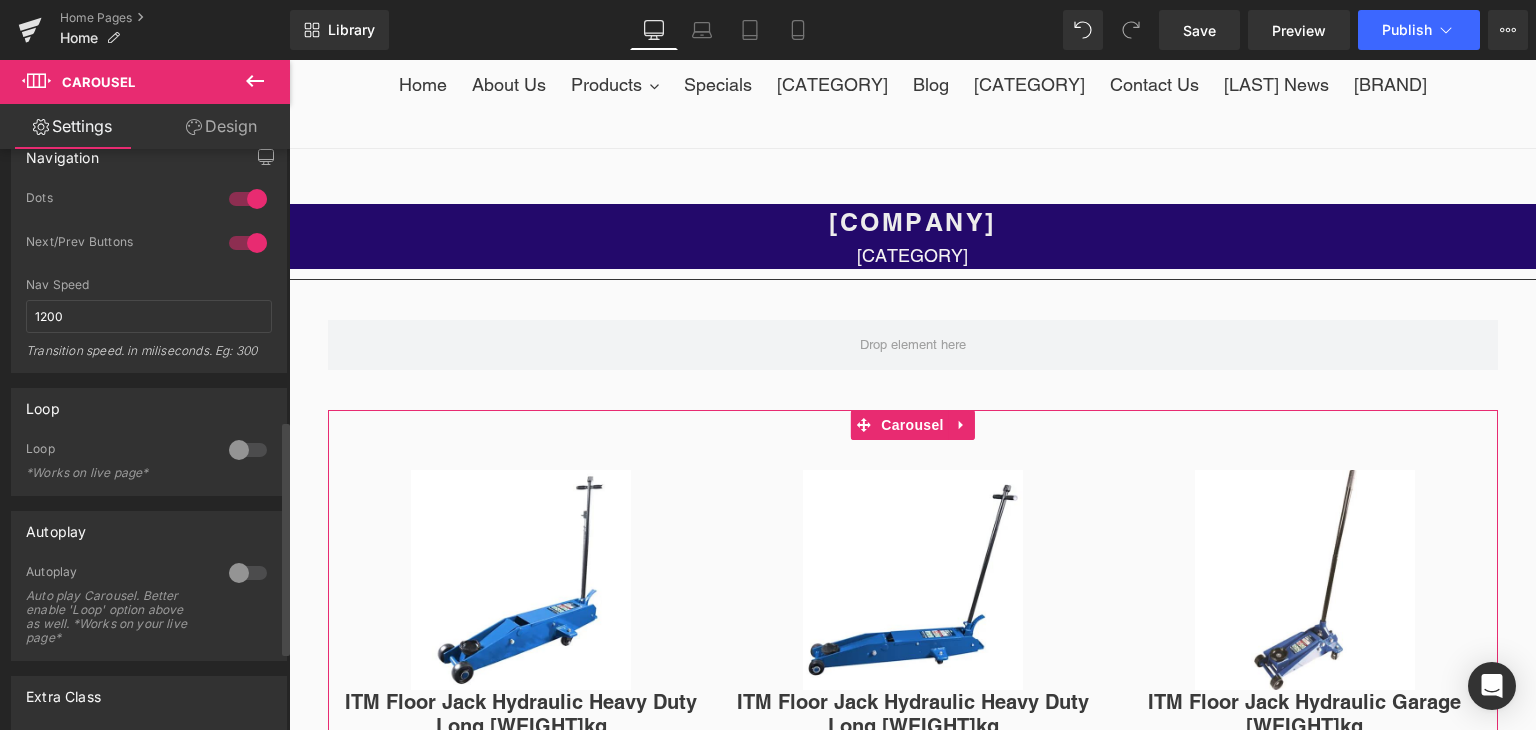 click at bounding box center (248, 450) 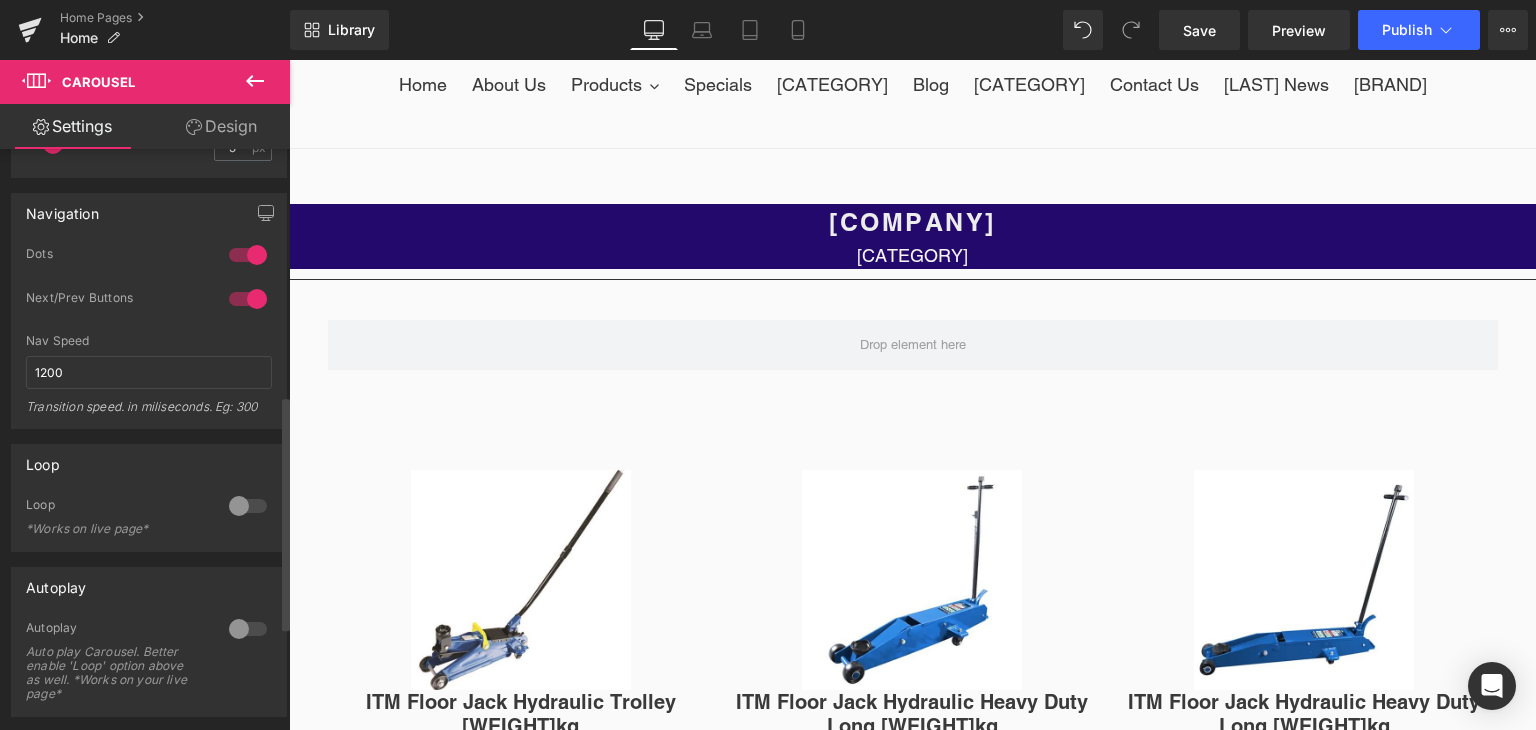 scroll, scrollTop: 618, scrollLeft: 0, axis: vertical 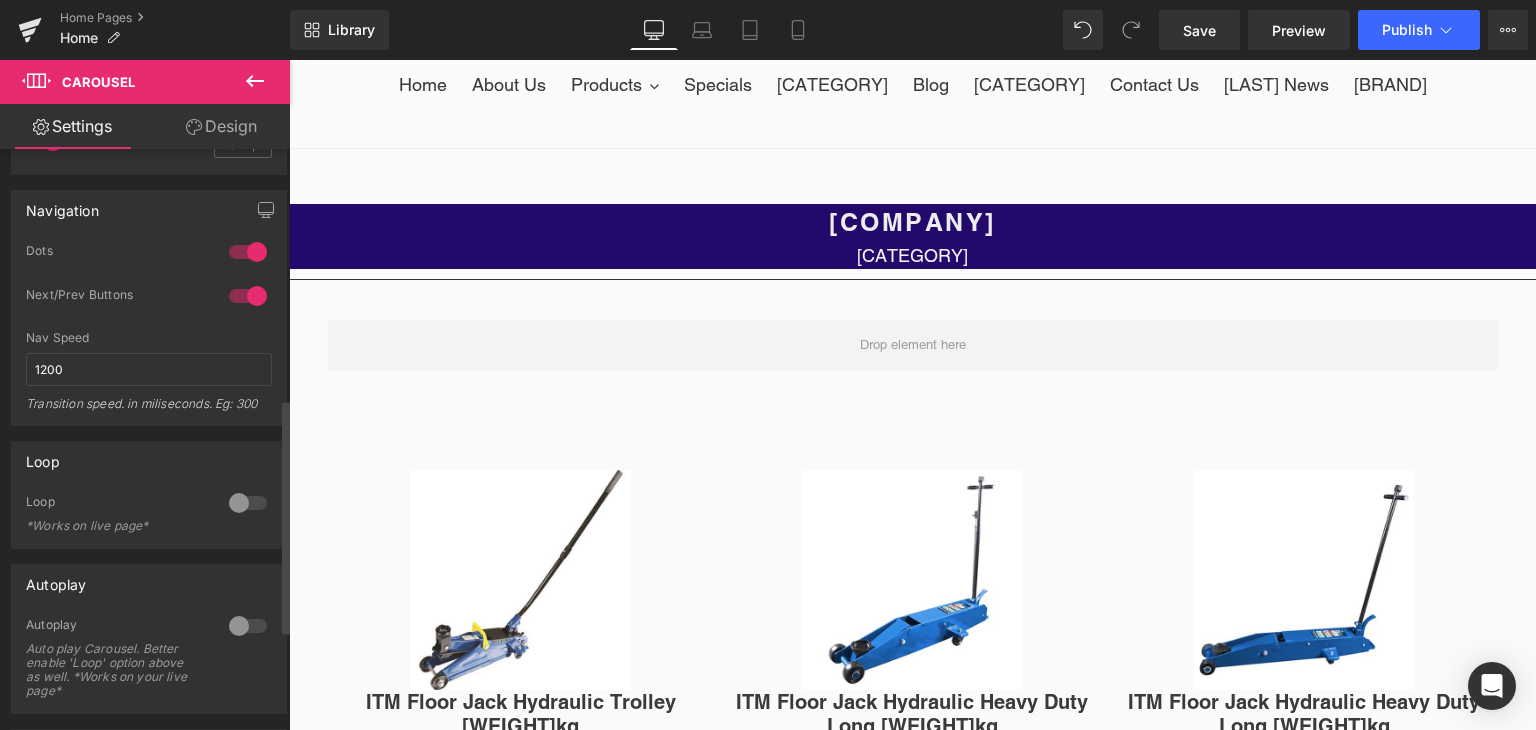 click at bounding box center [248, 503] 